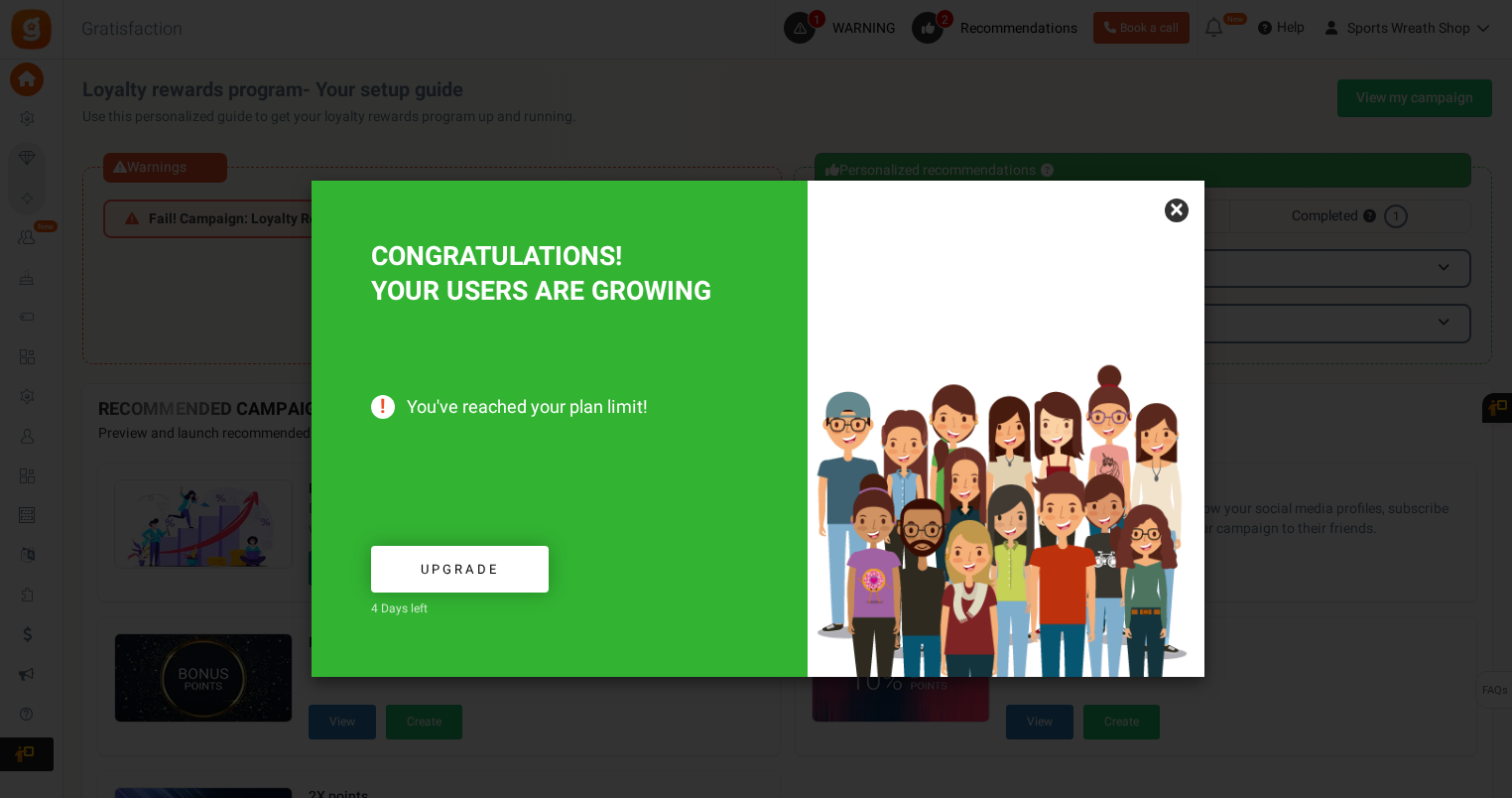 scroll, scrollTop: 0, scrollLeft: 0, axis: both 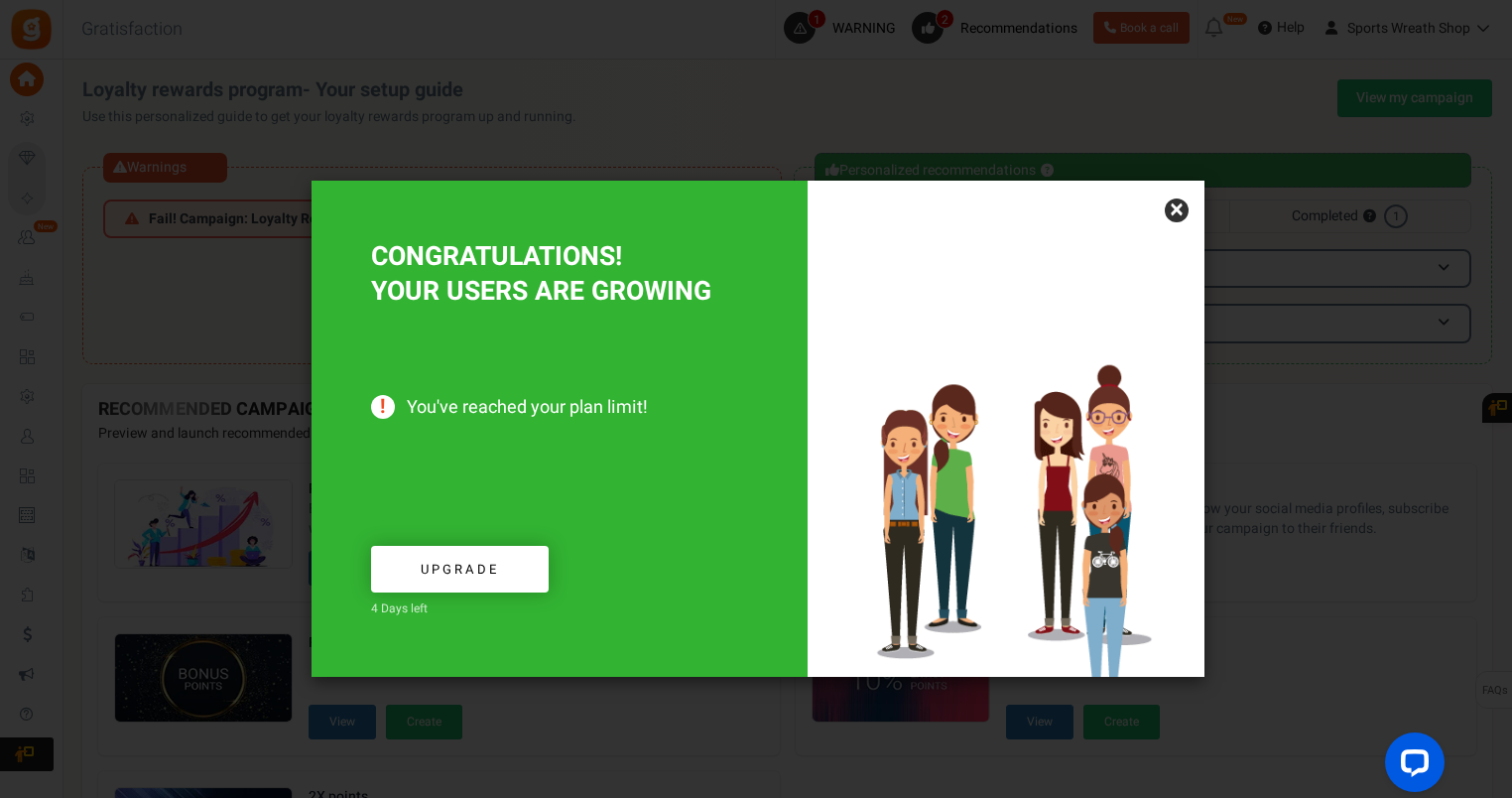click on "×" at bounding box center (1177, 210) 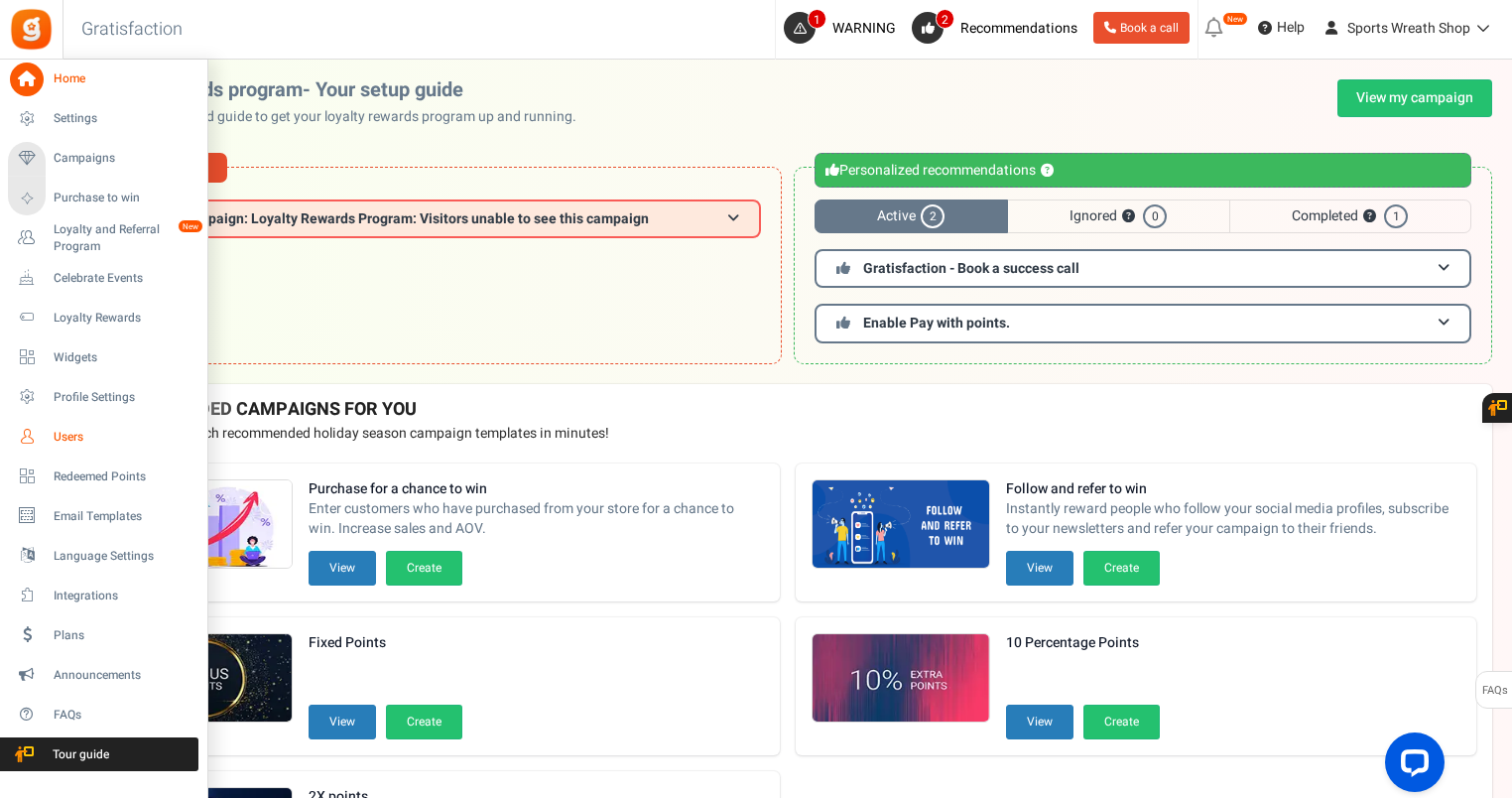 click on "Users" at bounding box center (123, 437) 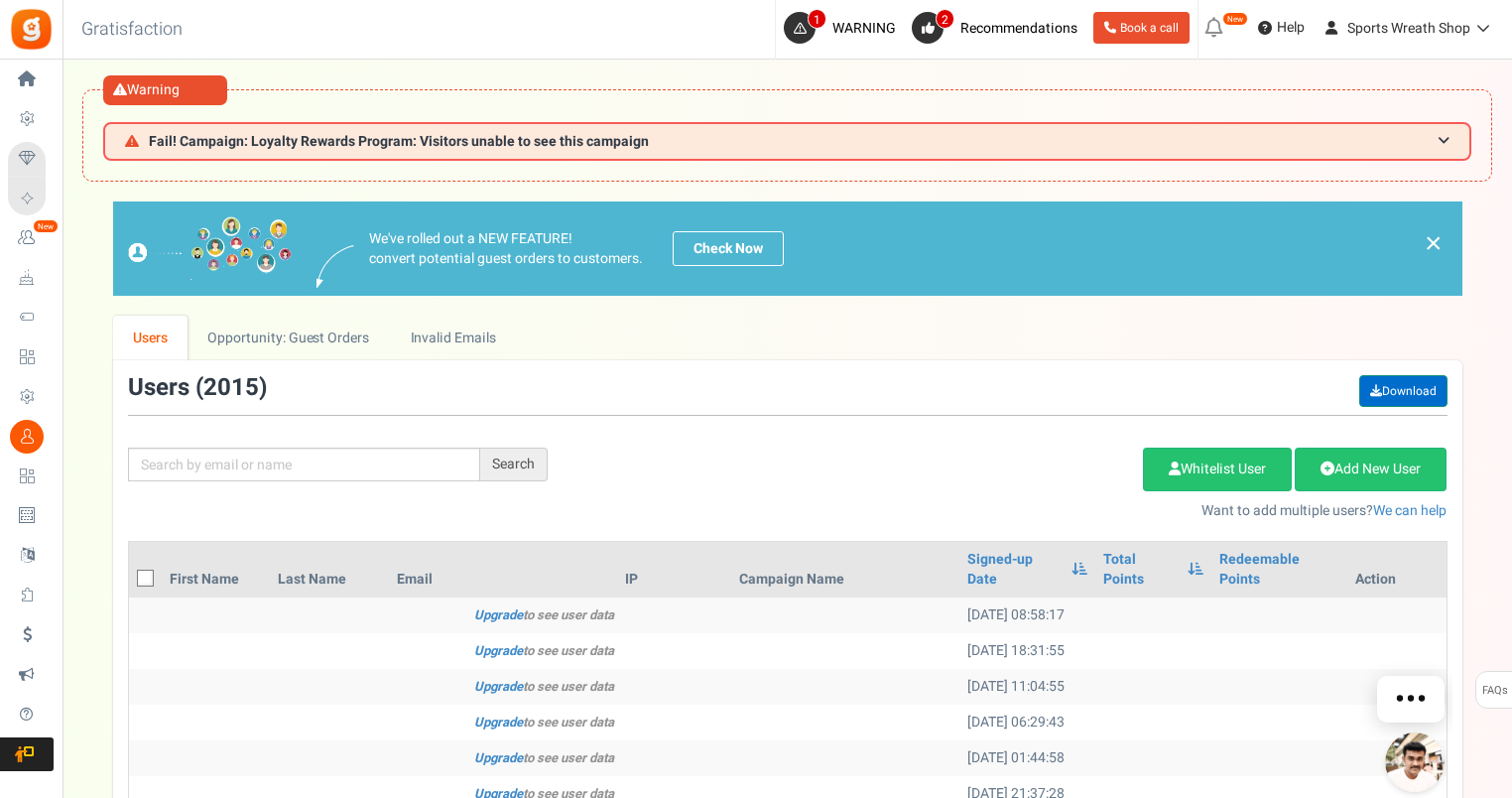 click on "Download" at bounding box center [1403, 391] 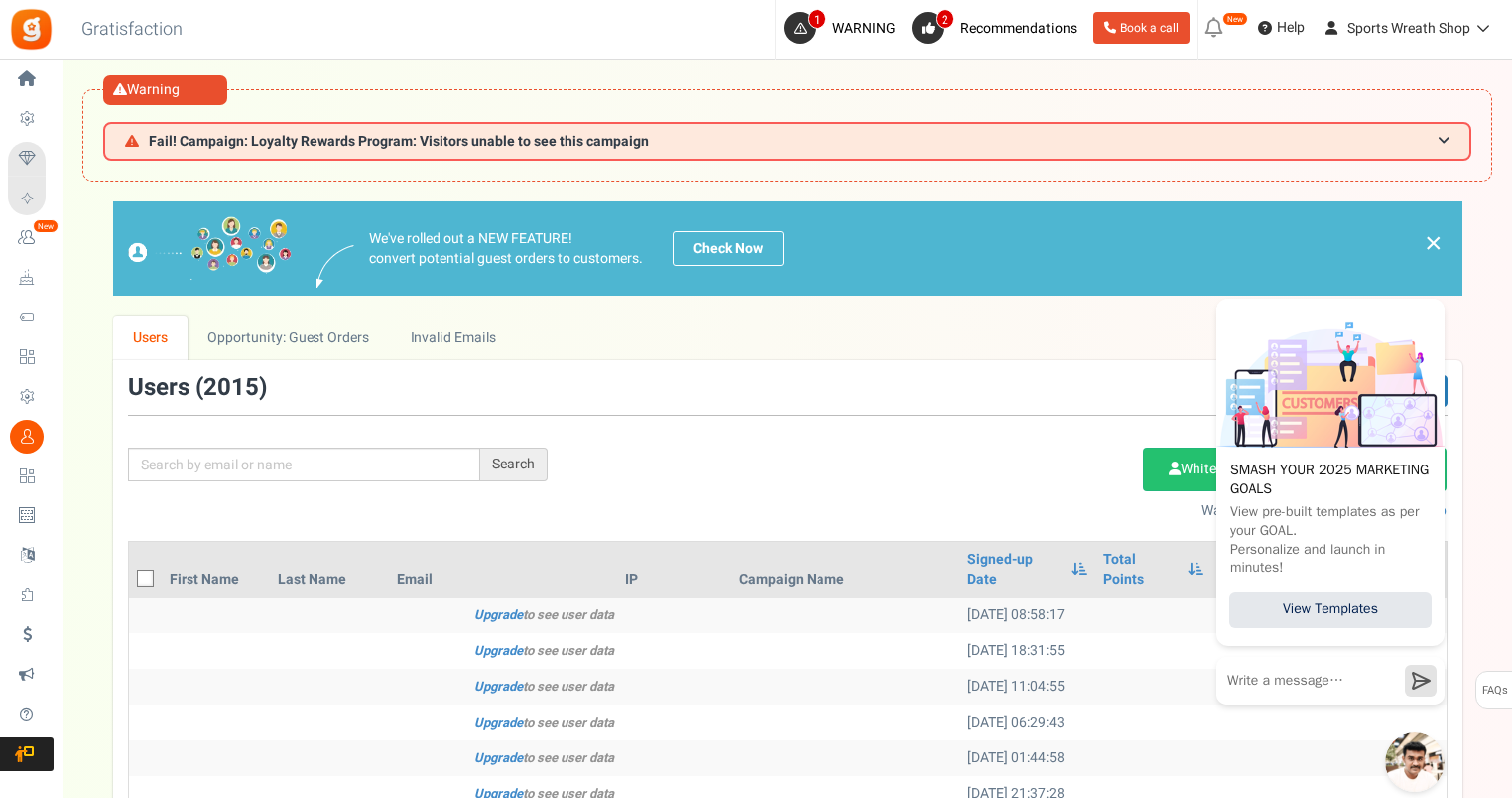 click on "×" at bounding box center [1434, 243] 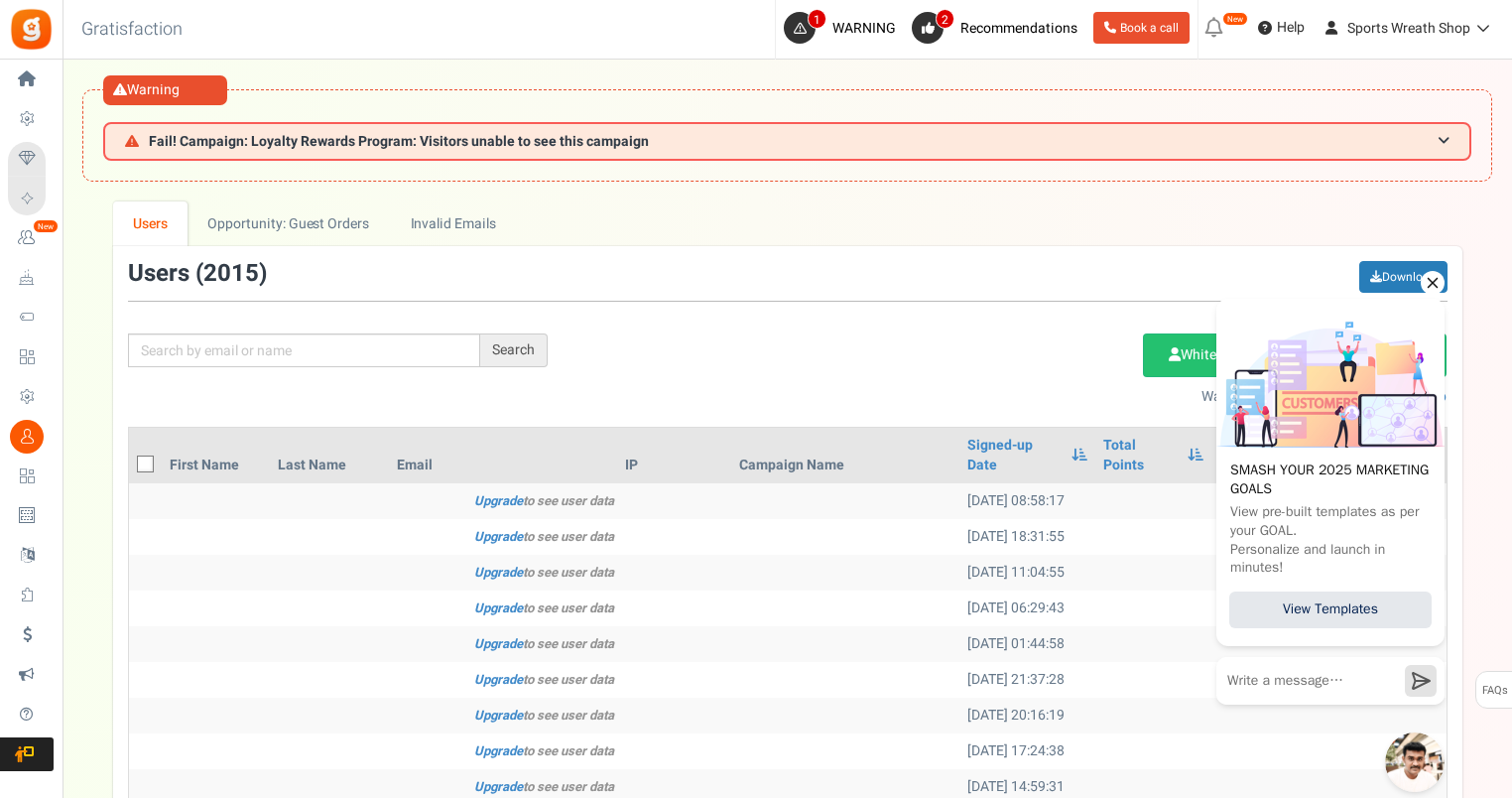 click 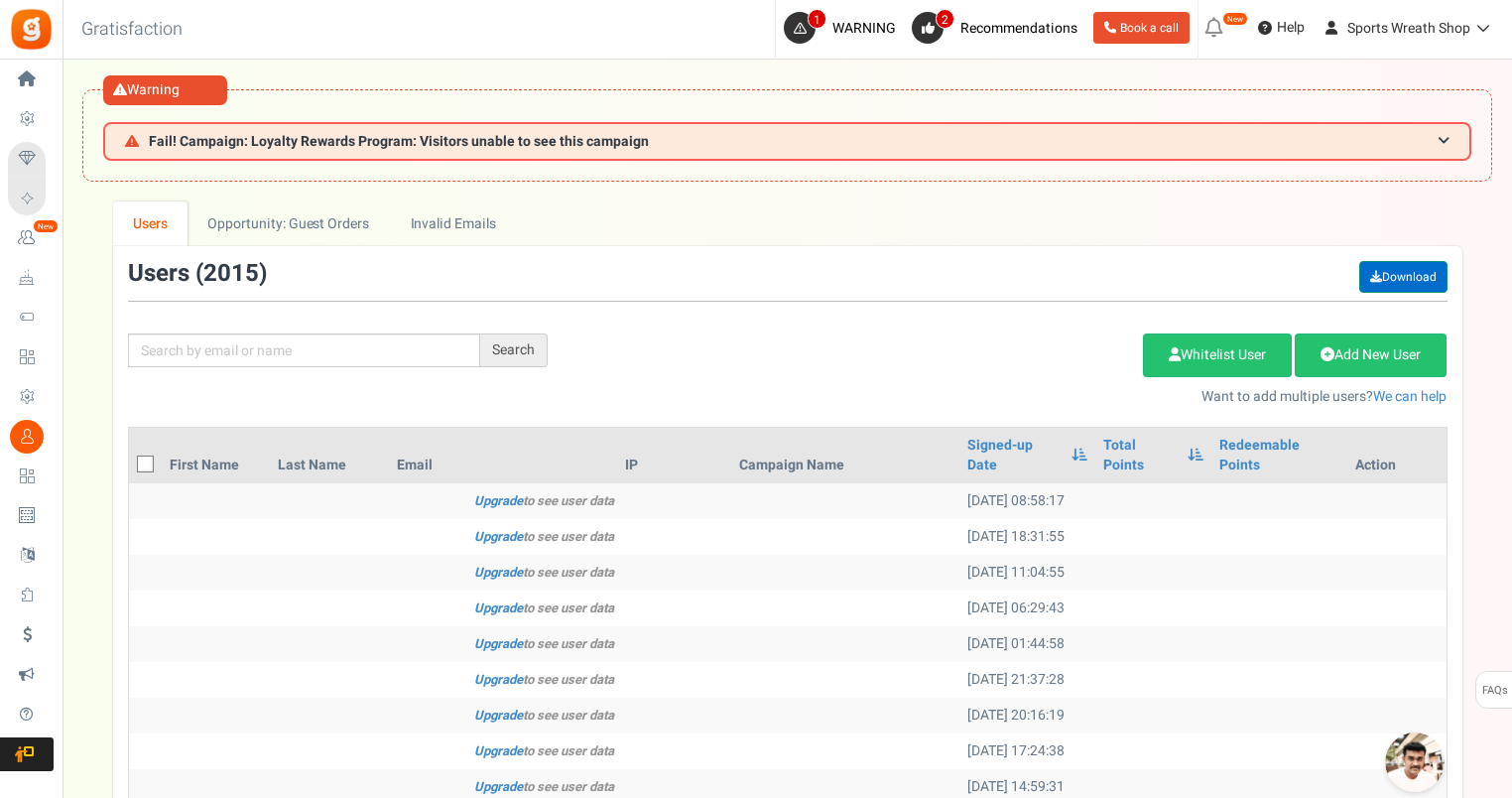 click on "Download" at bounding box center (1403, 277) 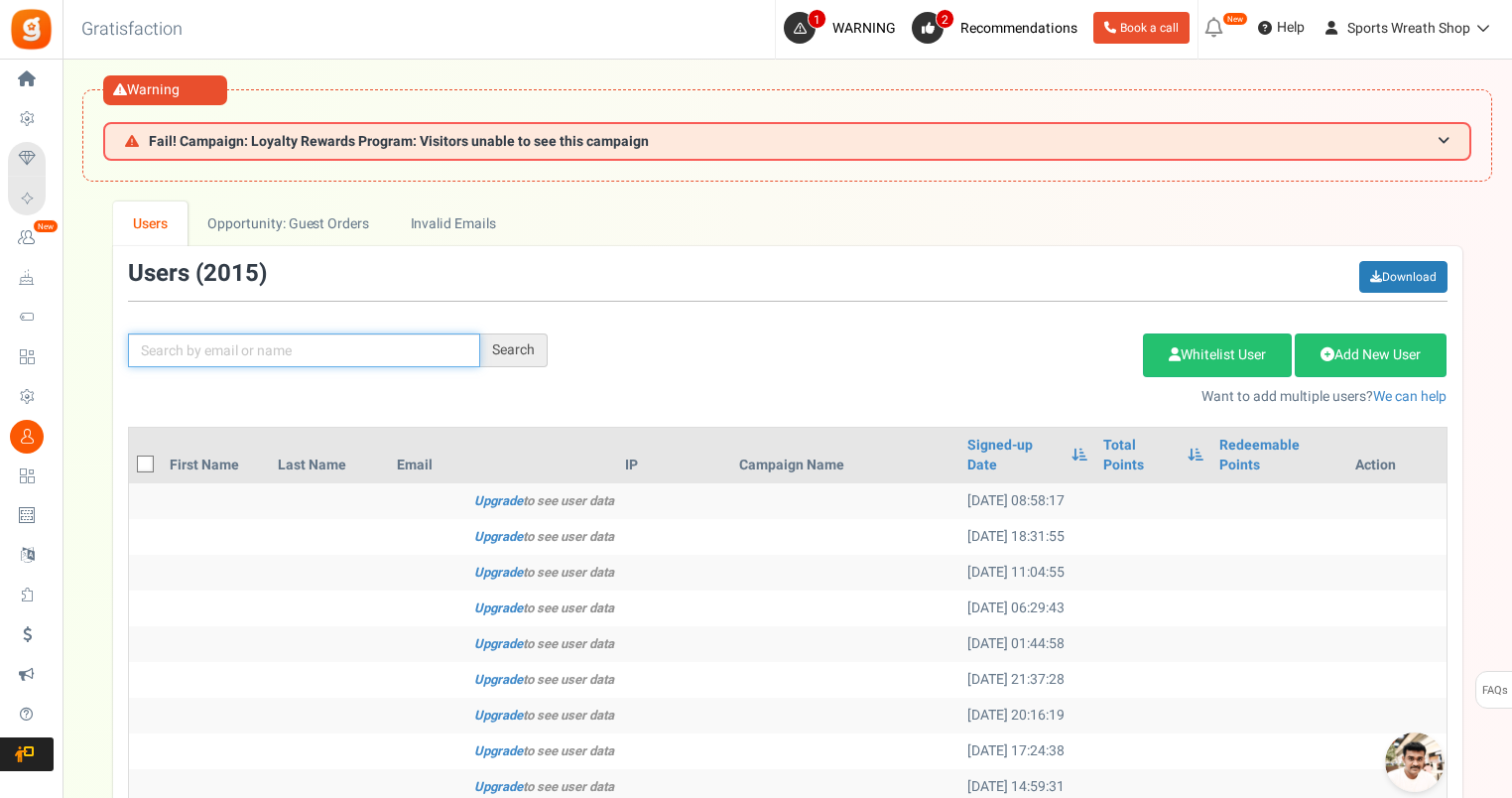 click at bounding box center [304, 350] 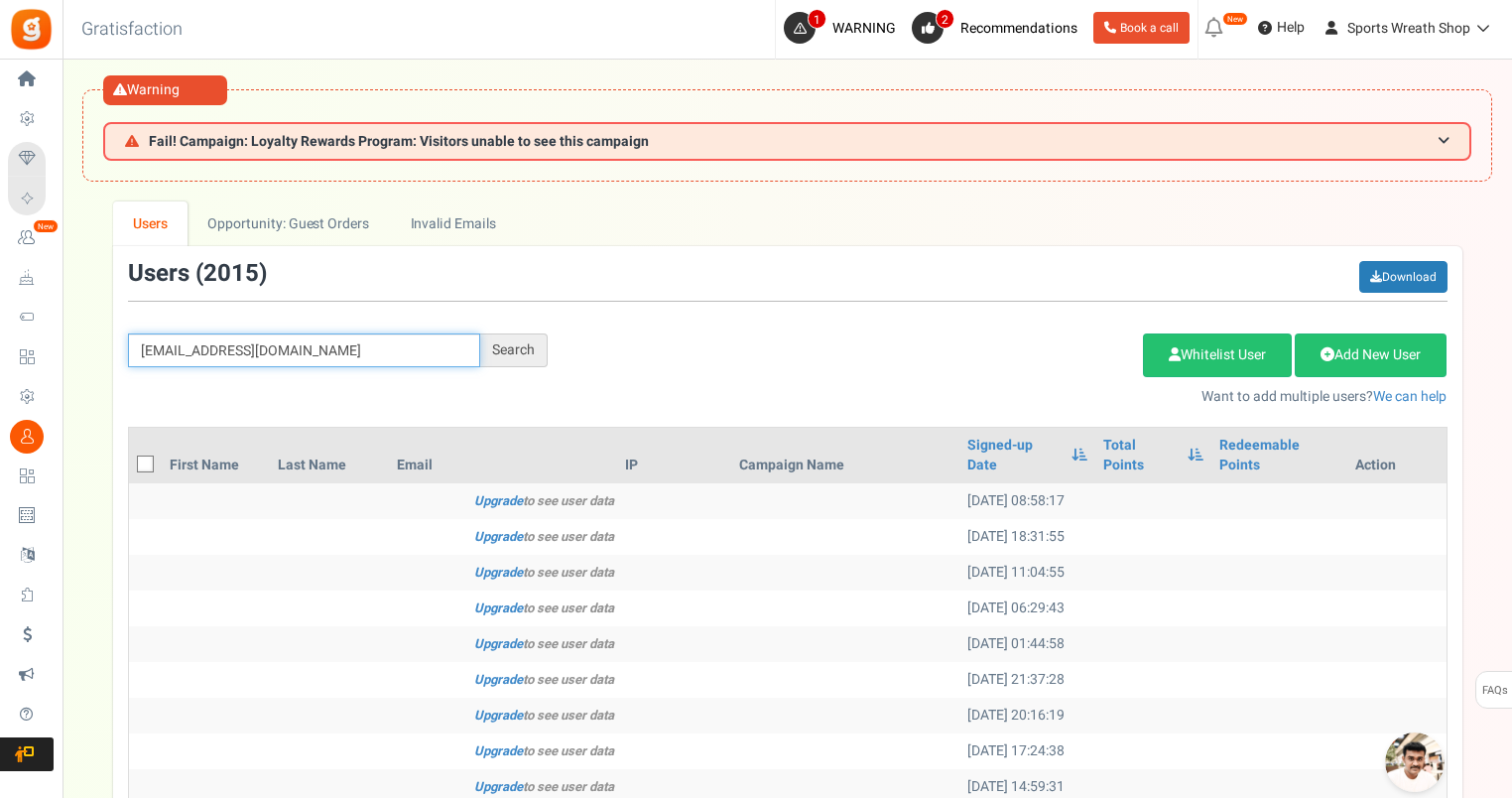 type on "[EMAIL_ADDRESS][DOMAIN_NAME]" 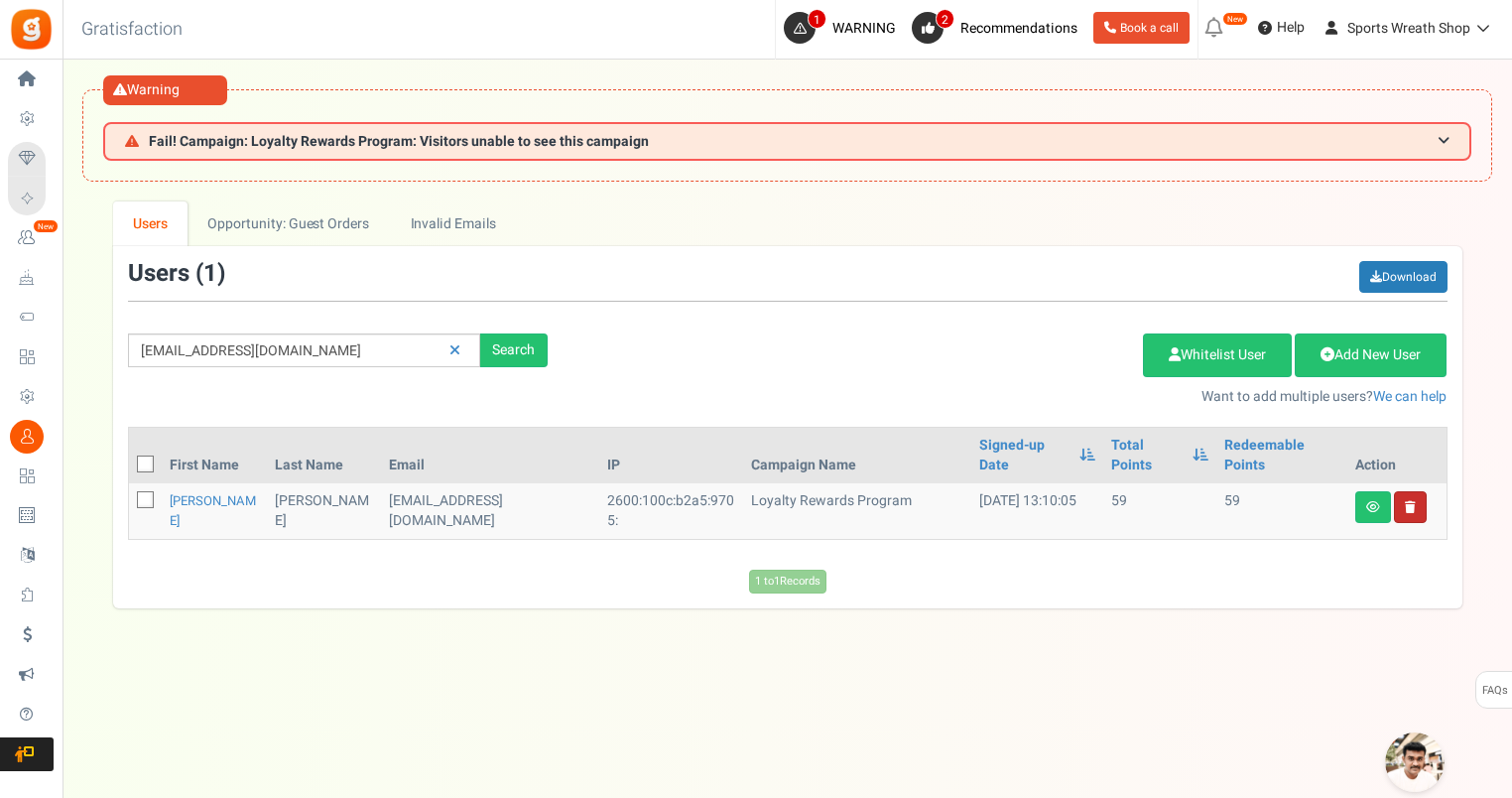 click at bounding box center [1410, 507] 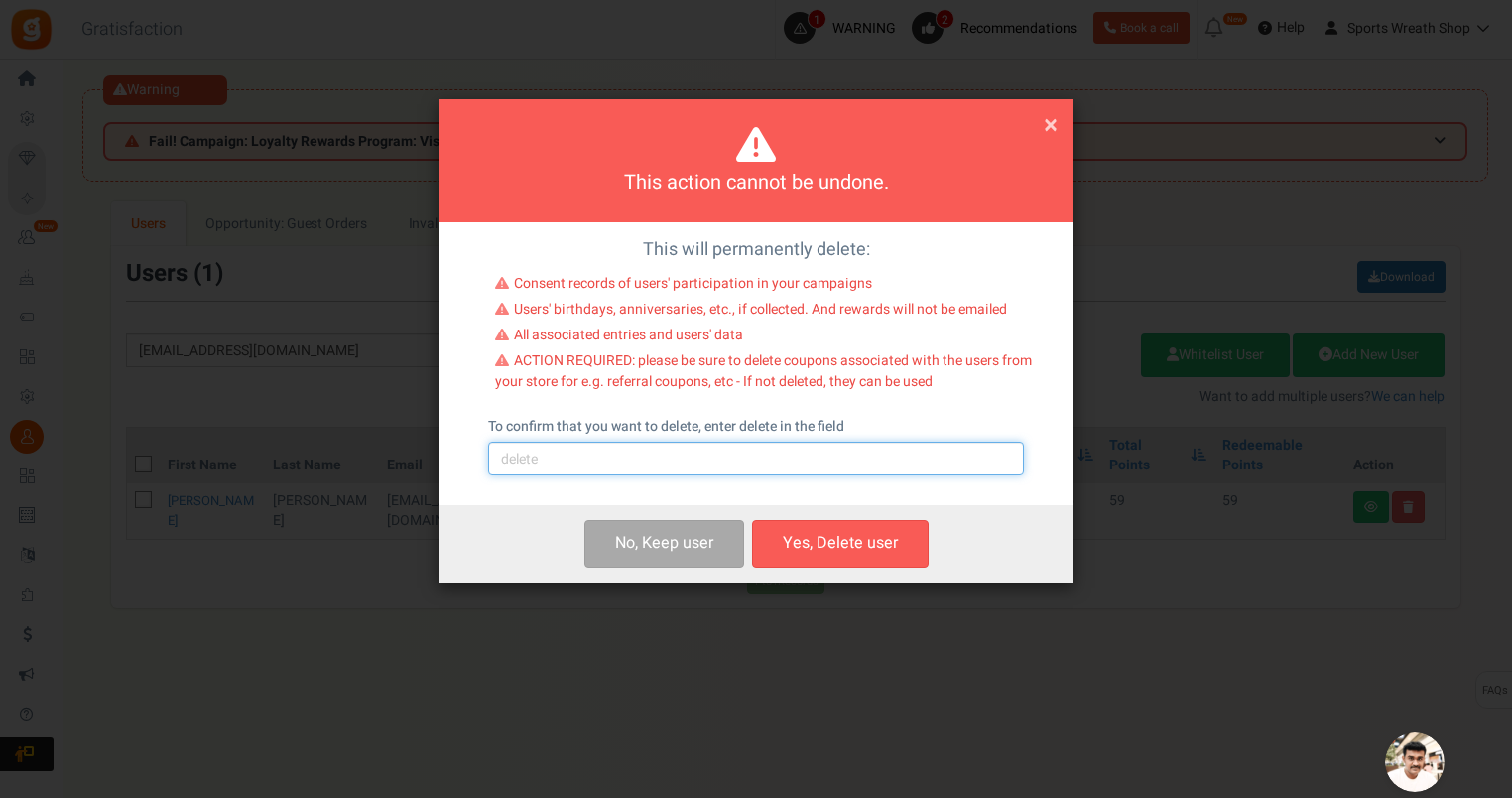 click at bounding box center (756, 459) 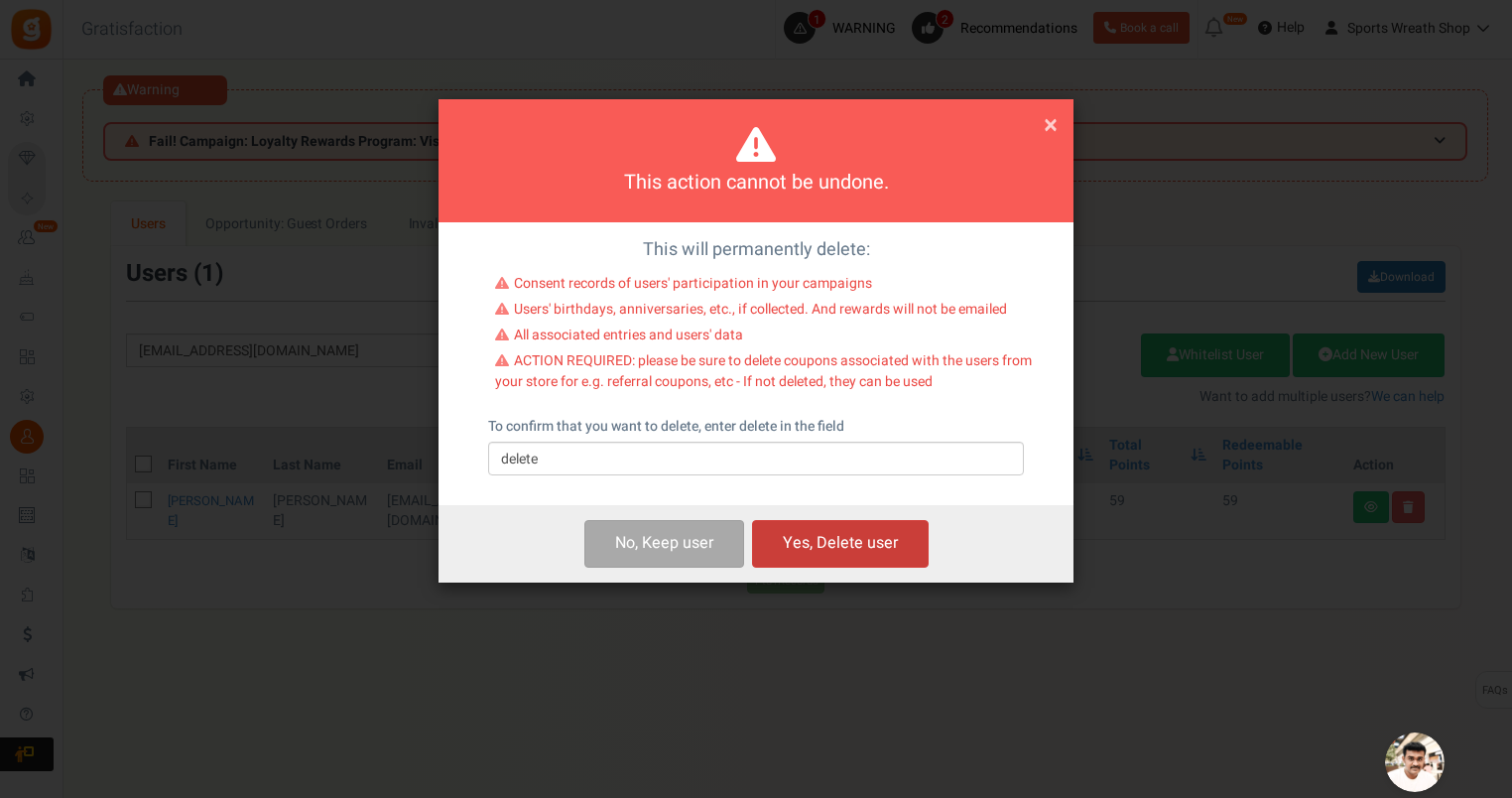 click on "Yes, Delete user" at bounding box center [840, 543] 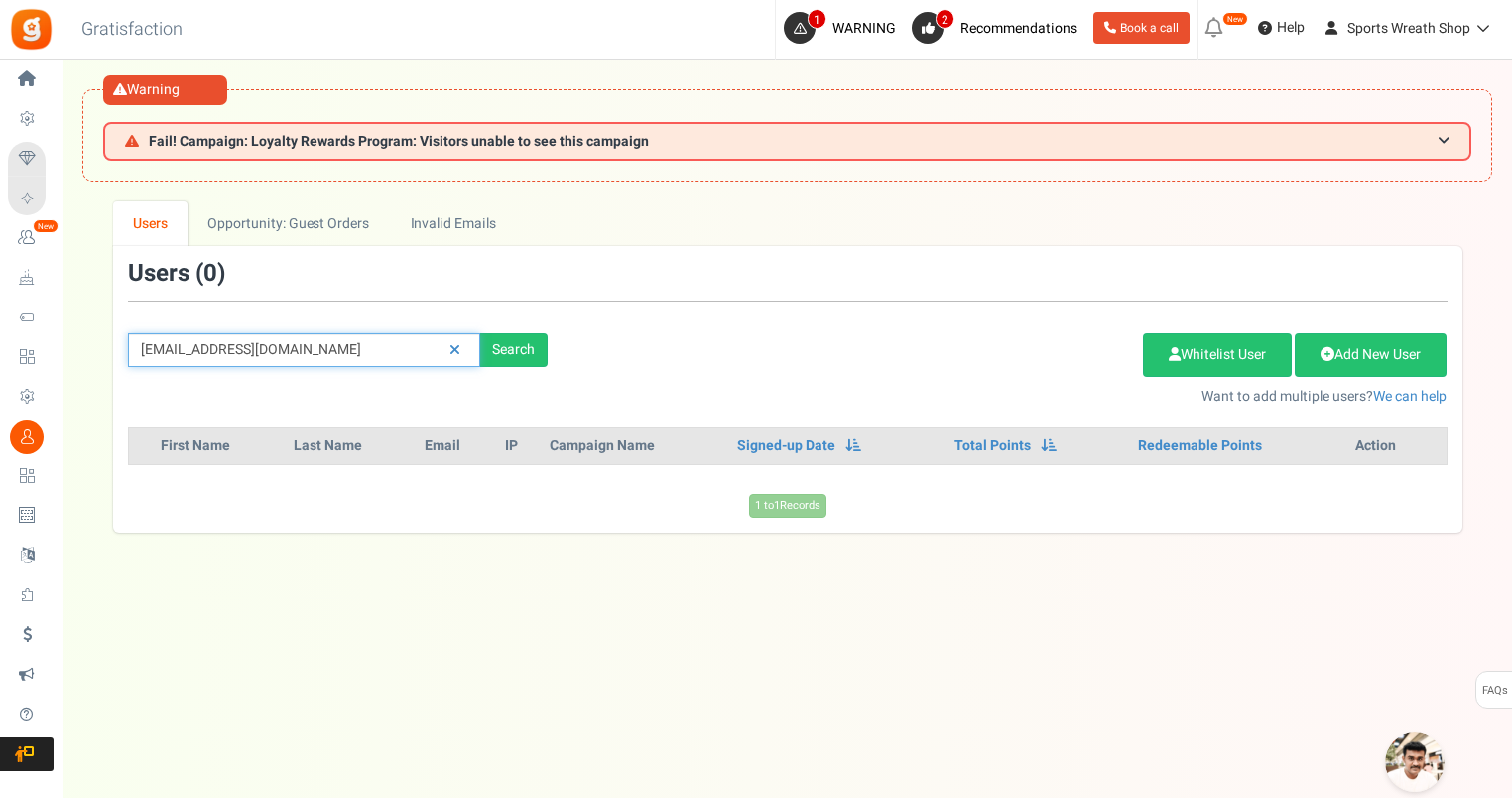 drag, startPoint x: 282, startPoint y: 359, endPoint x: 115, endPoint y: 369, distance: 167.29913 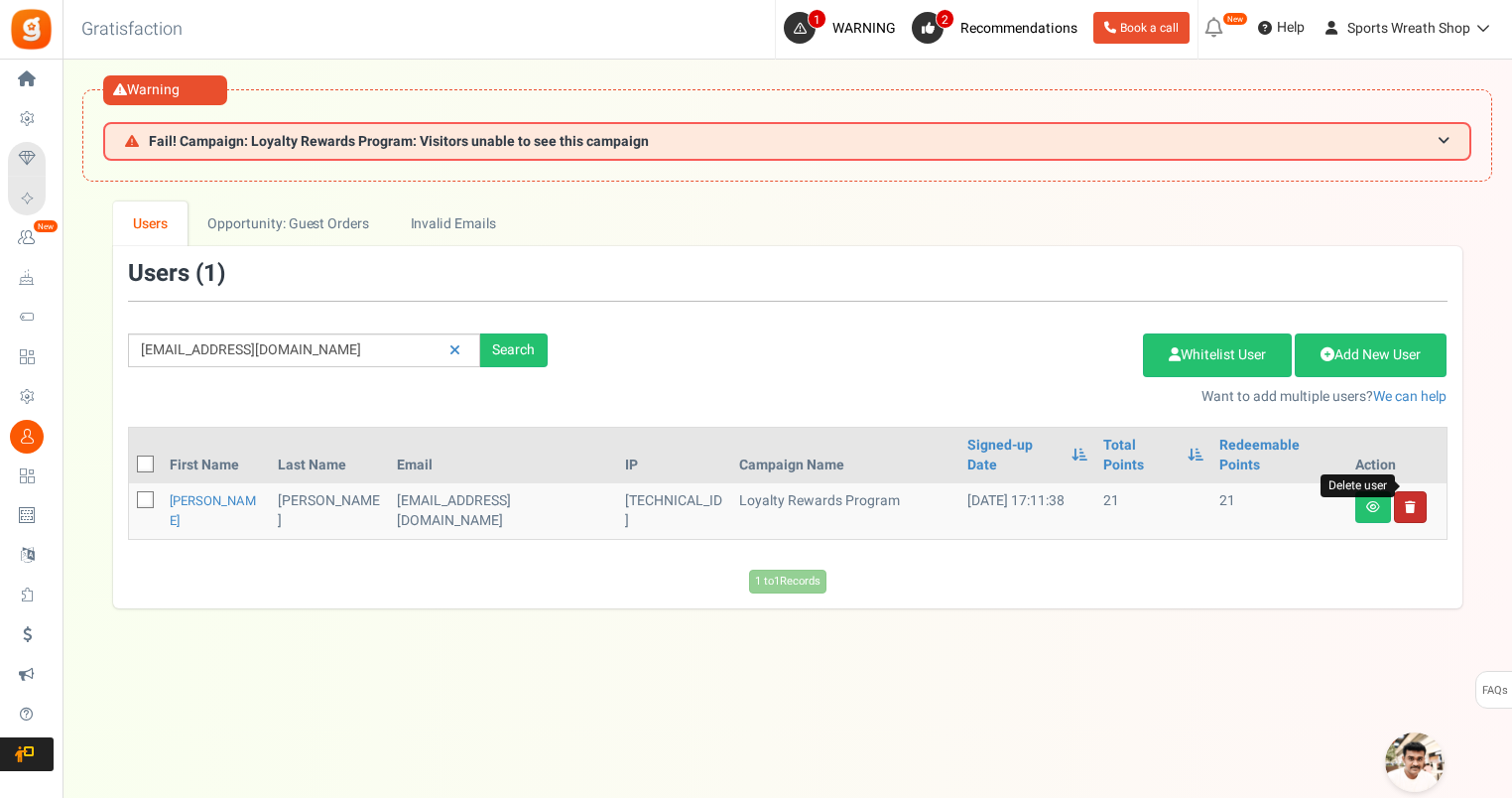 click at bounding box center (1410, 507) 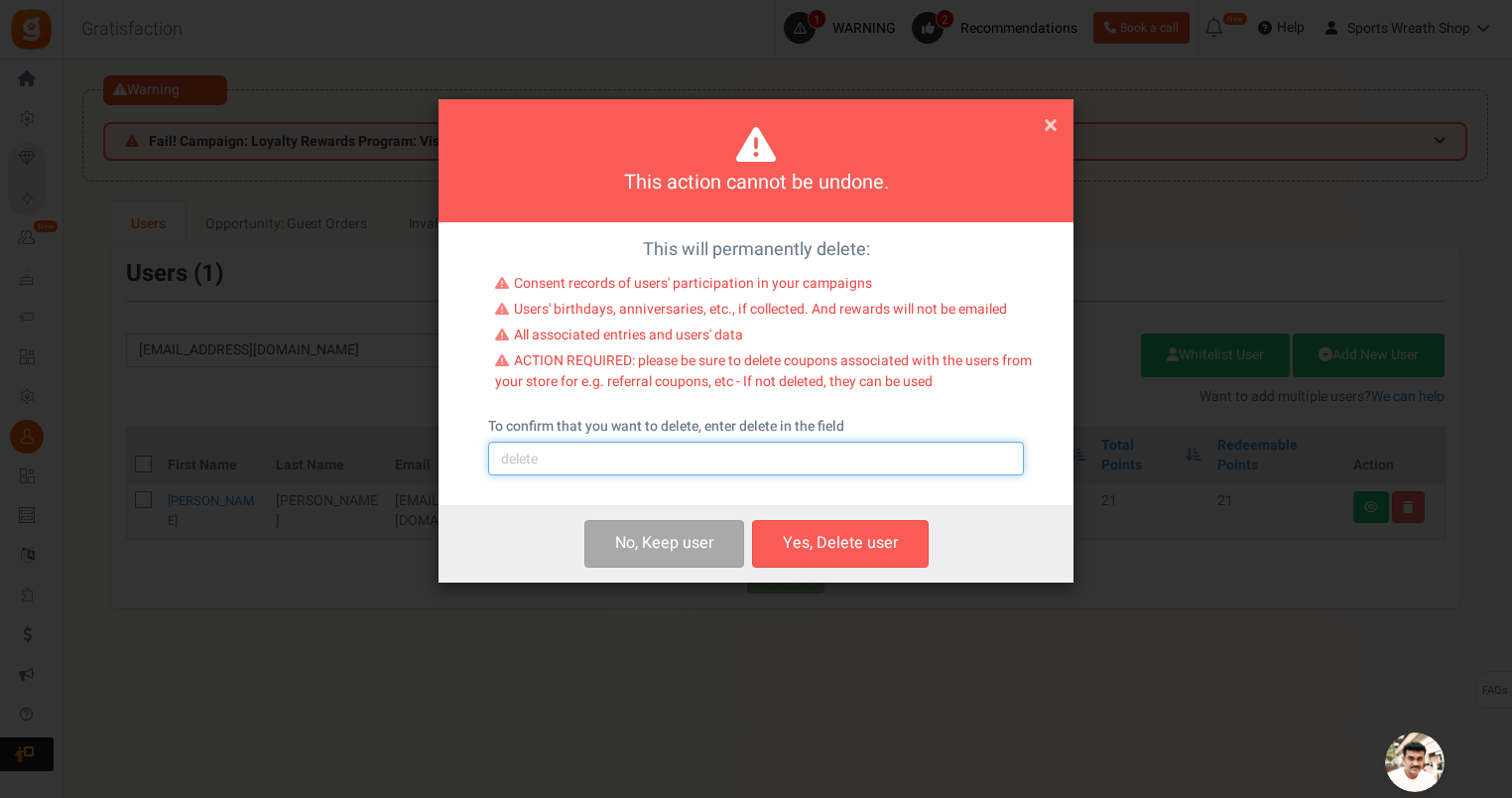 click at bounding box center [756, 459] 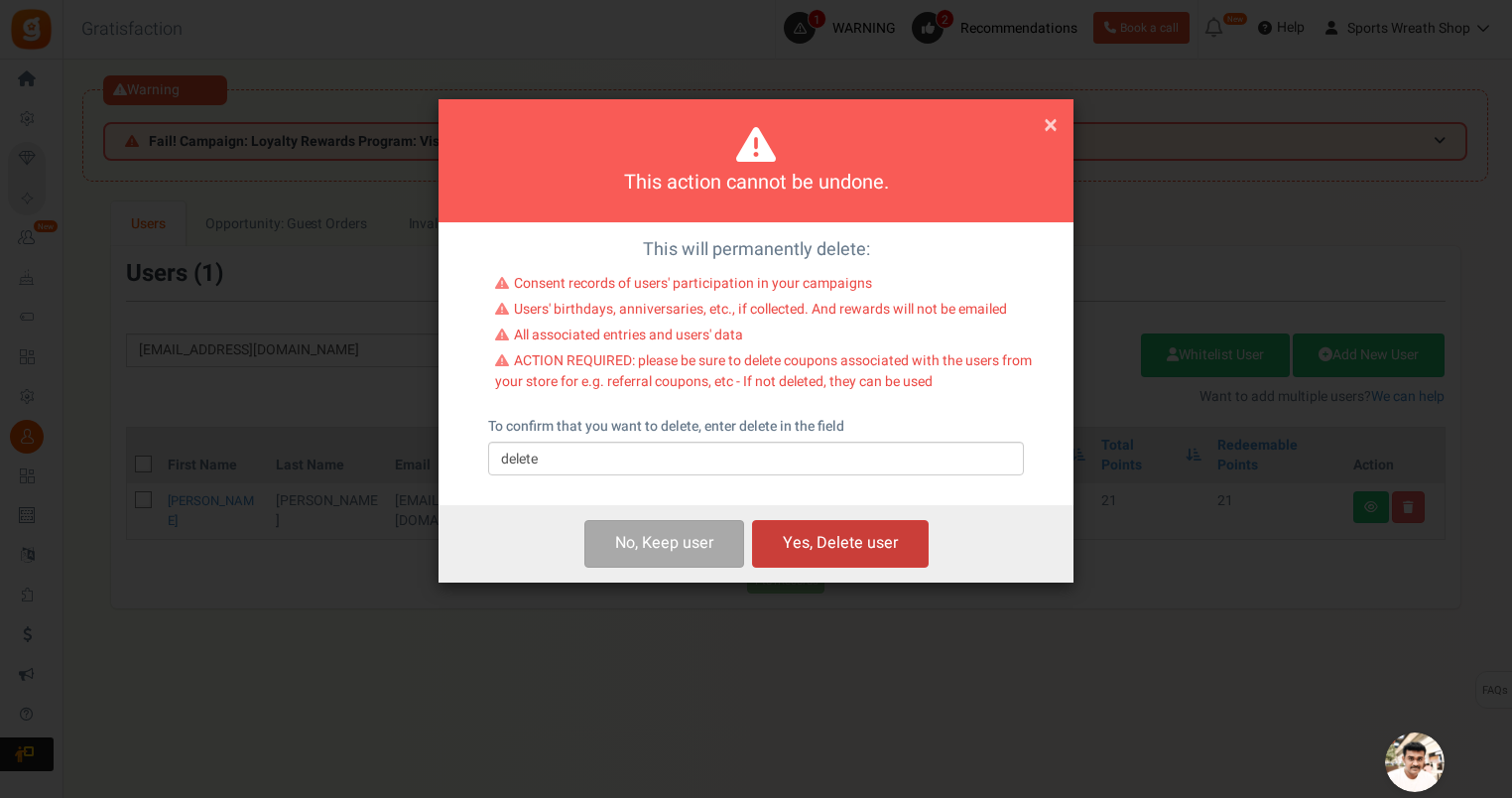 click on "Yes, Delete user" at bounding box center [840, 543] 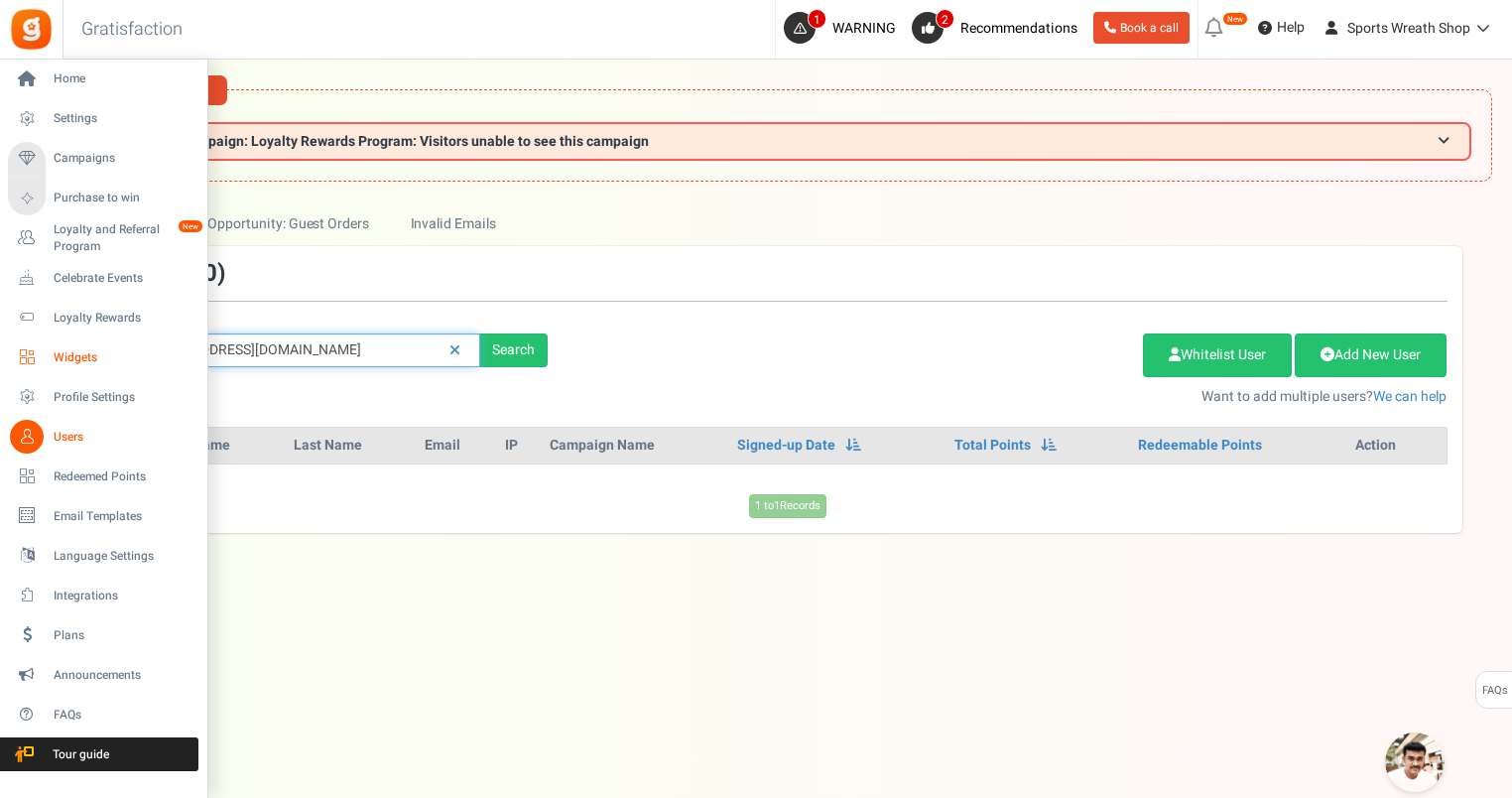 drag, startPoint x: 325, startPoint y: 353, endPoint x: 58, endPoint y: 365, distance: 267.26953 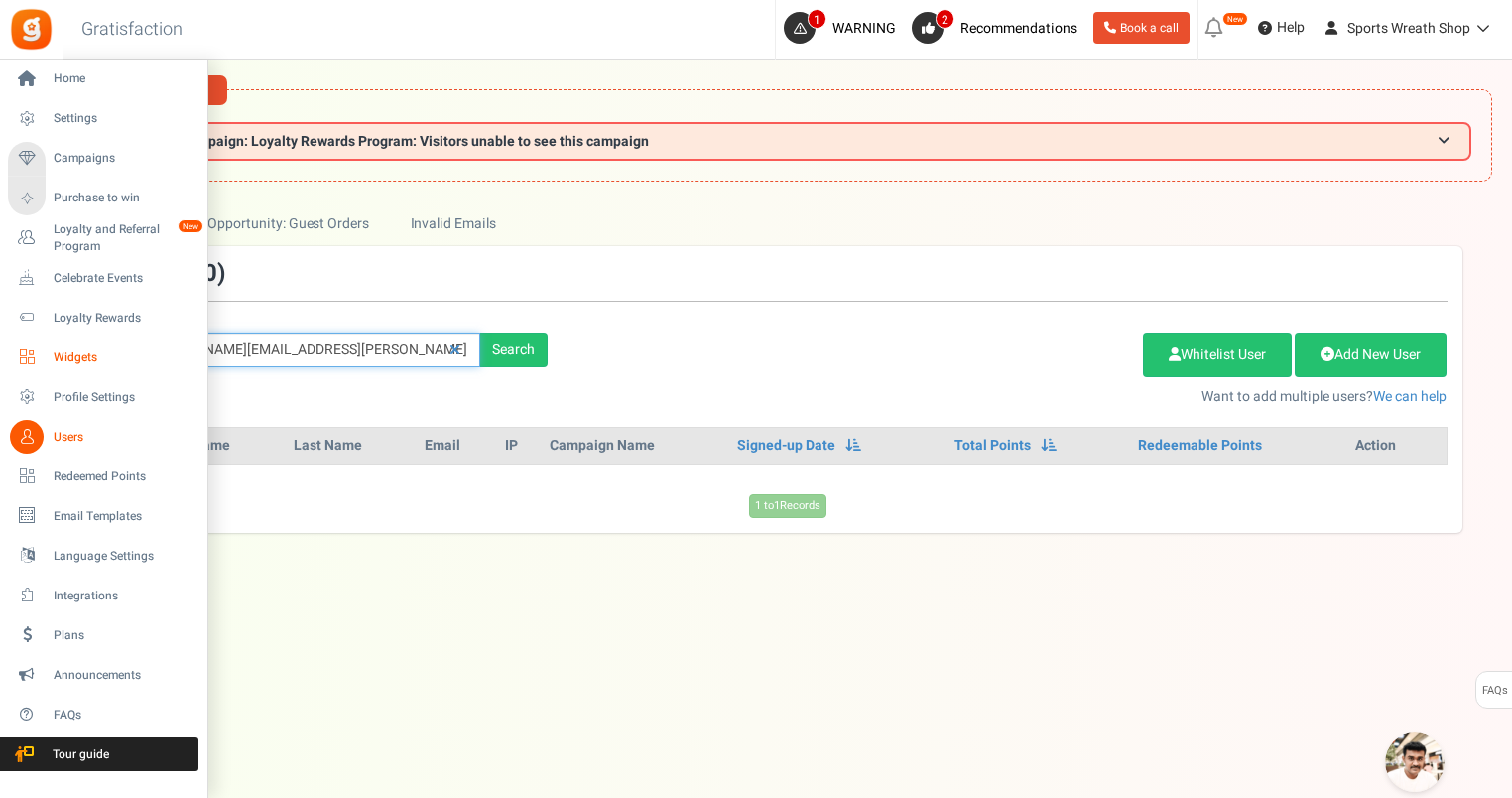 type on "[PERSON_NAME][EMAIL_ADDRESS][PERSON_NAME][DOMAIN_NAME]" 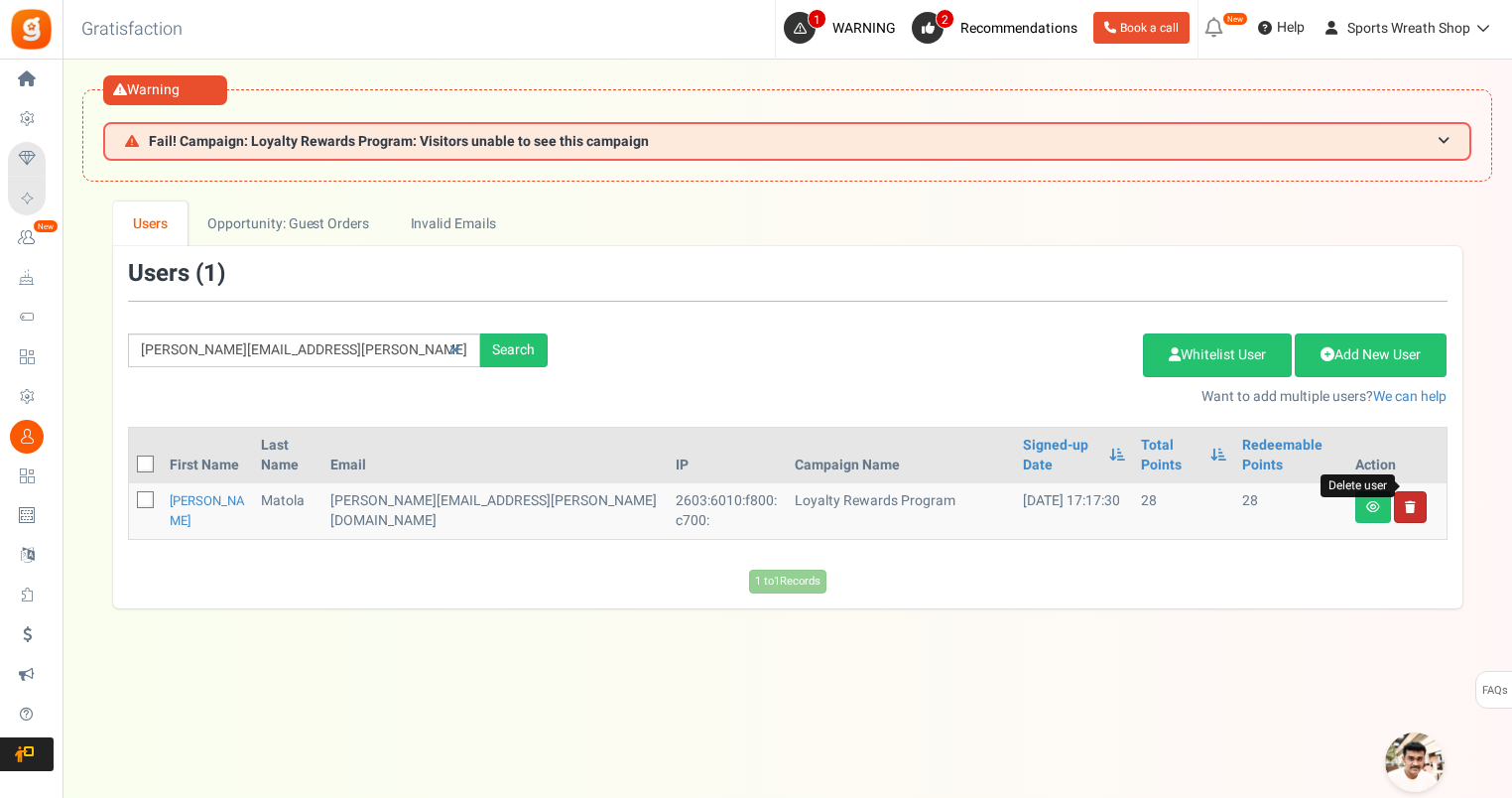click at bounding box center [1410, 507] 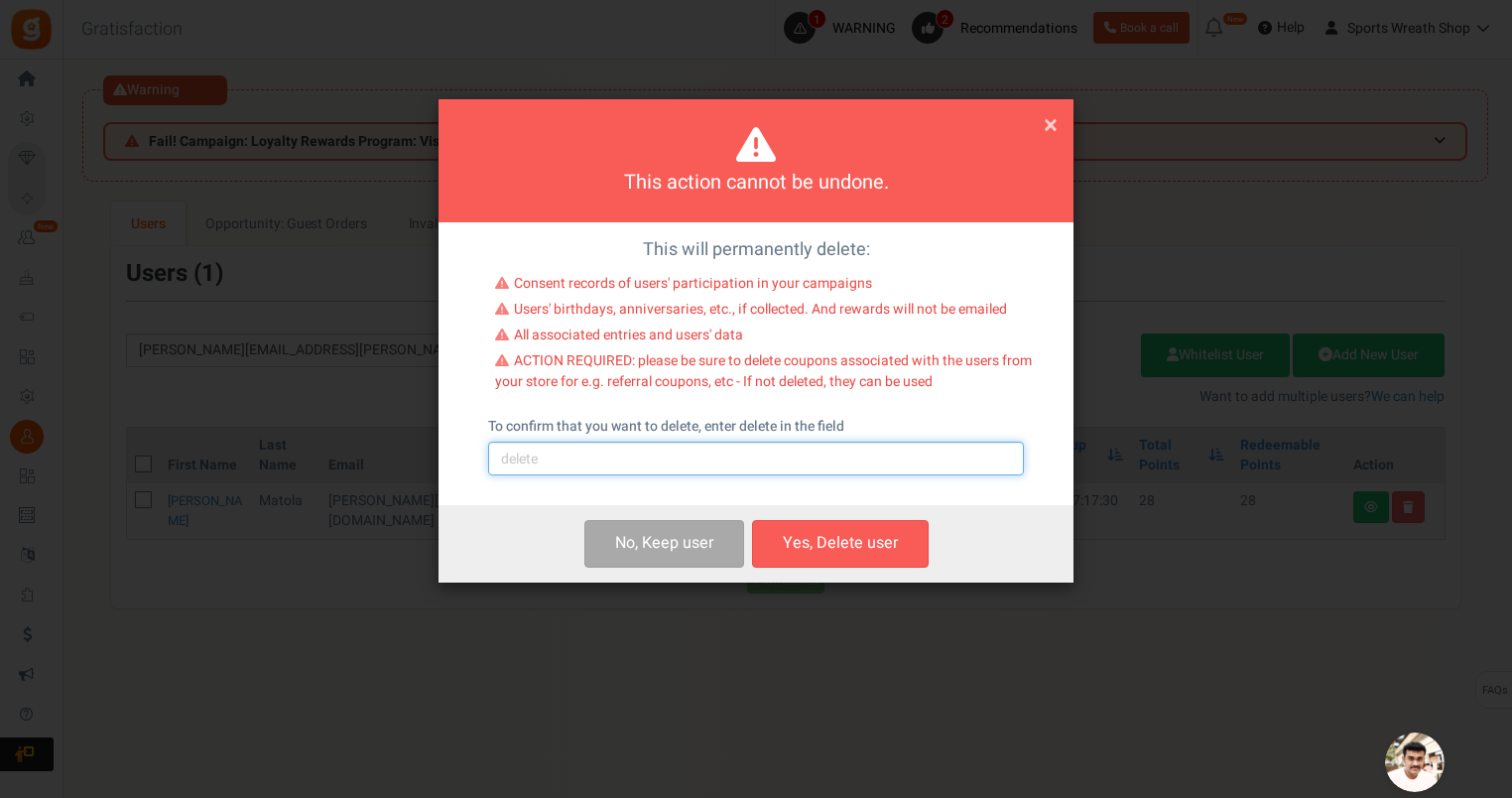 click at bounding box center [756, 459] 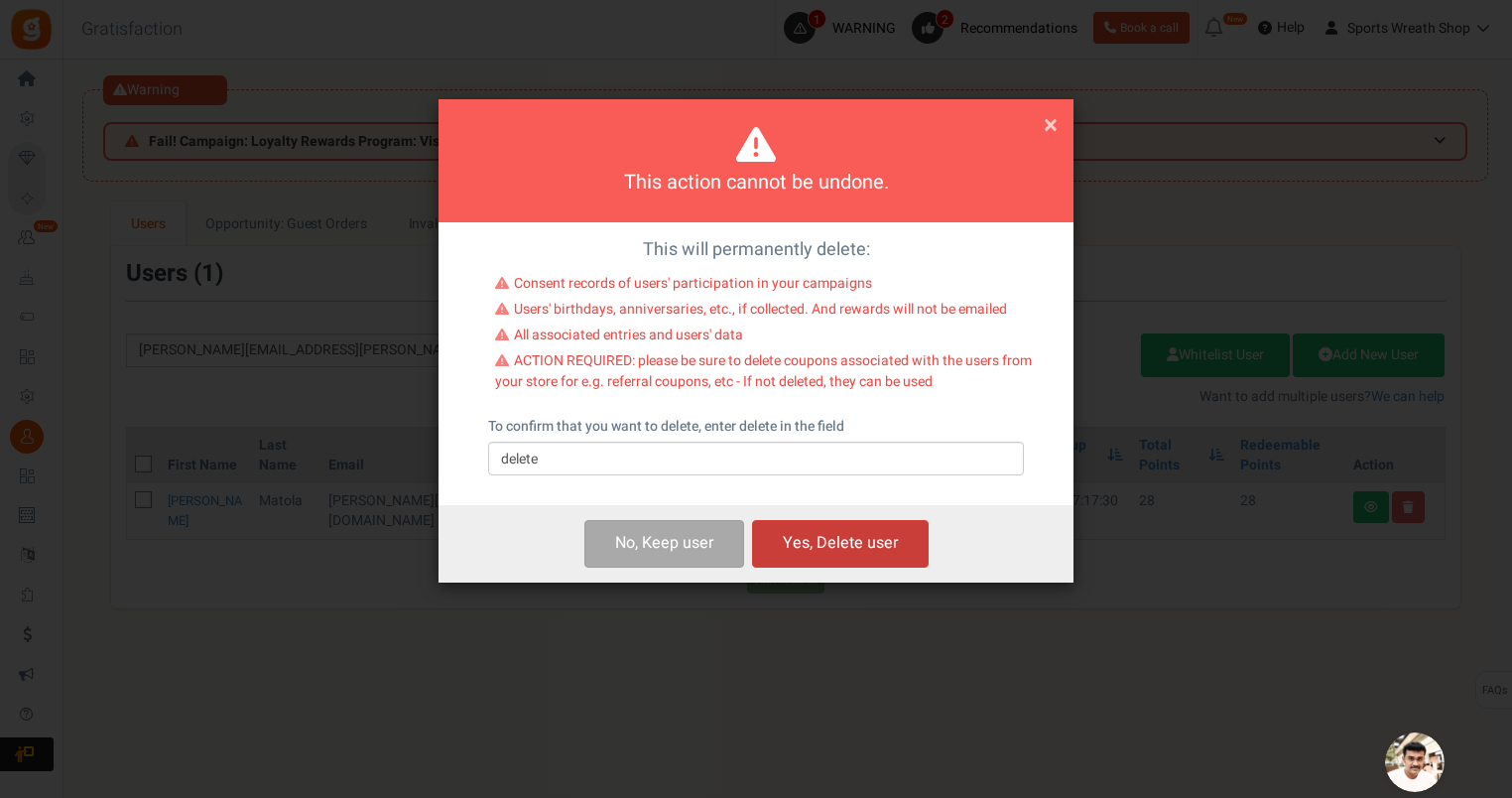 click on "Yes, Delete user" at bounding box center [840, 543] 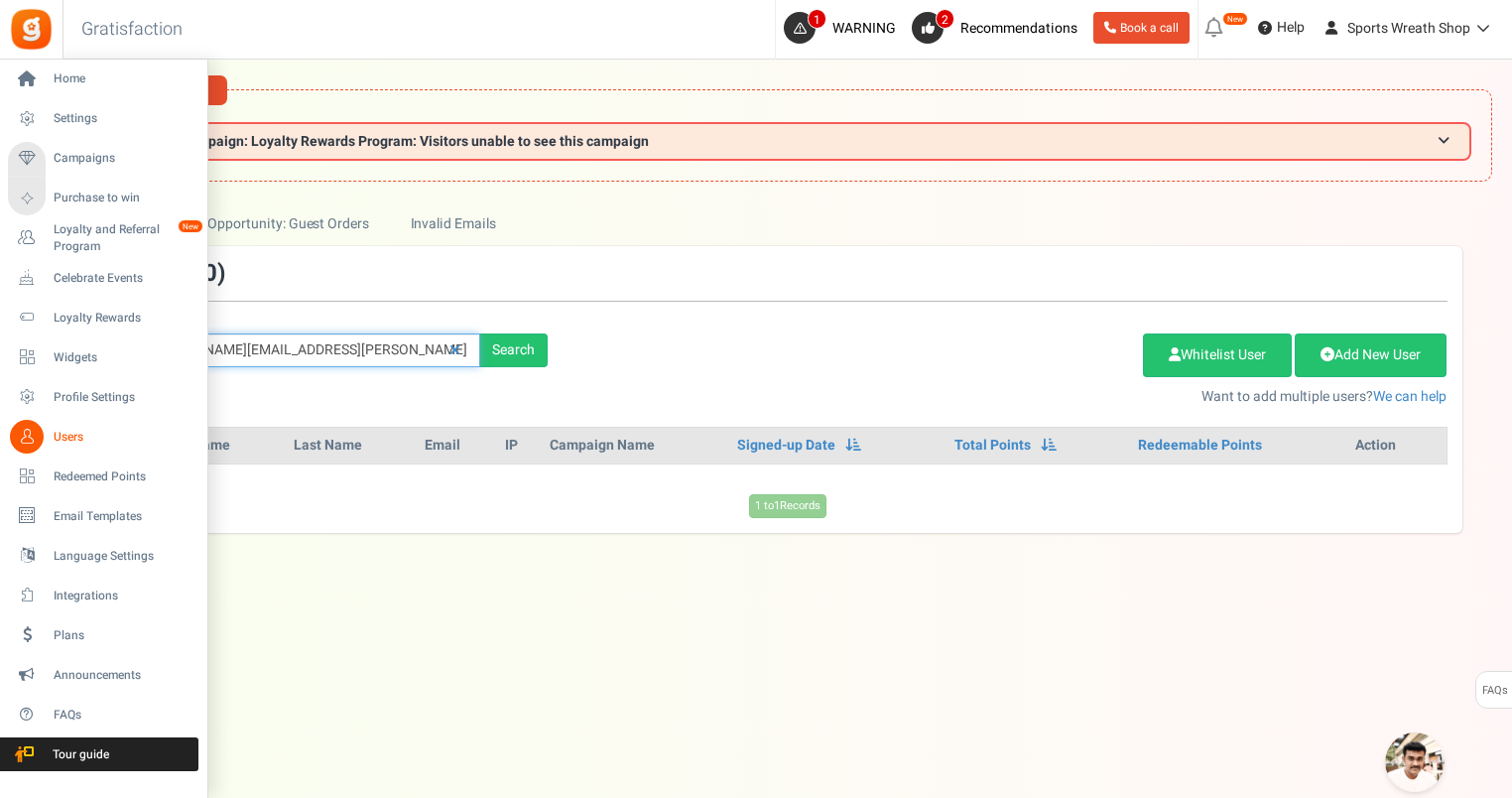 drag, startPoint x: 337, startPoint y: 345, endPoint x: 0, endPoint y: 366, distance: 337.65367 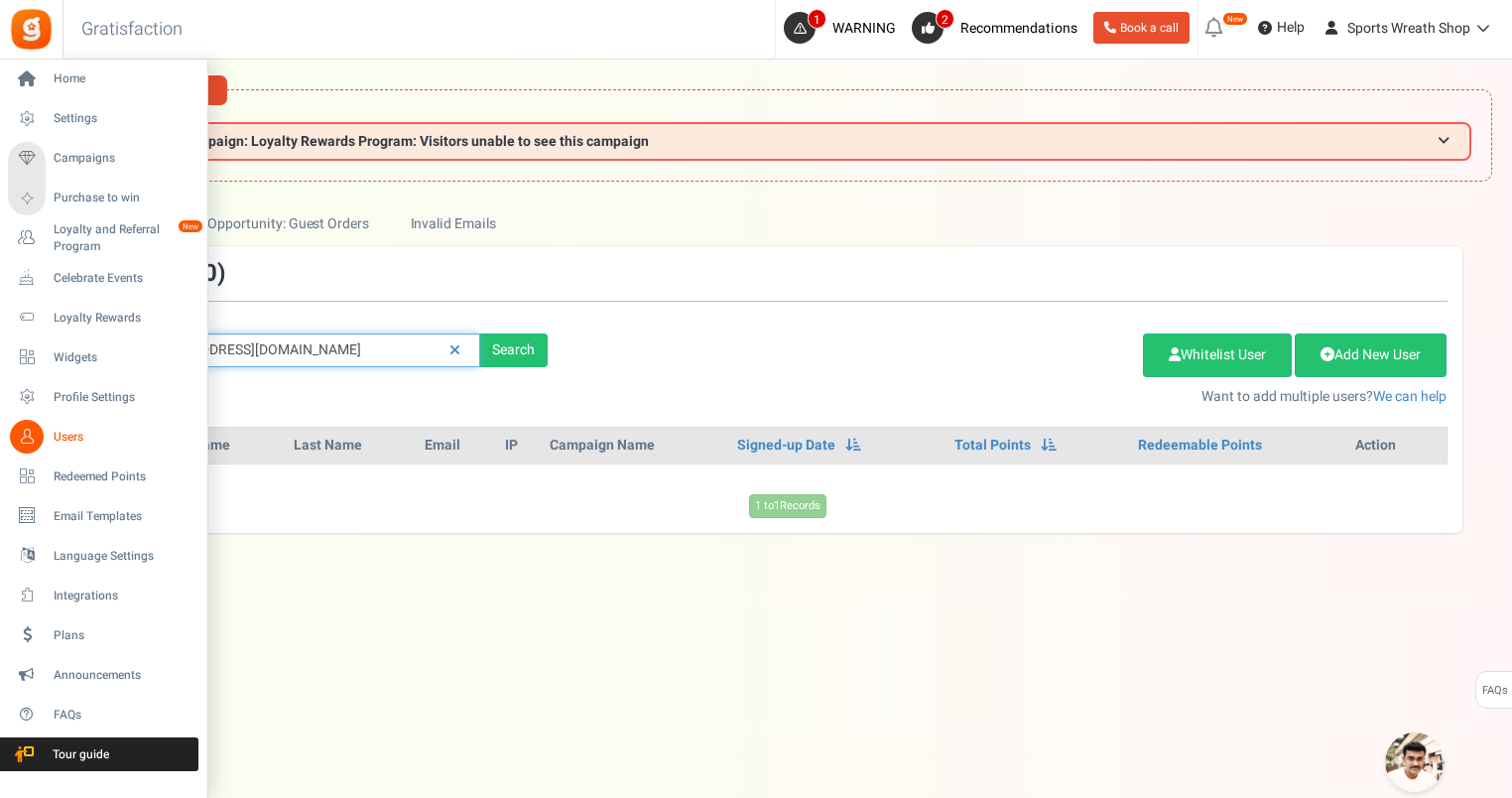 type on "[EMAIL_ADDRESS][DOMAIN_NAME]" 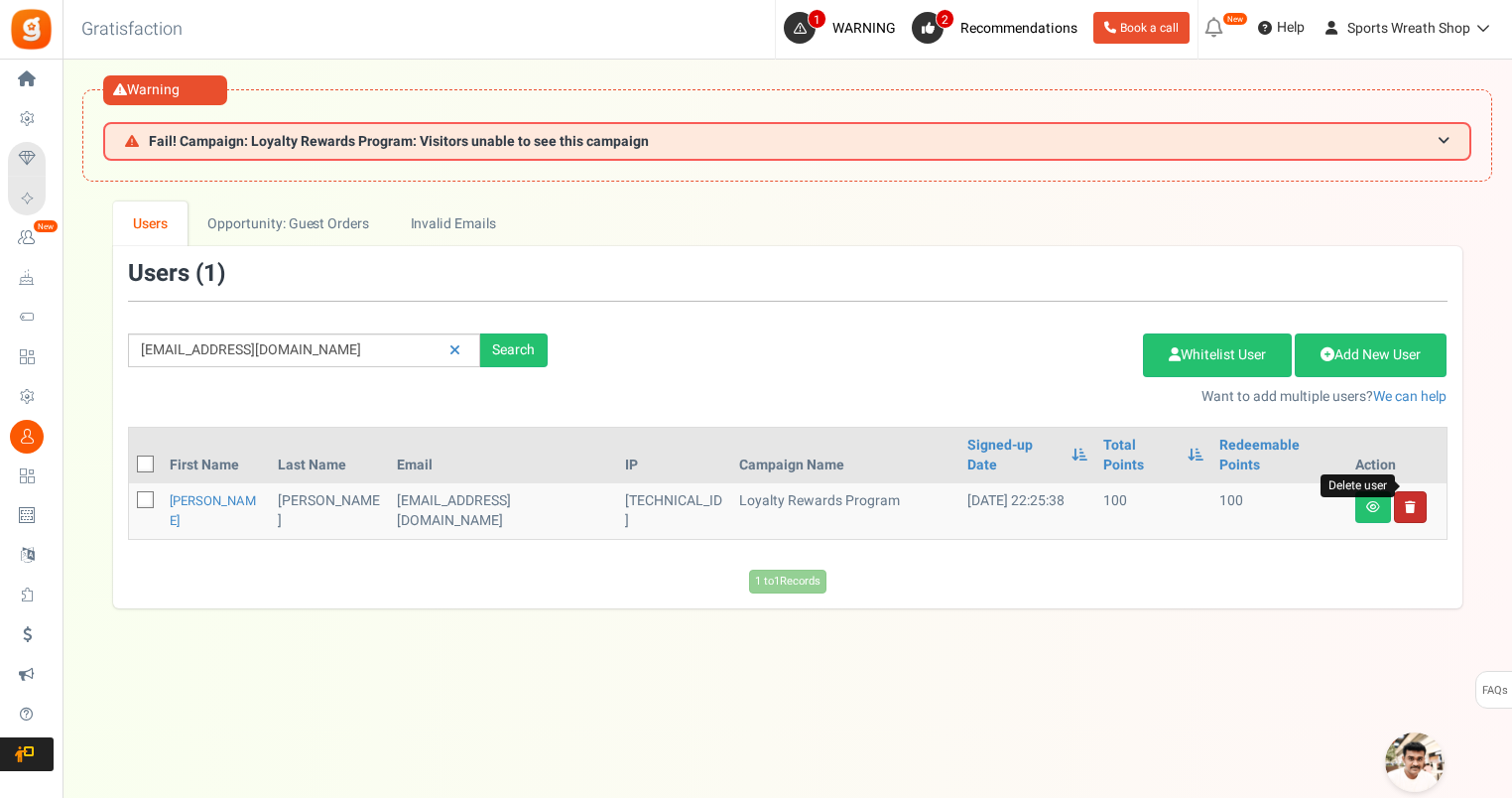 click at bounding box center [1410, 507] 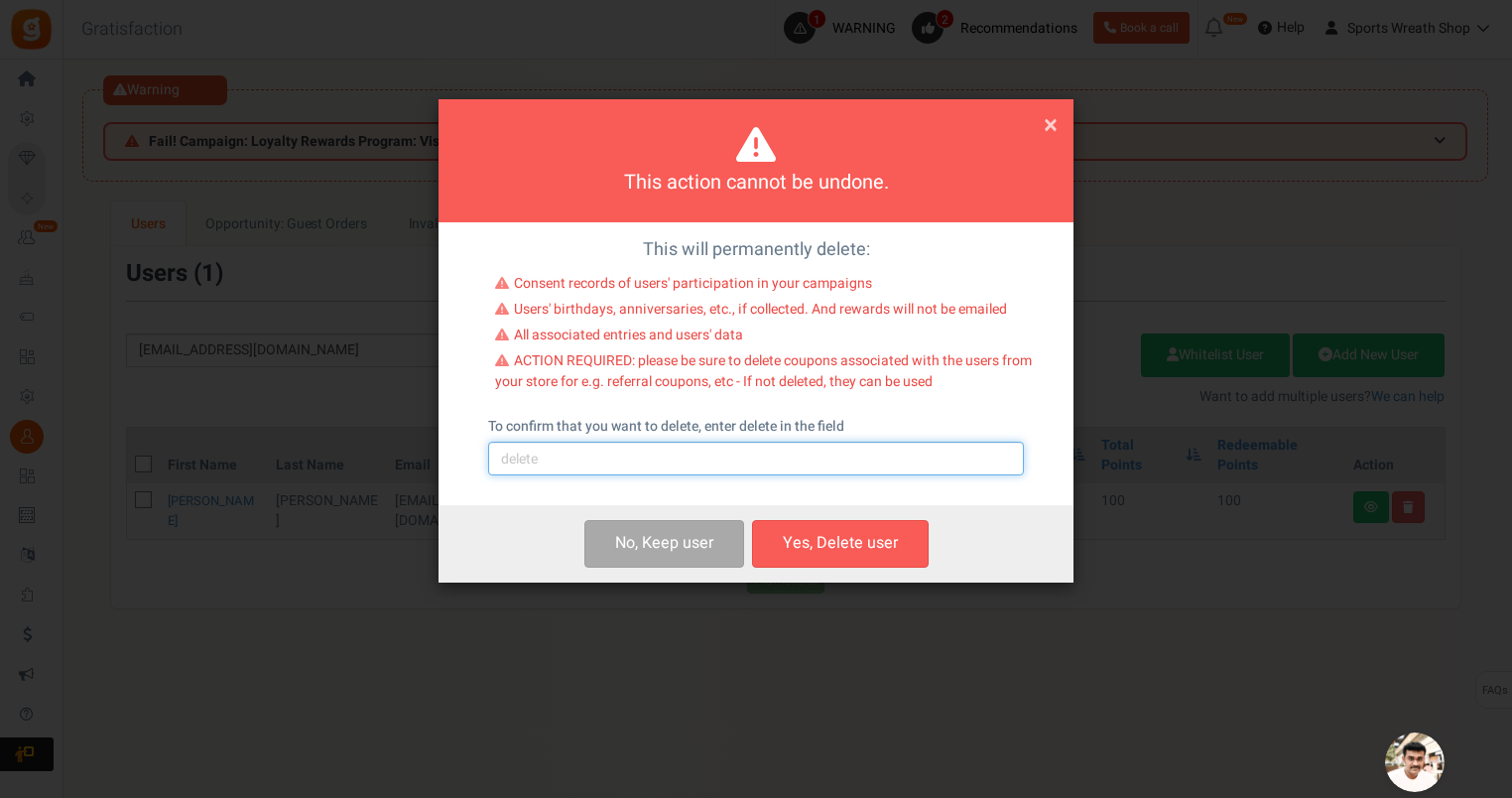 click at bounding box center [756, 459] 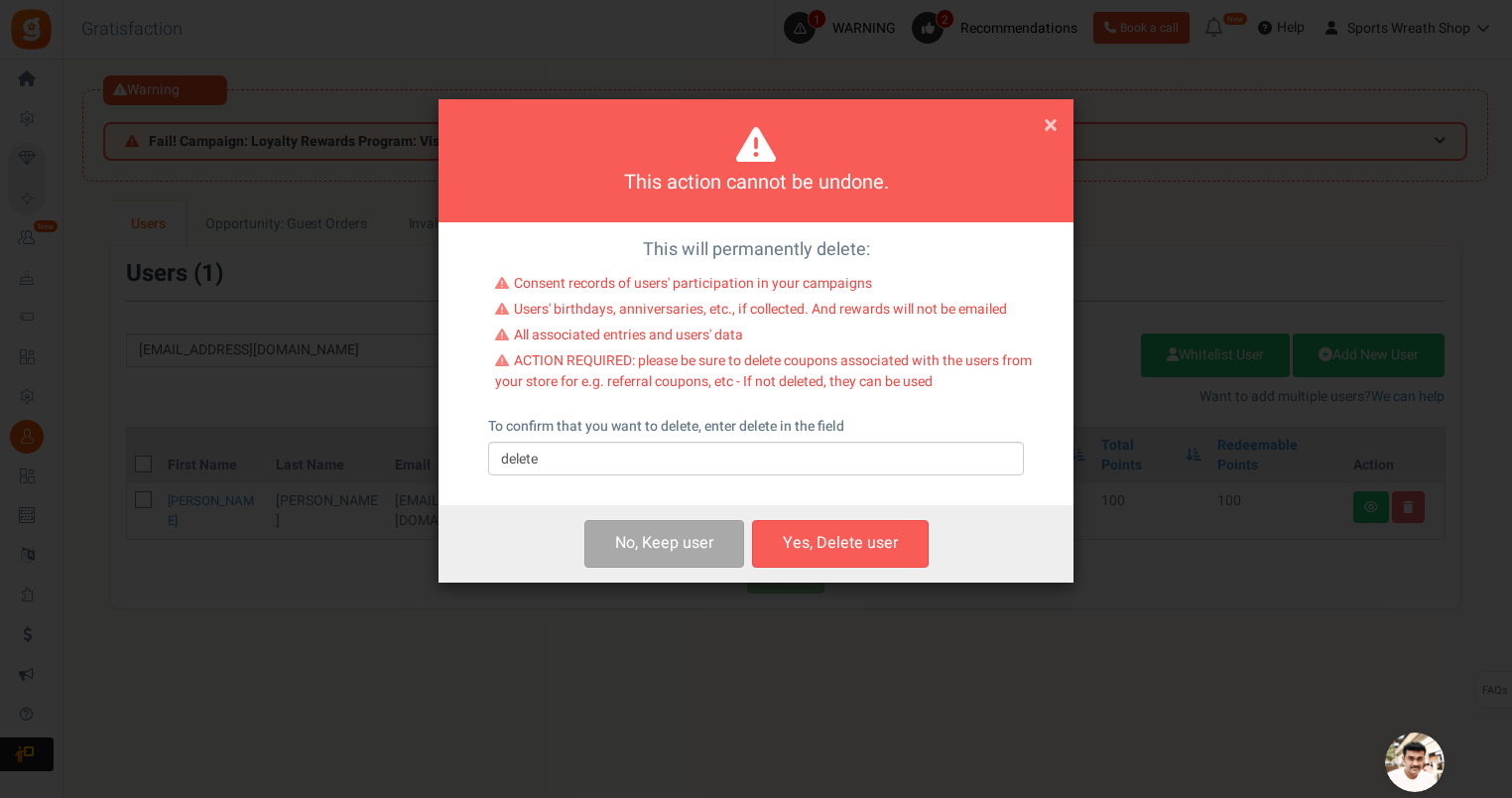 click on "Yes, Delete user" at bounding box center (840, 543) 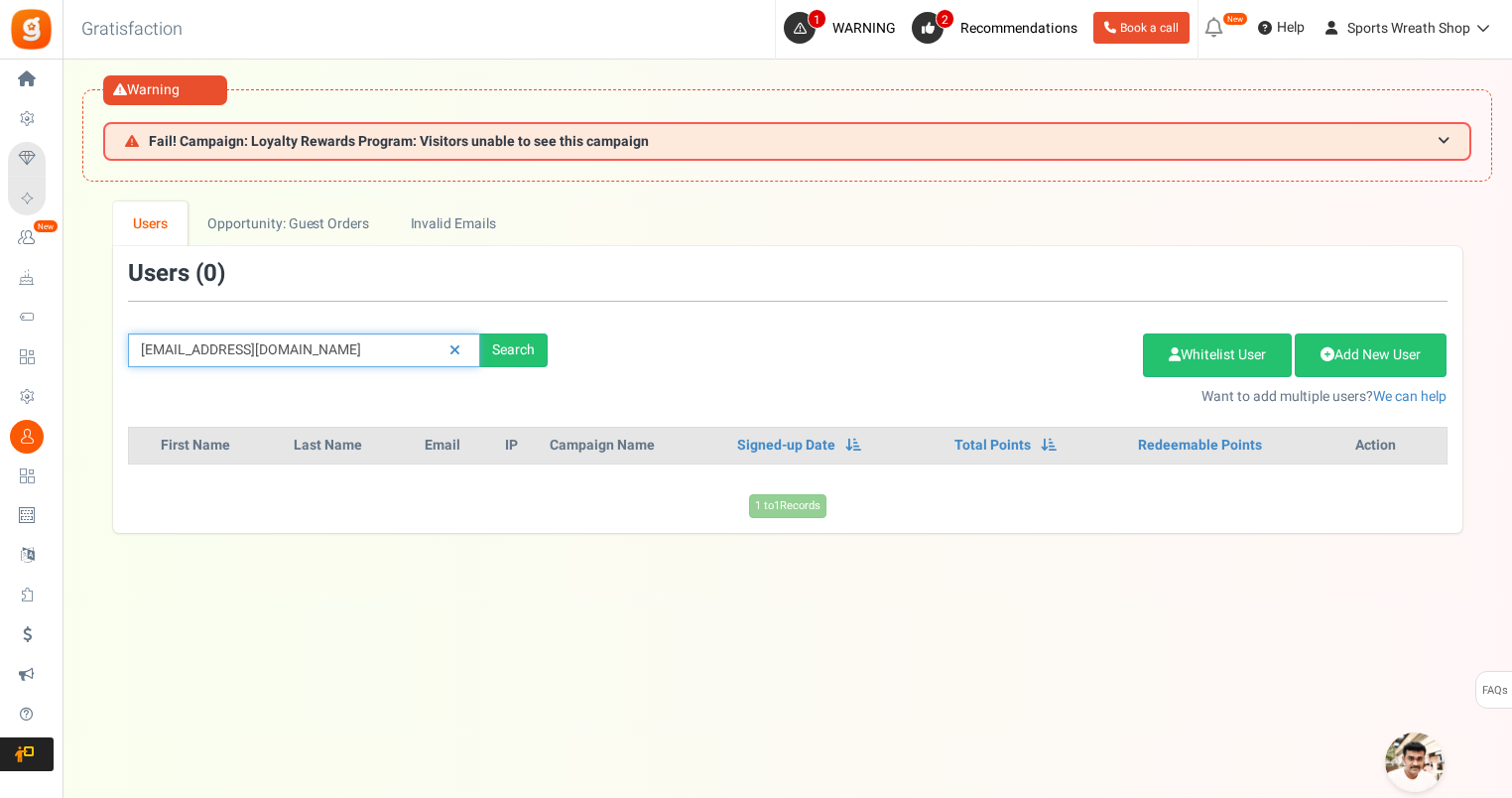 drag, startPoint x: 368, startPoint y: 345, endPoint x: 83, endPoint y: 393, distance: 289.01384 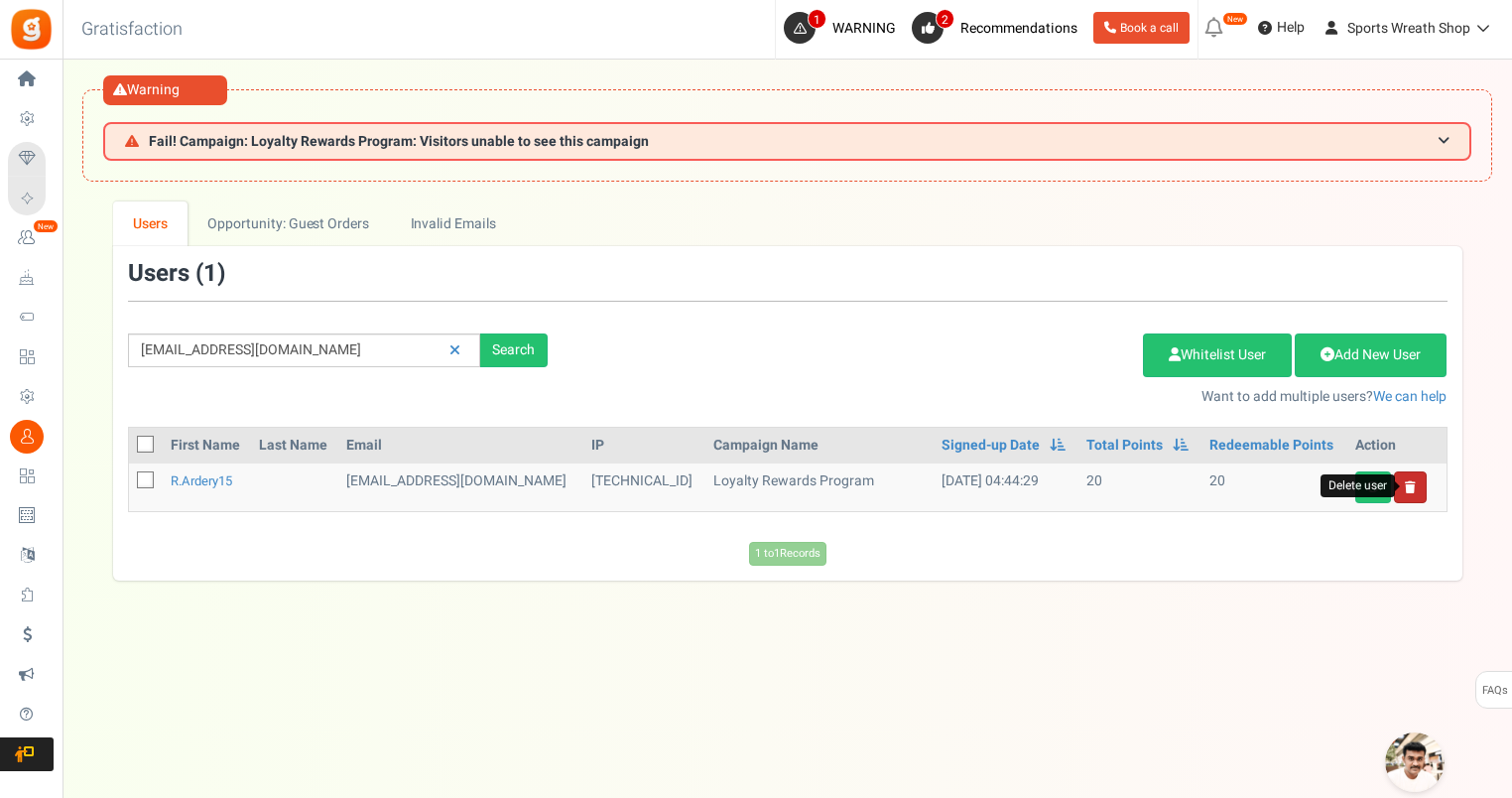 click at bounding box center (1410, 487) 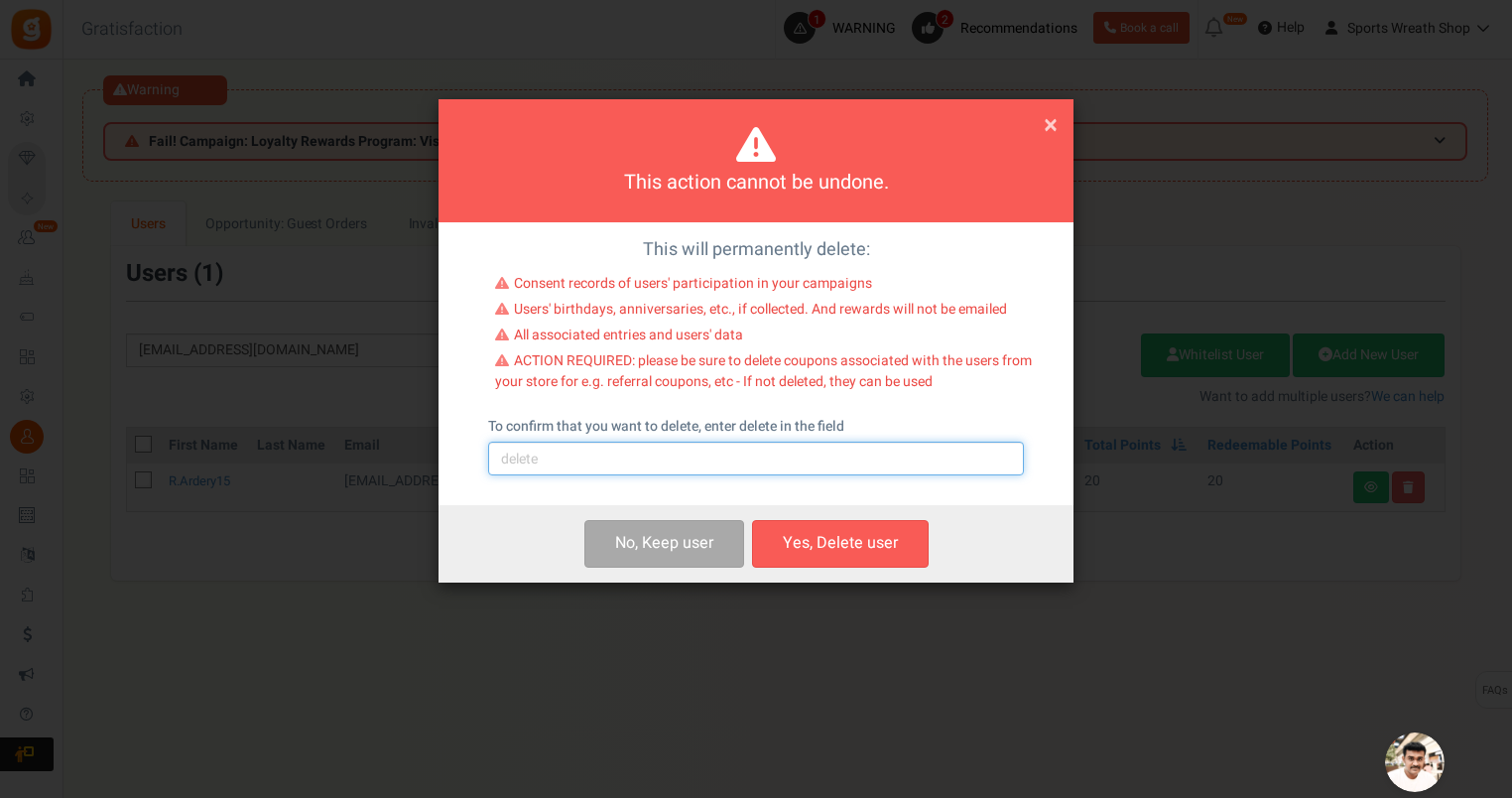 click at bounding box center (756, 459) 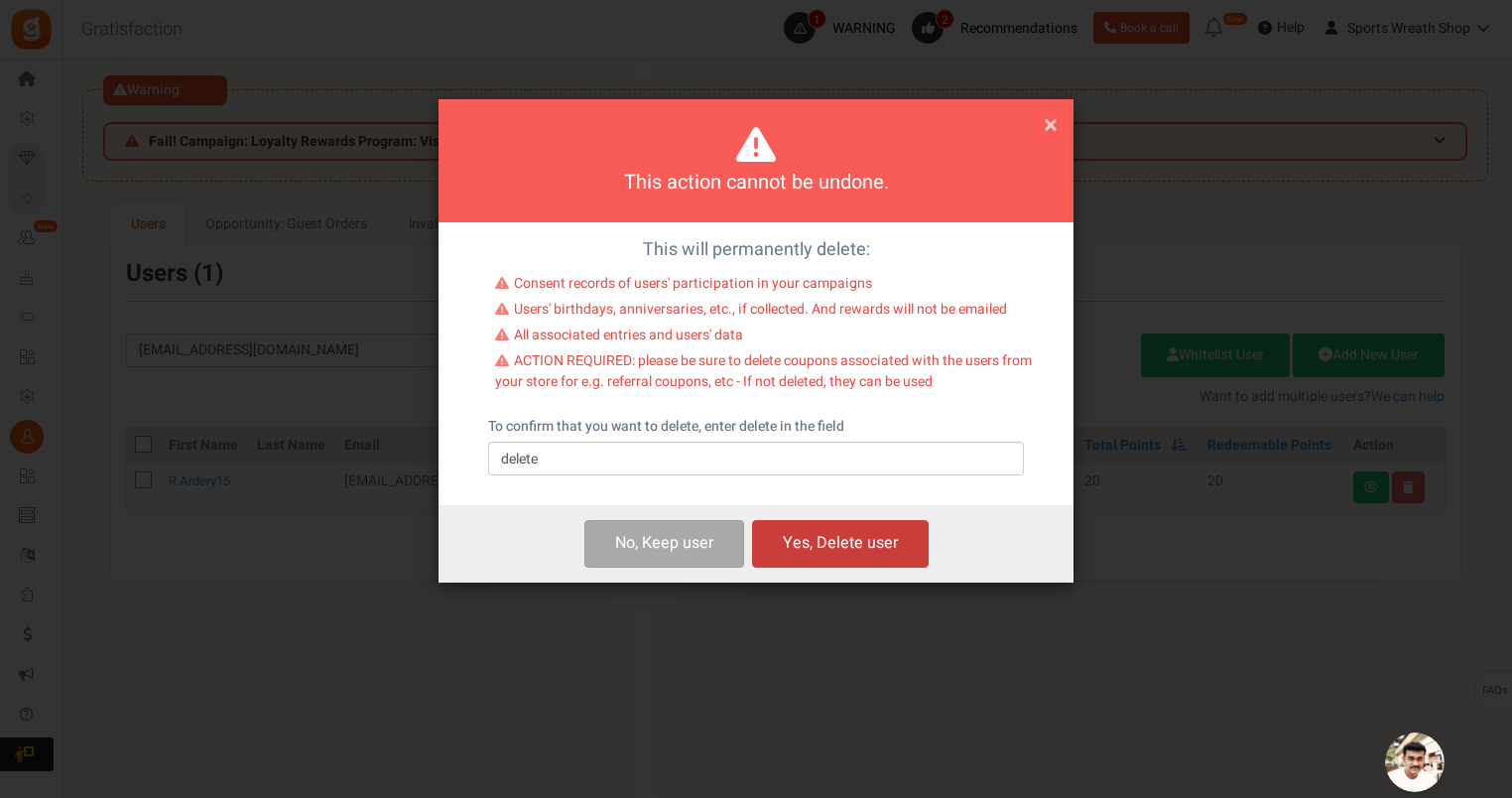 click on "Yes, Delete user" at bounding box center (840, 543) 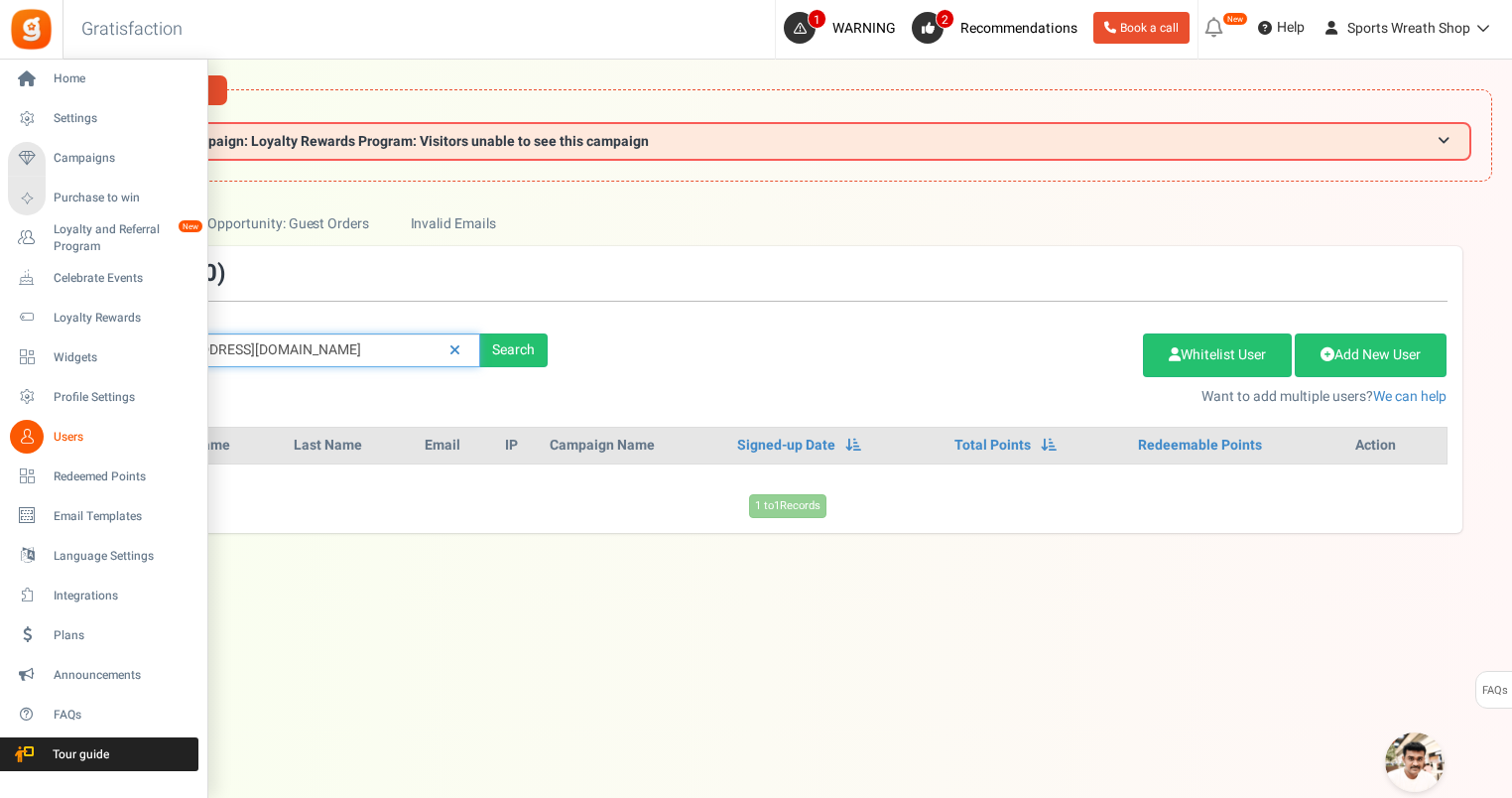 drag, startPoint x: 326, startPoint y: 350, endPoint x: 40, endPoint y: 377, distance: 287.2716 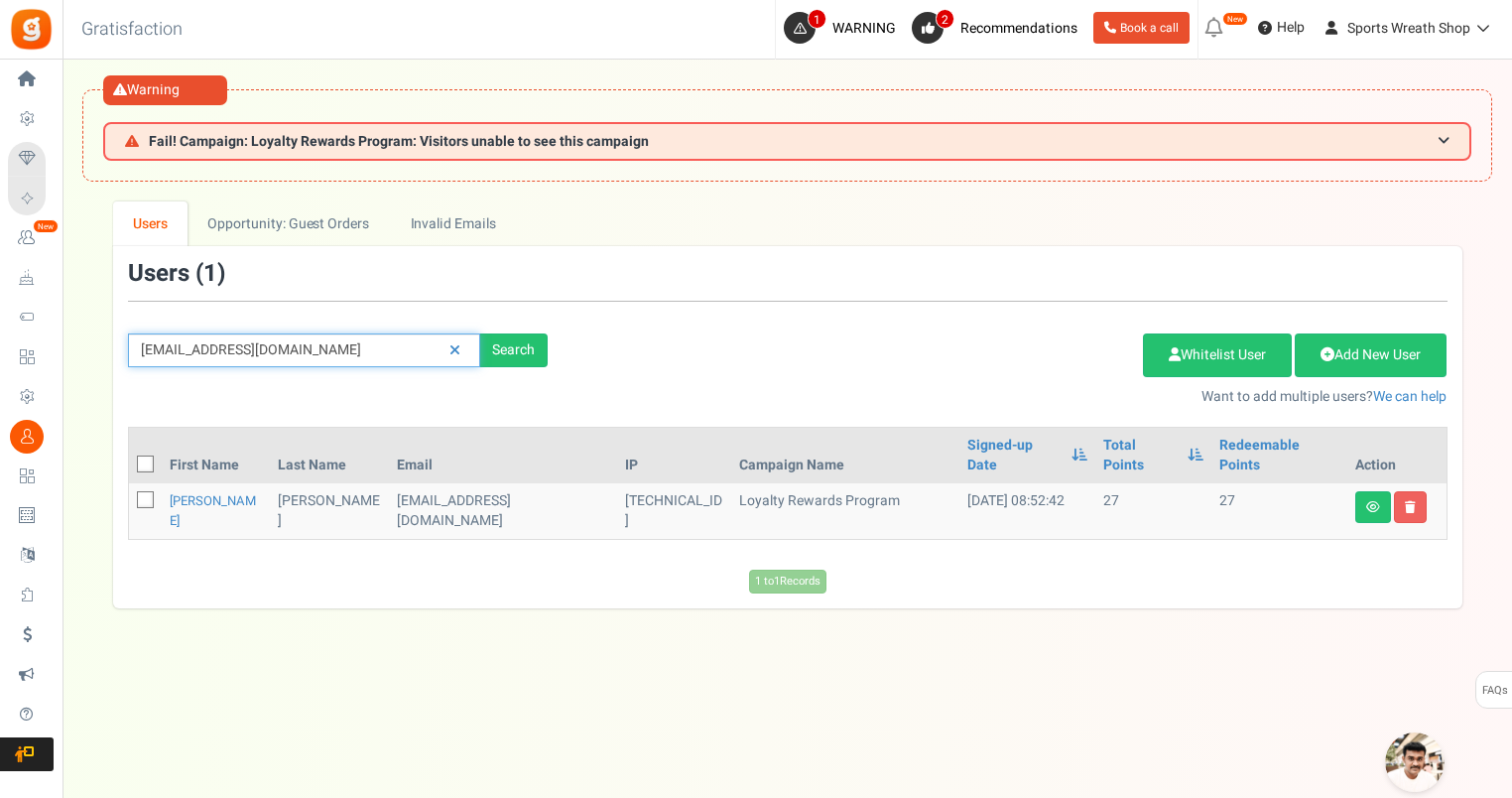 drag, startPoint x: 337, startPoint y: 354, endPoint x: 71, endPoint y: 369, distance: 266.4226 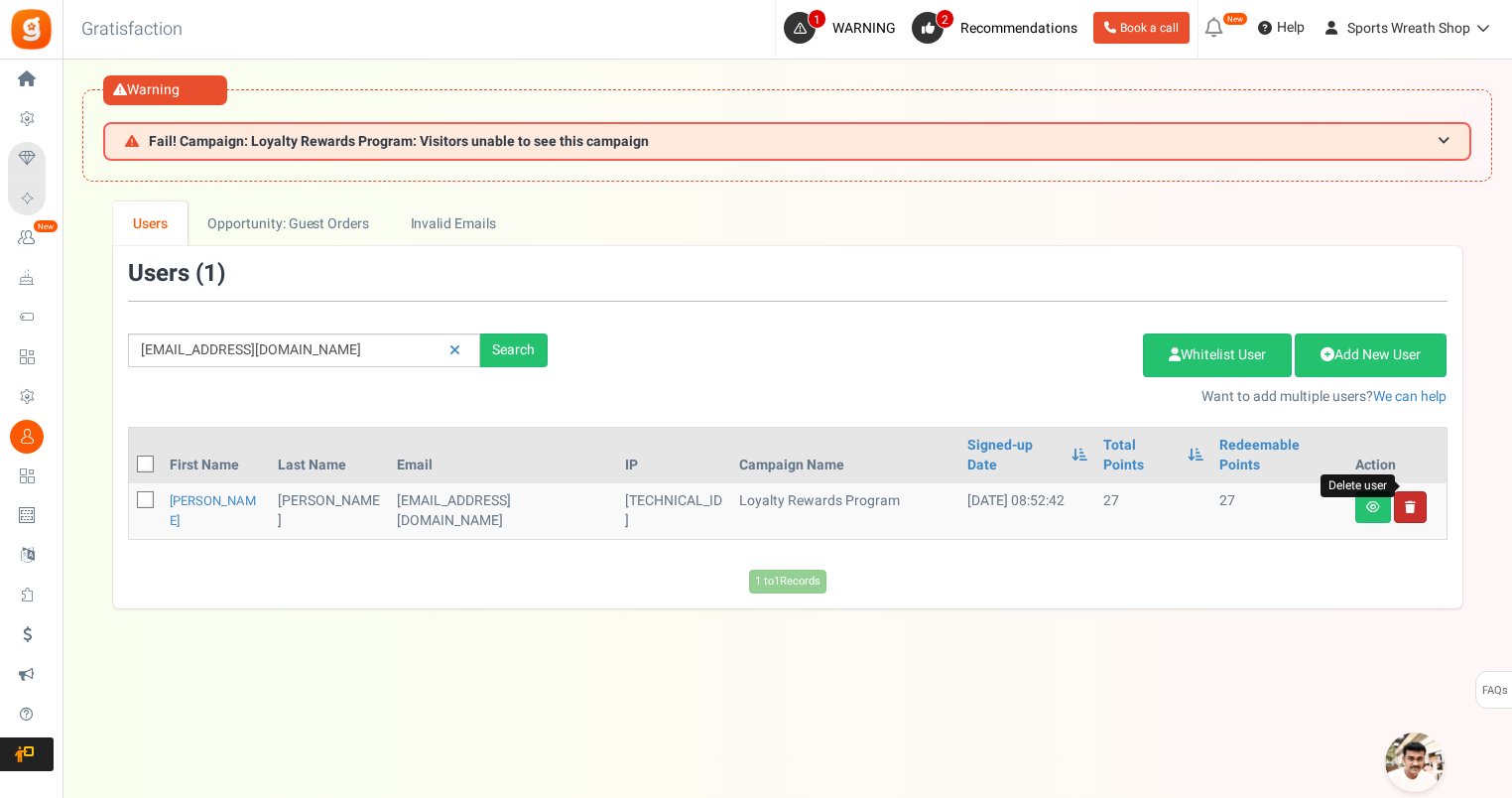 click at bounding box center [1410, 507] 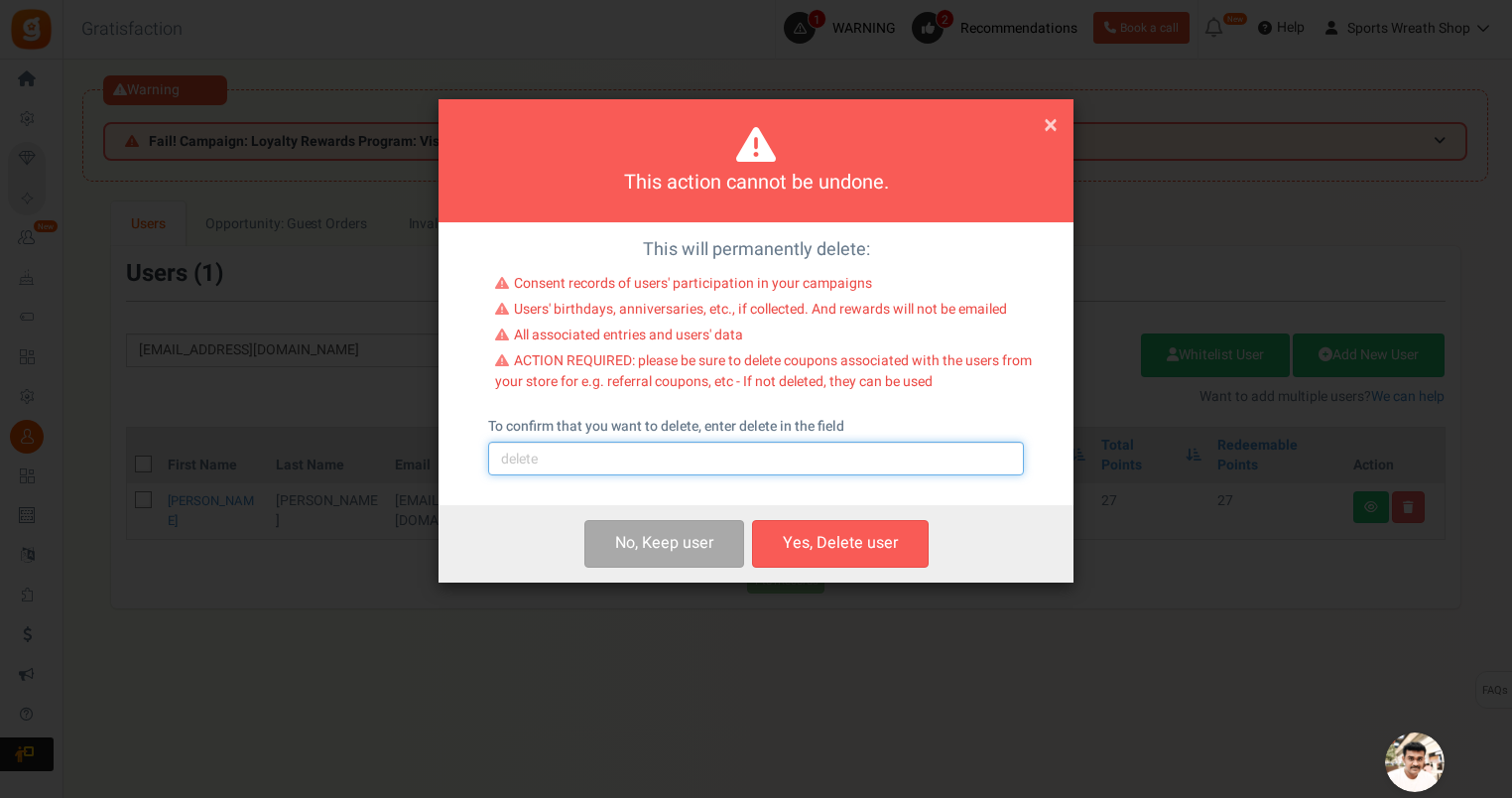 click at bounding box center [756, 459] 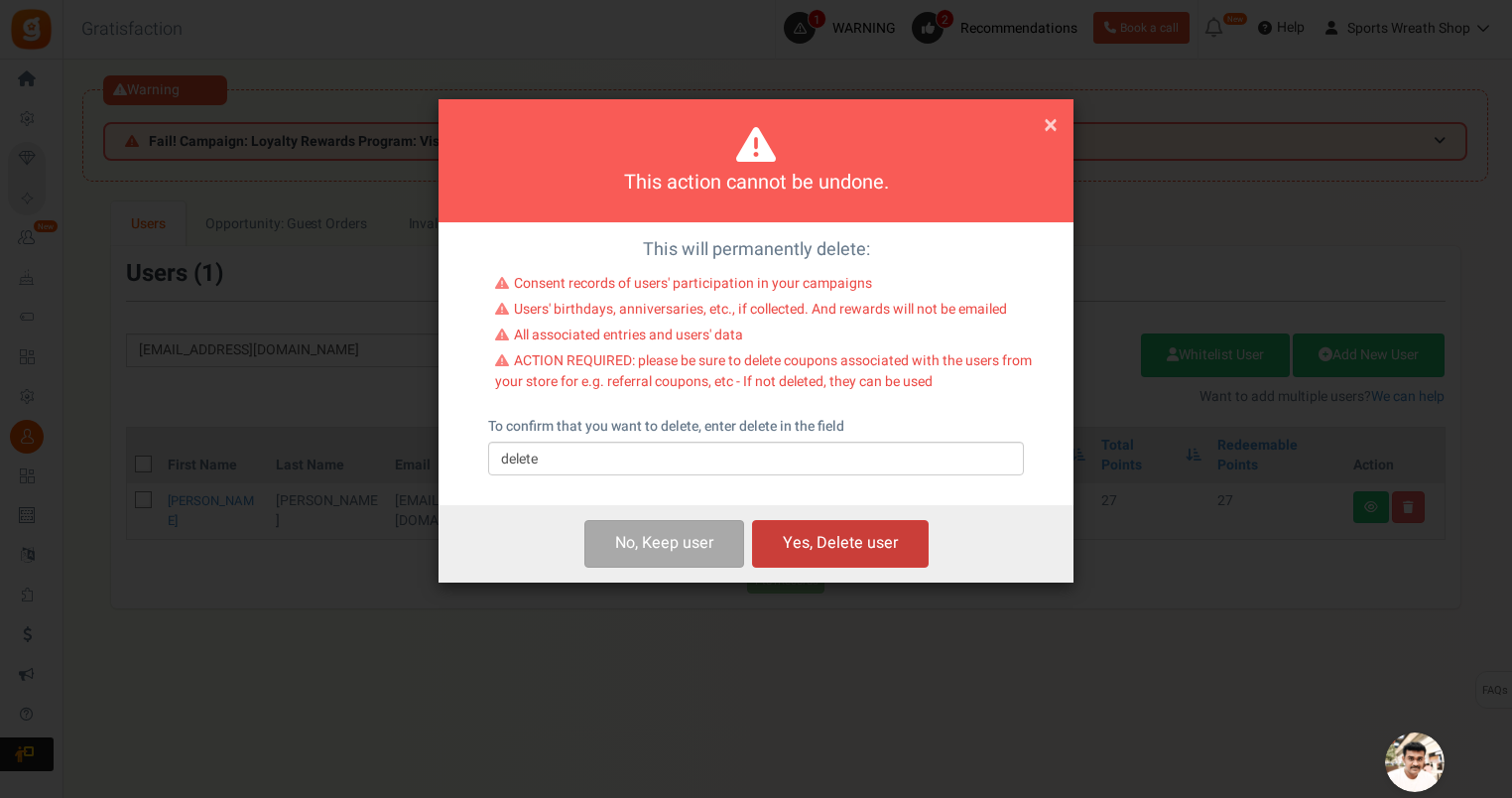 click on "Yes, Delete user" at bounding box center [840, 543] 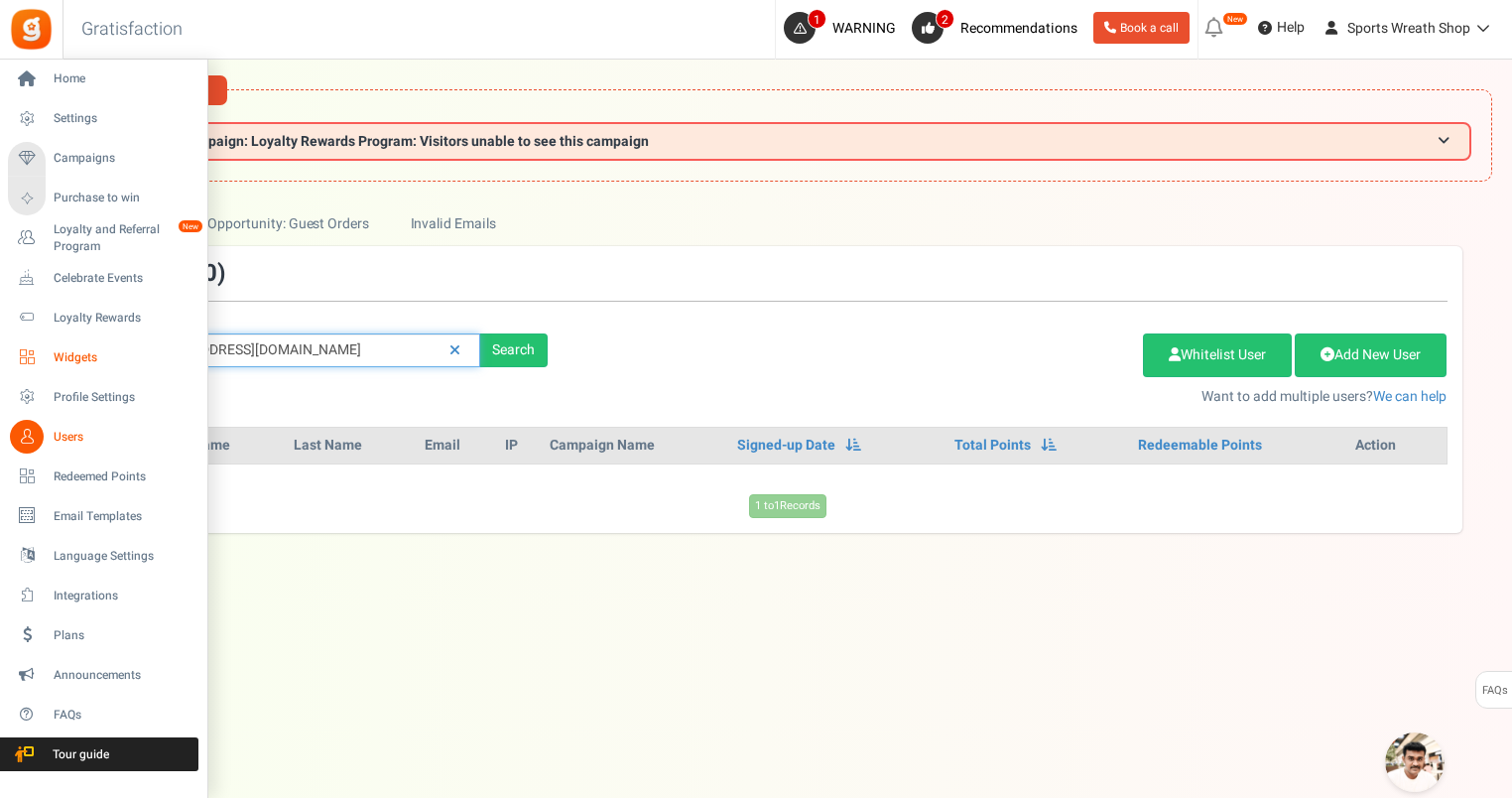 drag, startPoint x: 318, startPoint y: 355, endPoint x: 42, endPoint y: 361, distance: 276.0652 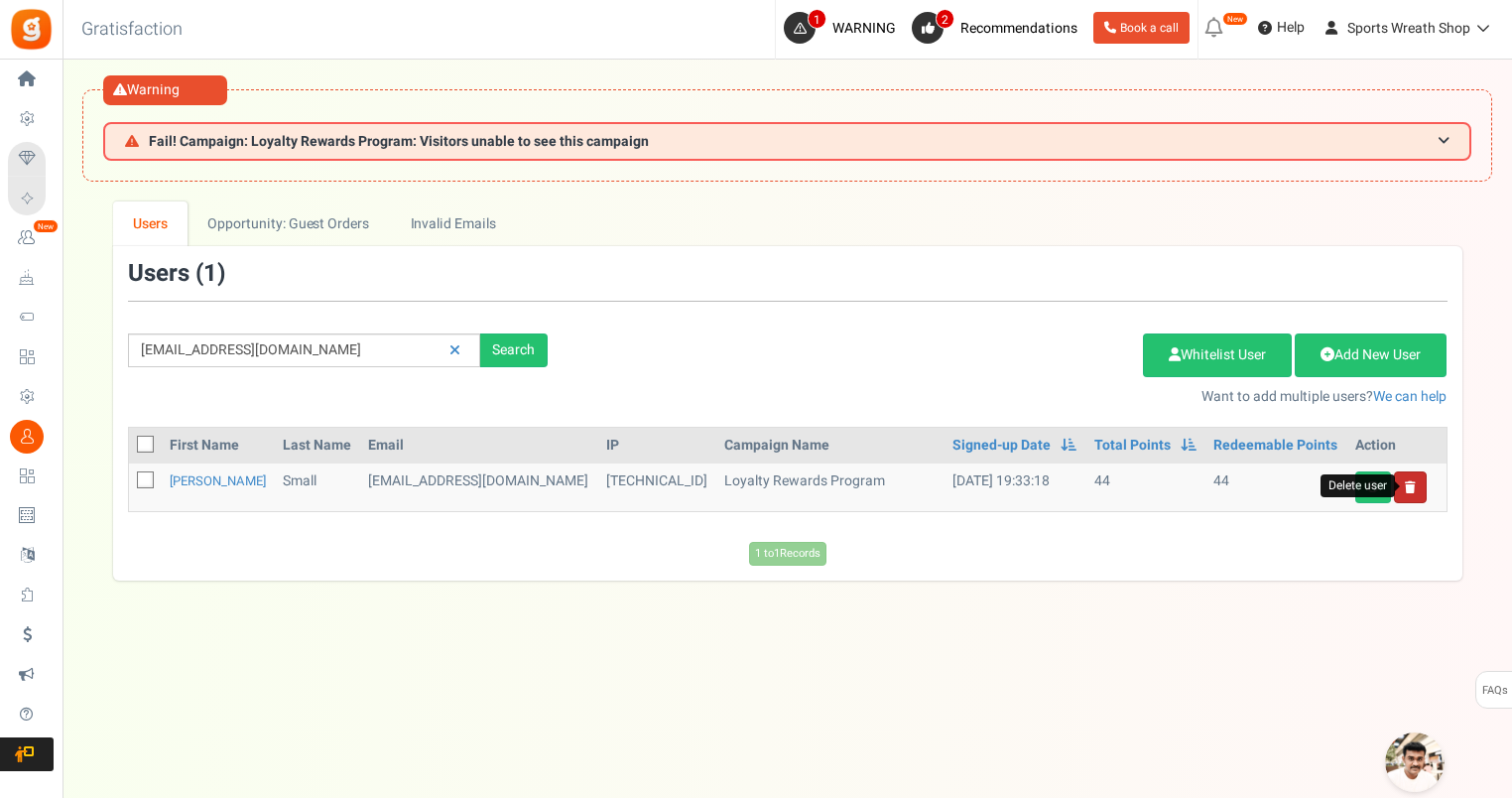 click at bounding box center (1410, 487) 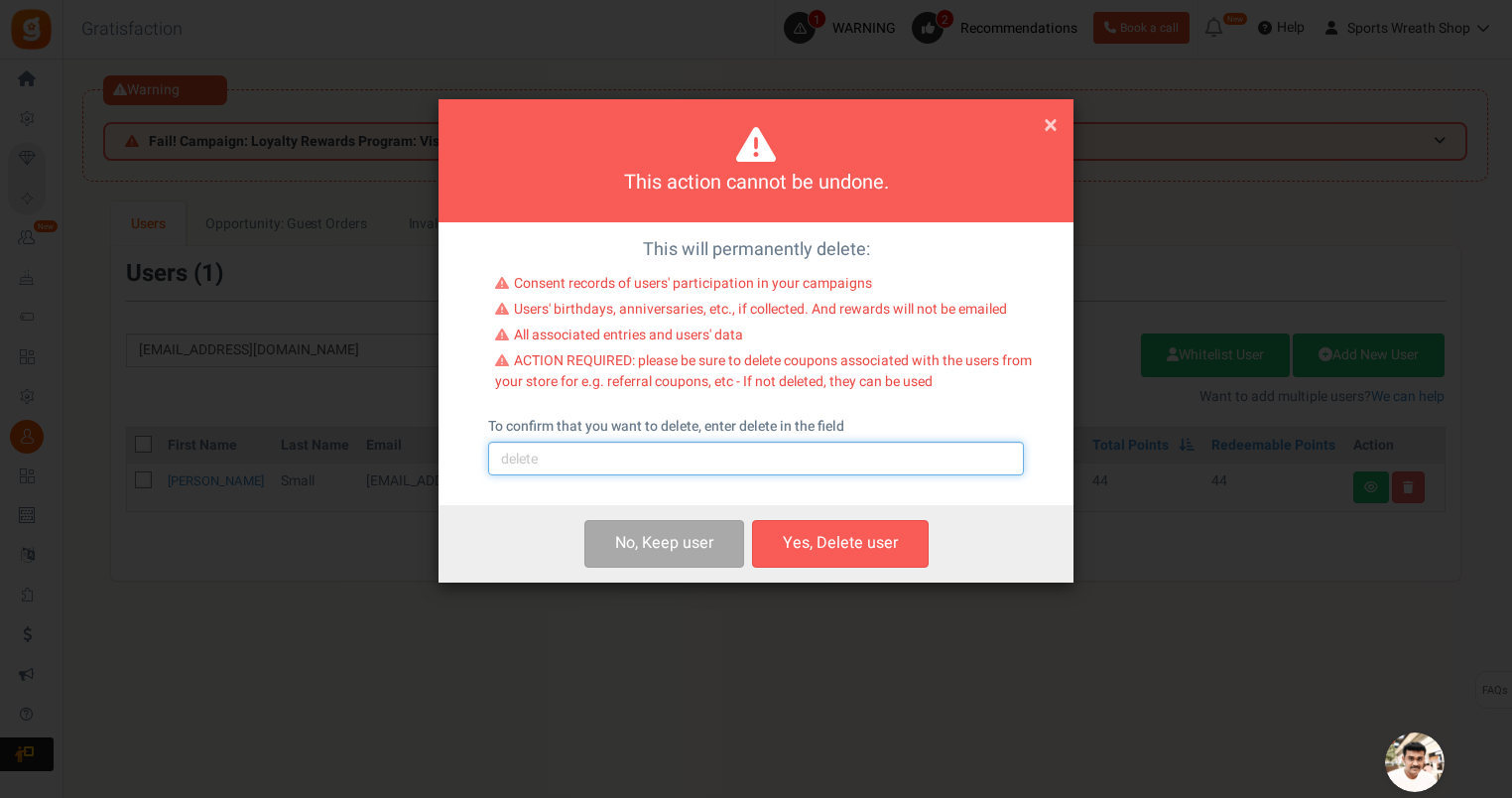 click at bounding box center (756, 459) 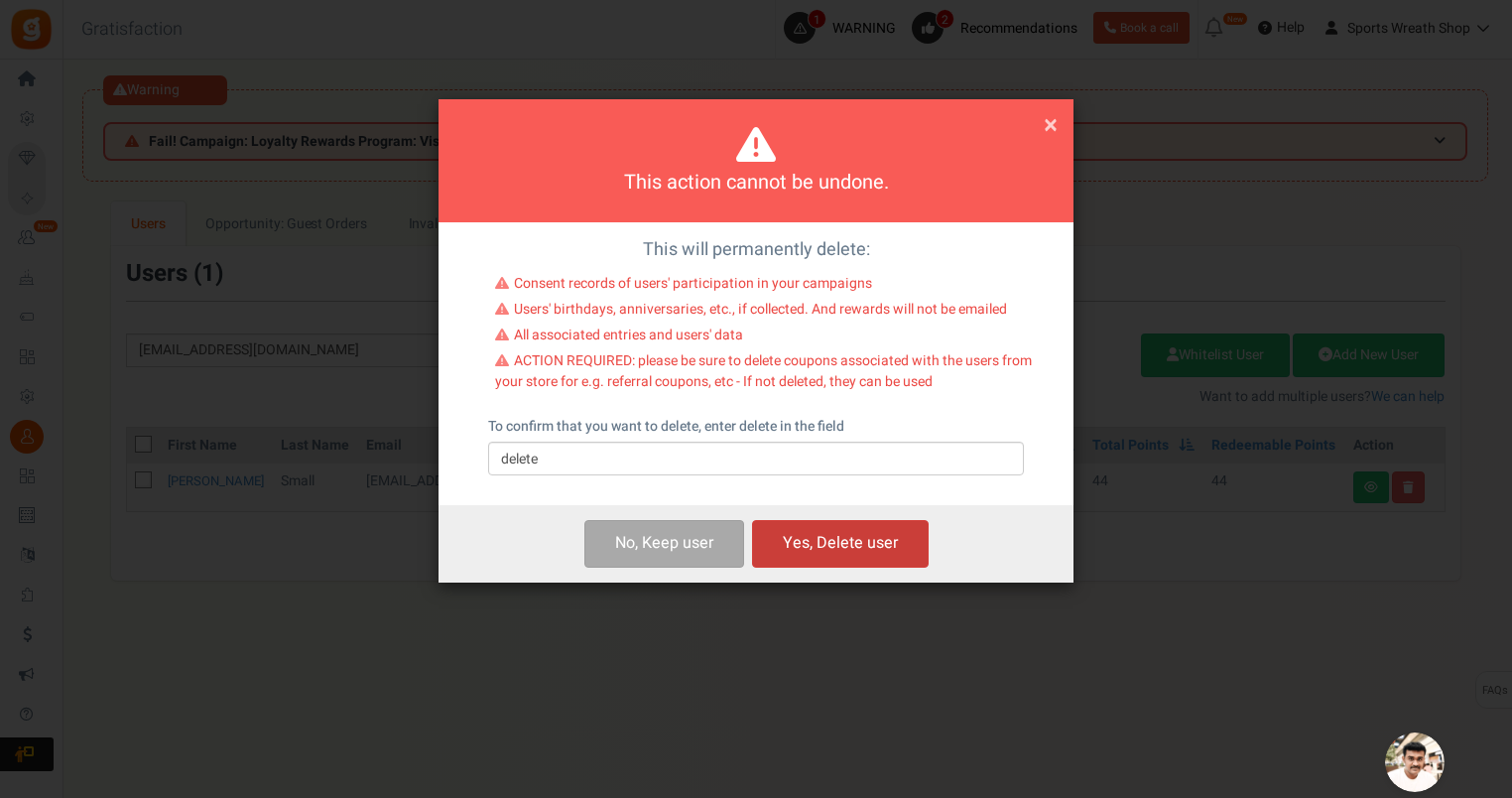 click on "Yes, Delete user" at bounding box center [840, 543] 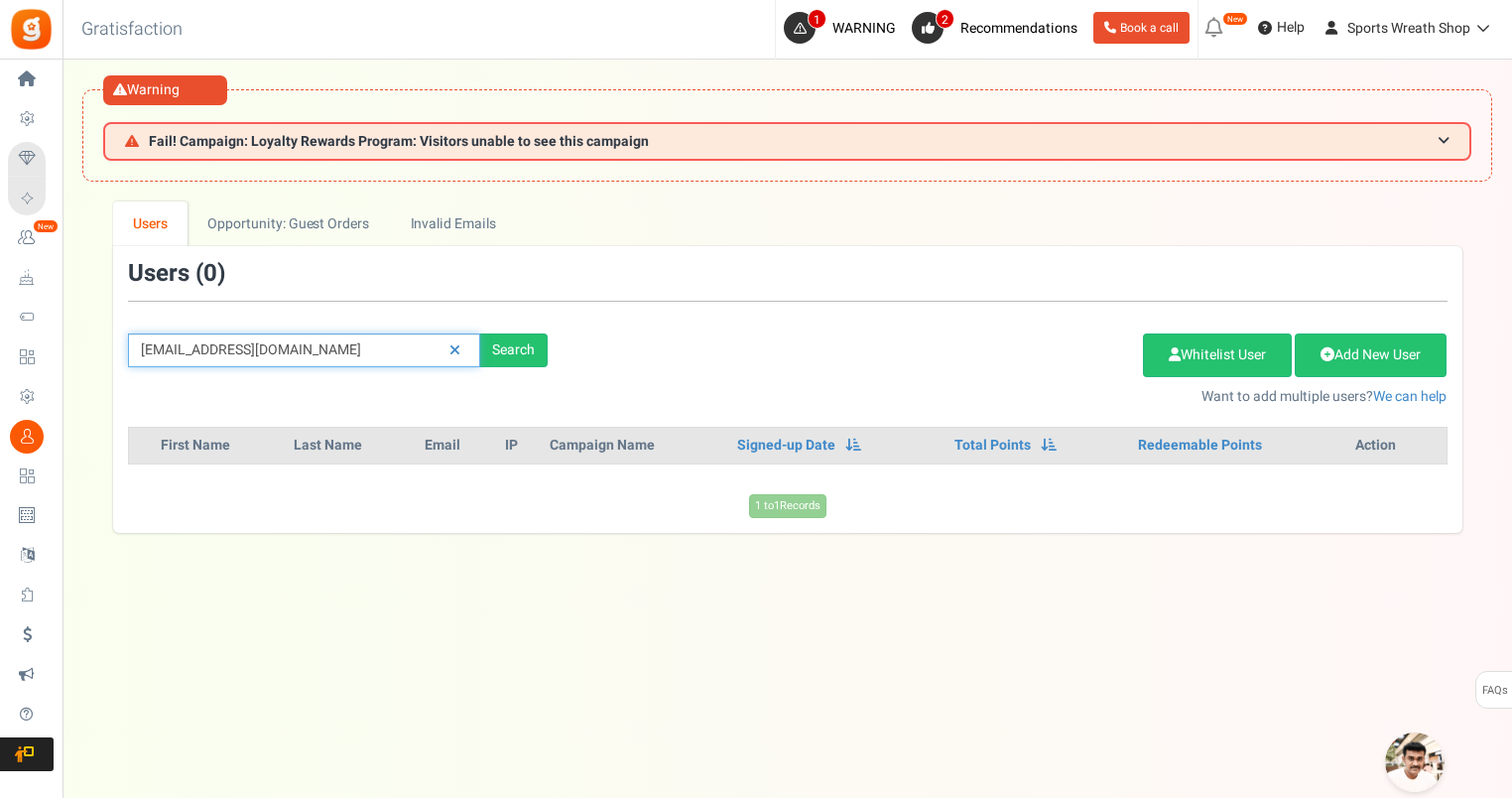 drag, startPoint x: 330, startPoint y: 344, endPoint x: 123, endPoint y: 358, distance: 207.47289 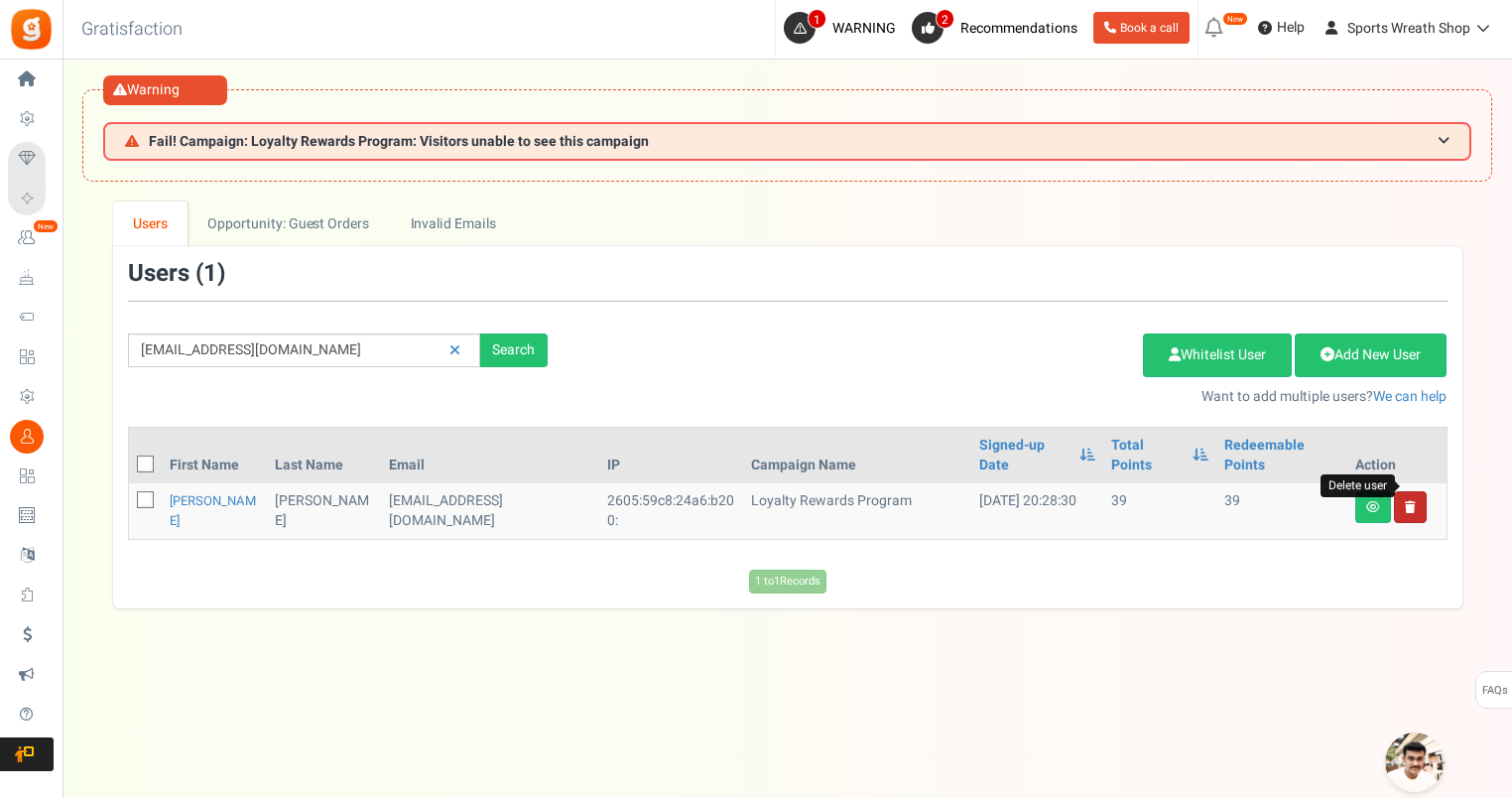 click at bounding box center [1410, 507] 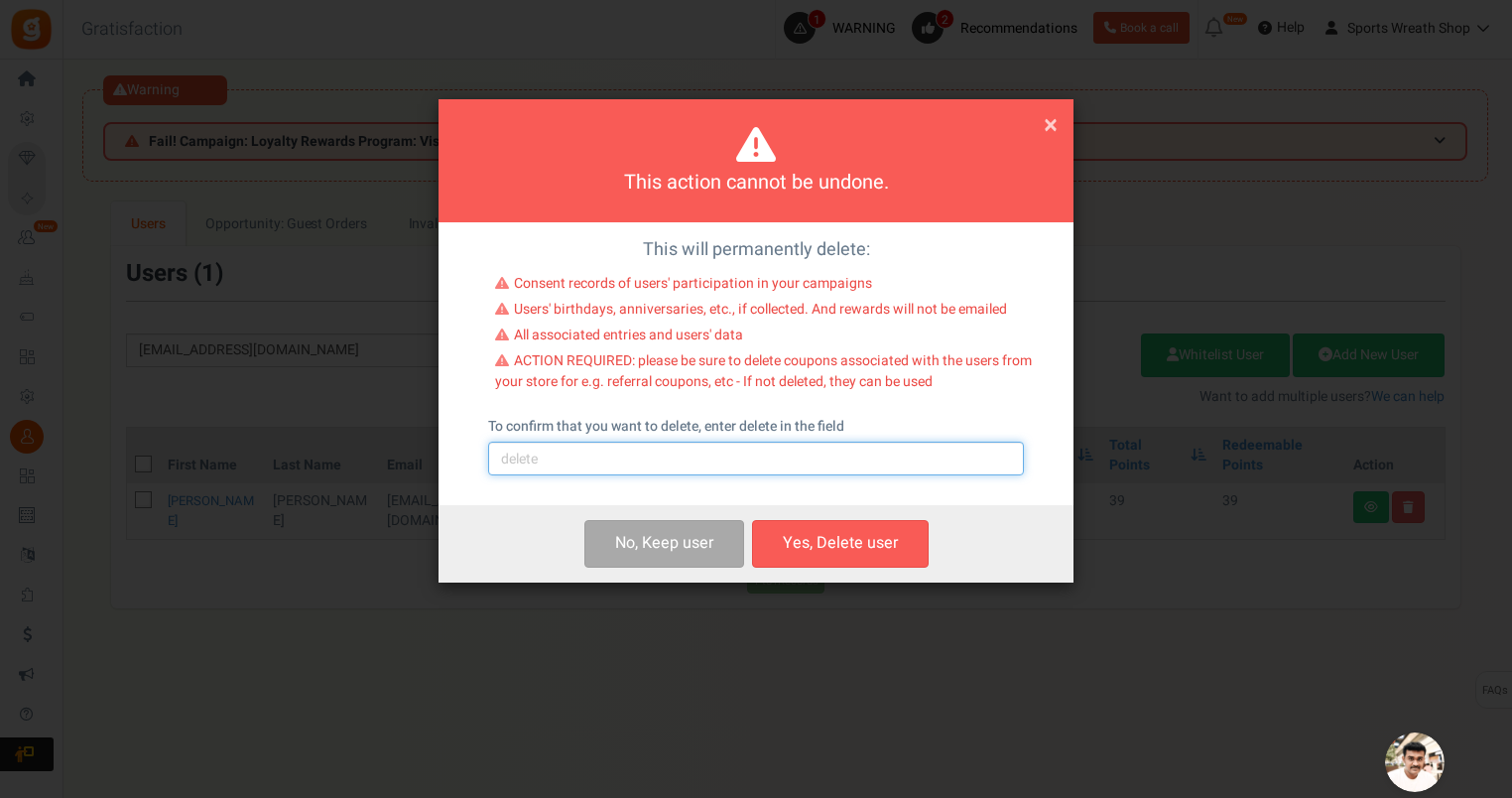 click at bounding box center [756, 459] 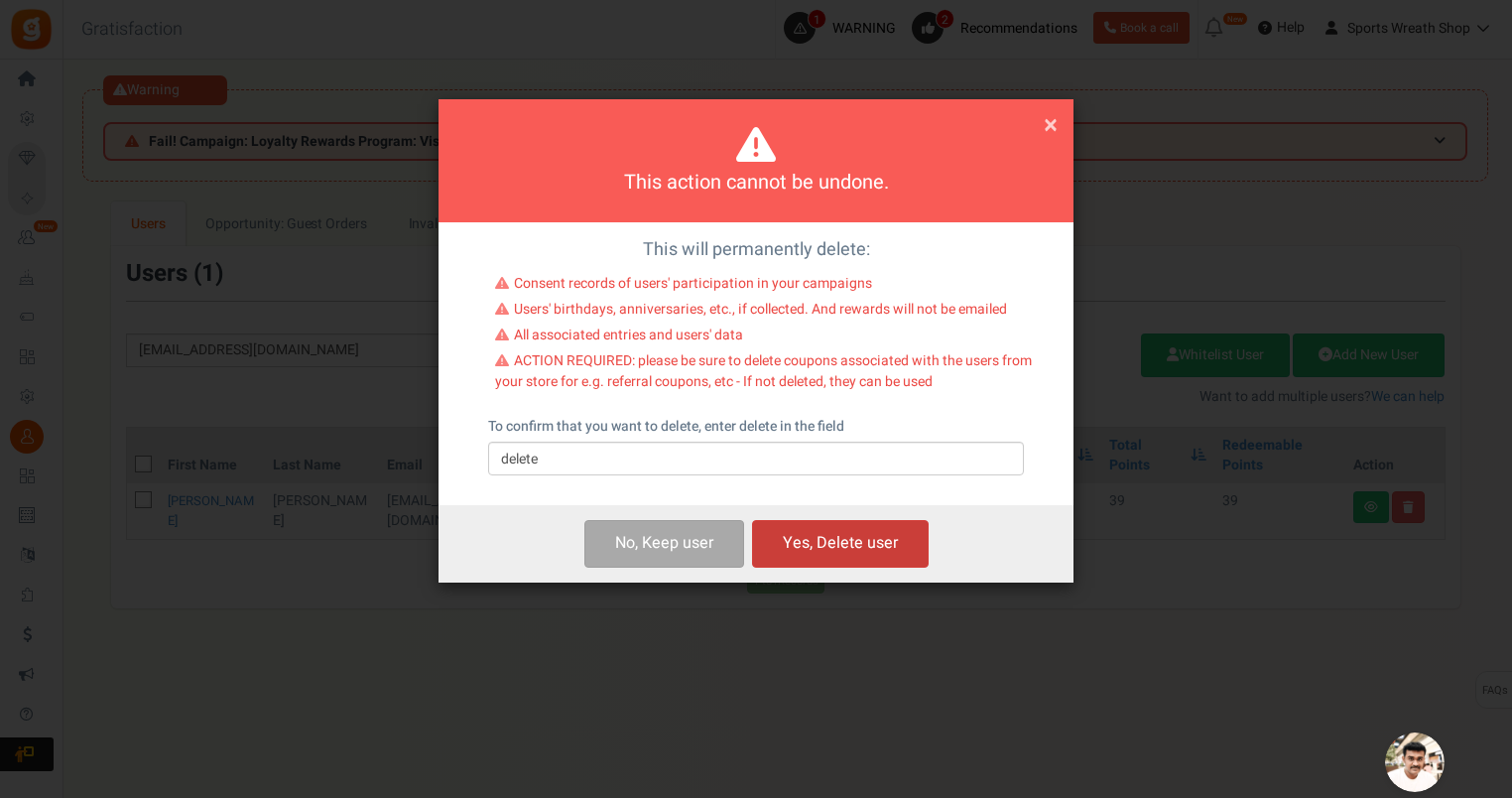 click on "Yes, Delete user" at bounding box center [840, 543] 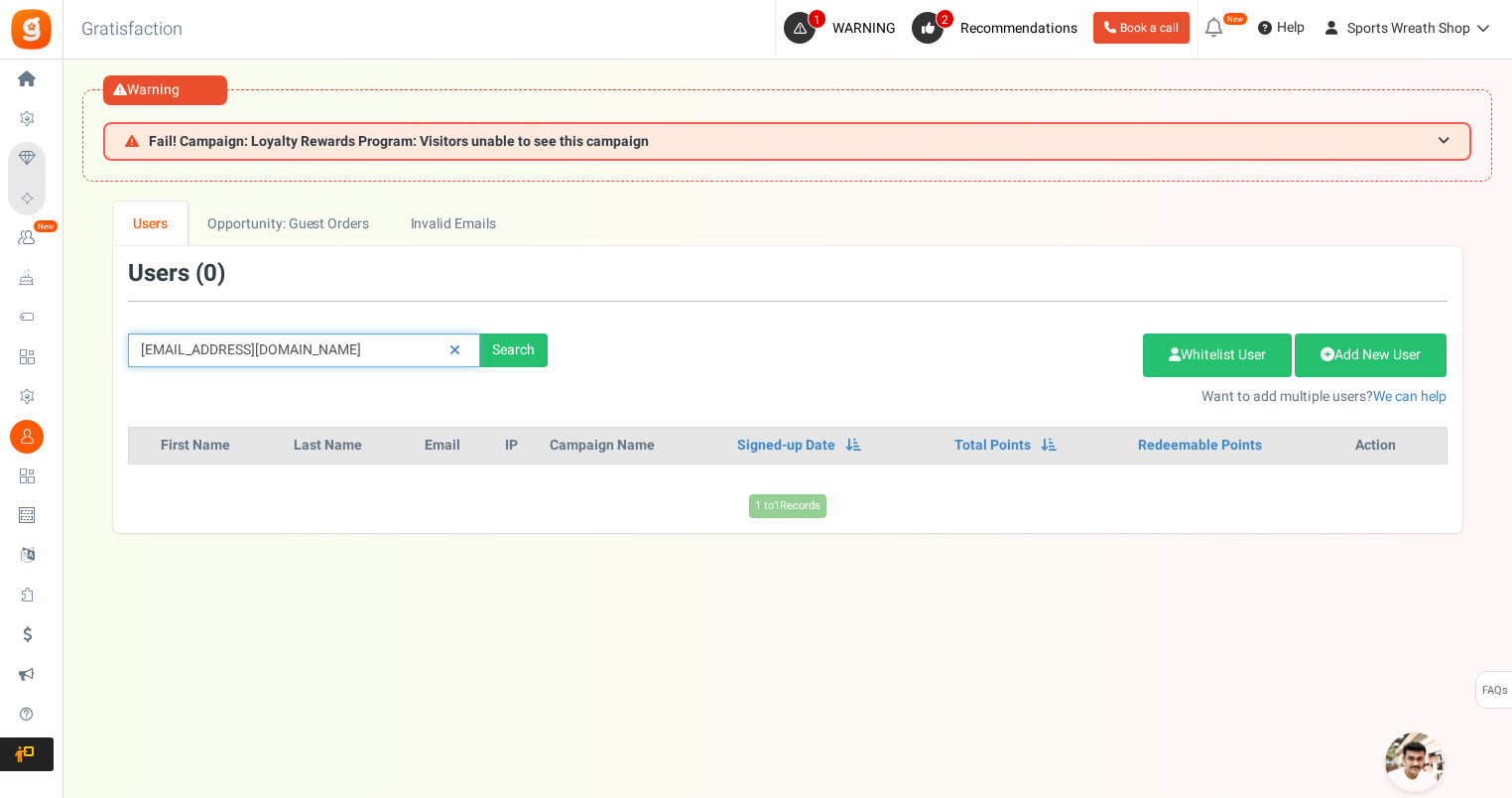 drag, startPoint x: 366, startPoint y: 346, endPoint x: 132, endPoint y: 346, distance: 234 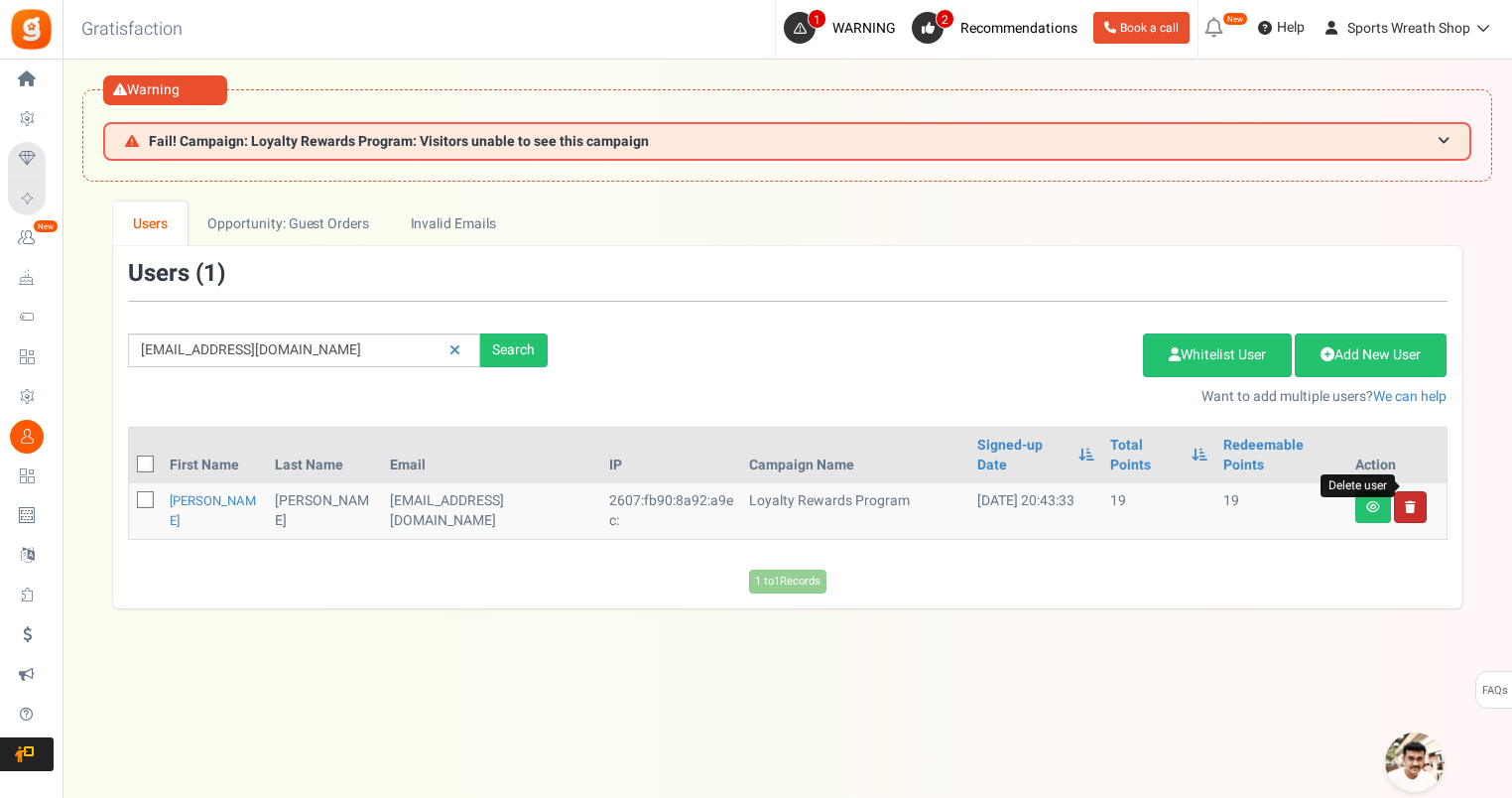click at bounding box center [1410, 507] 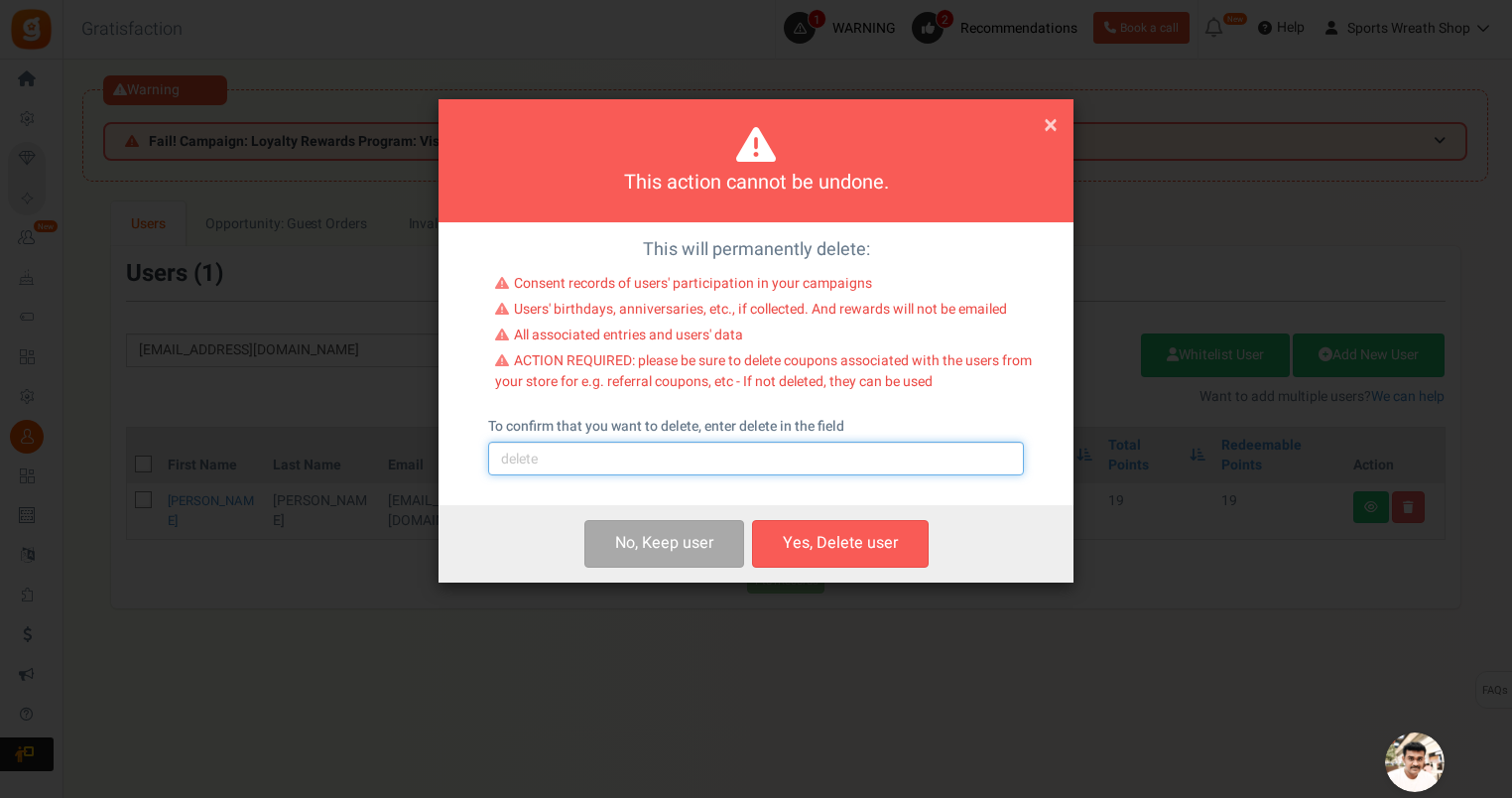 click at bounding box center [756, 459] 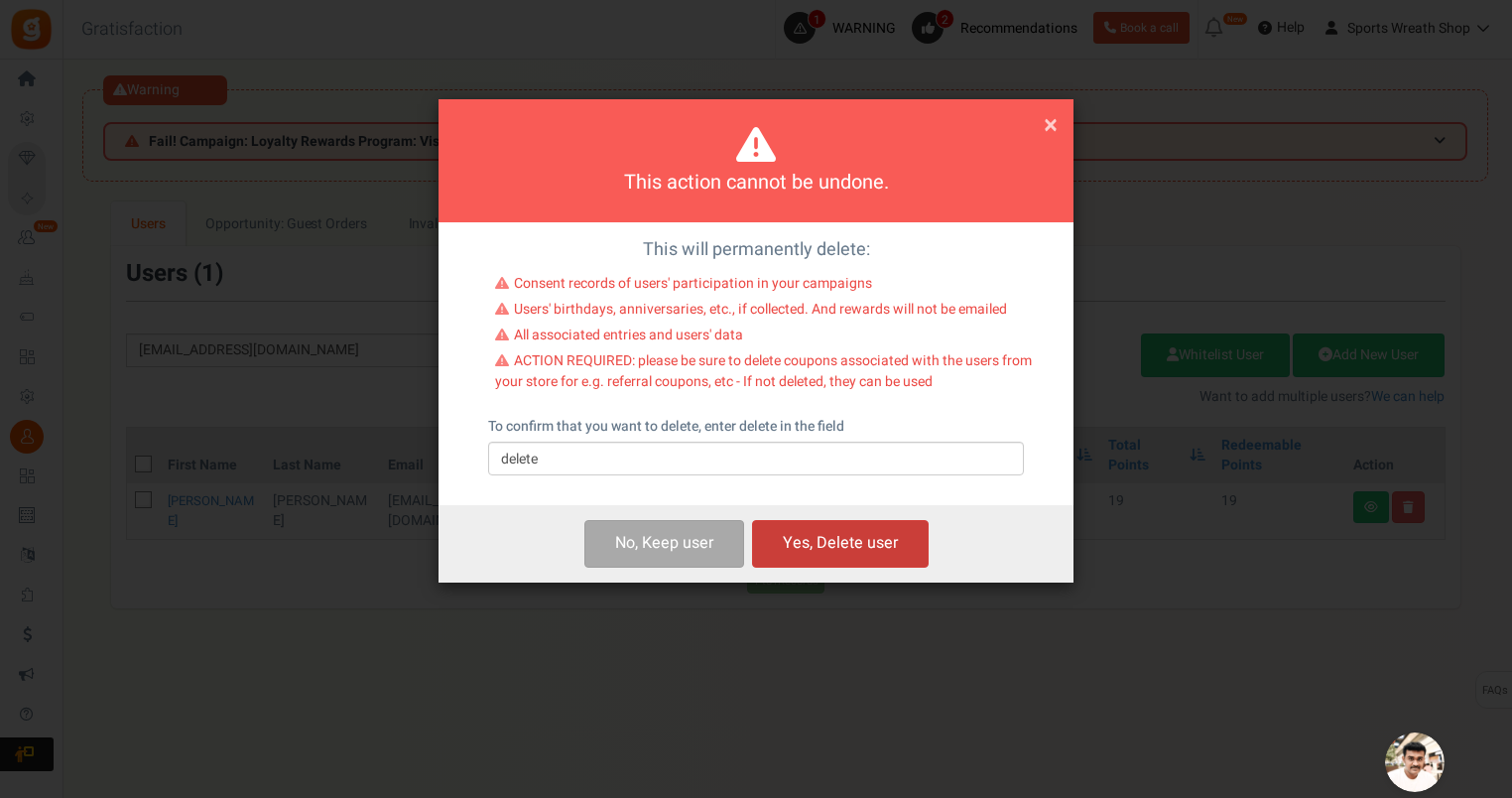 click on "Yes, Delete user" at bounding box center [840, 543] 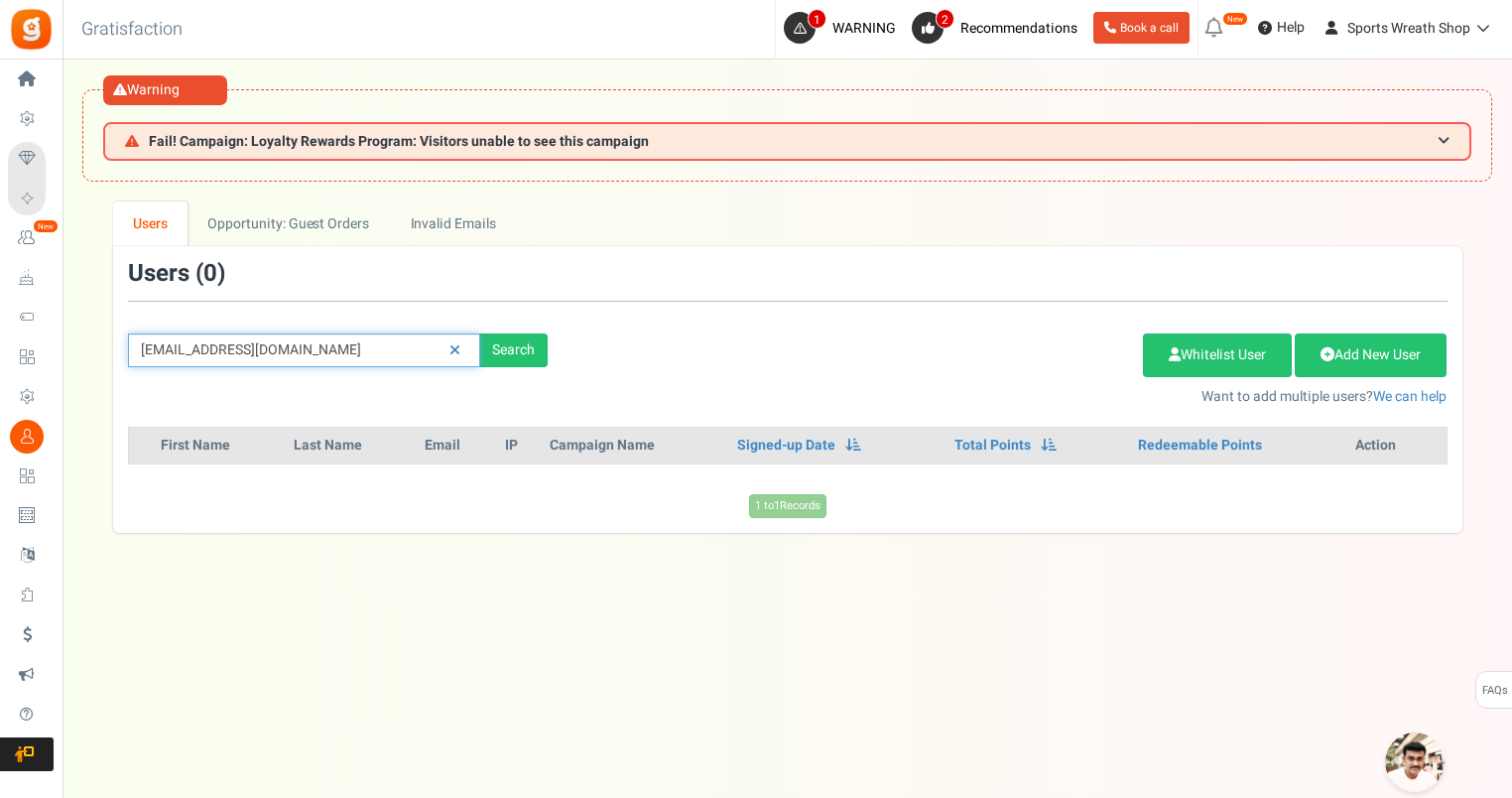 drag, startPoint x: 359, startPoint y: 344, endPoint x: 131, endPoint y: 357, distance: 228.3703 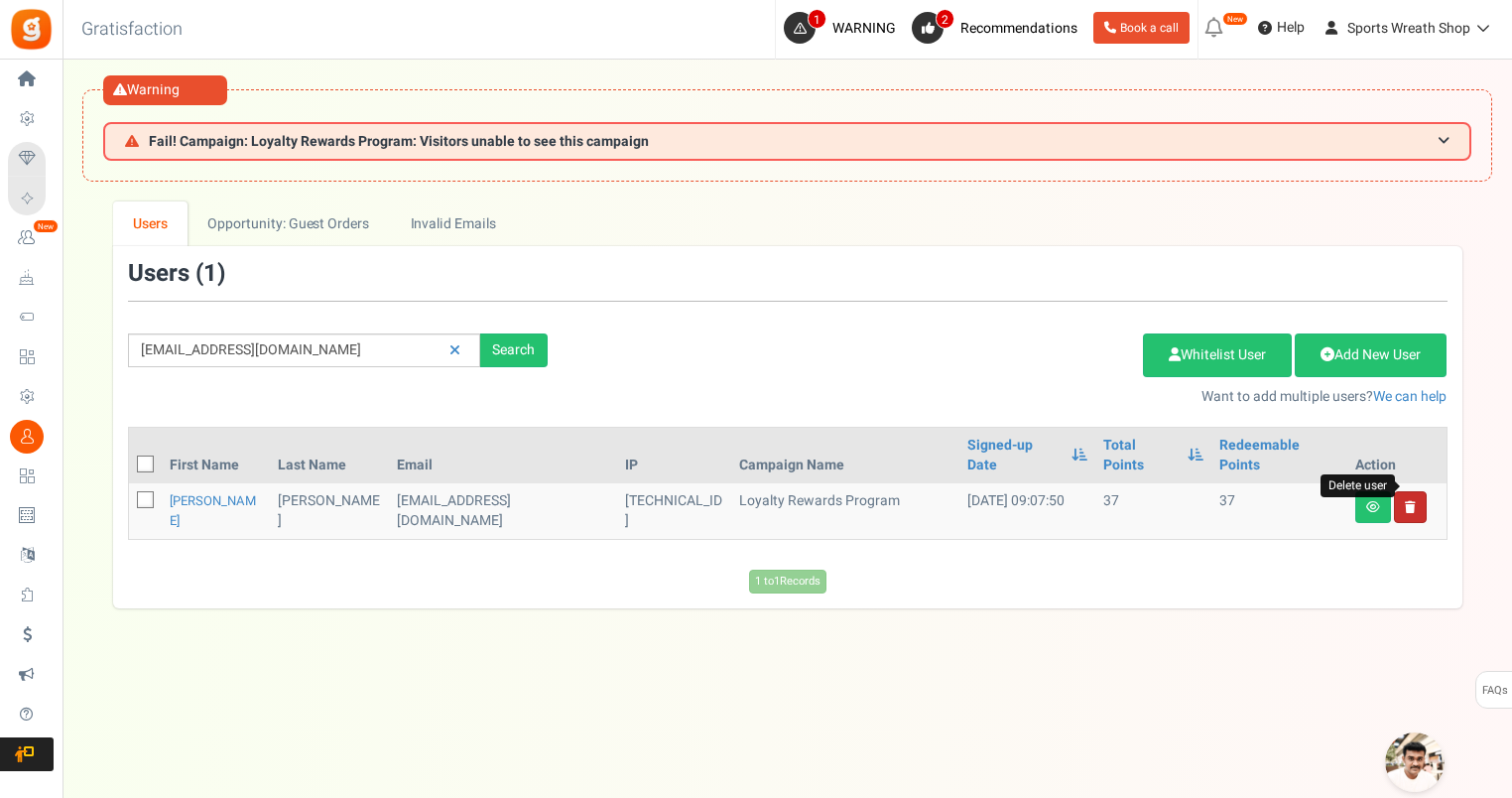 click at bounding box center (1410, 507) 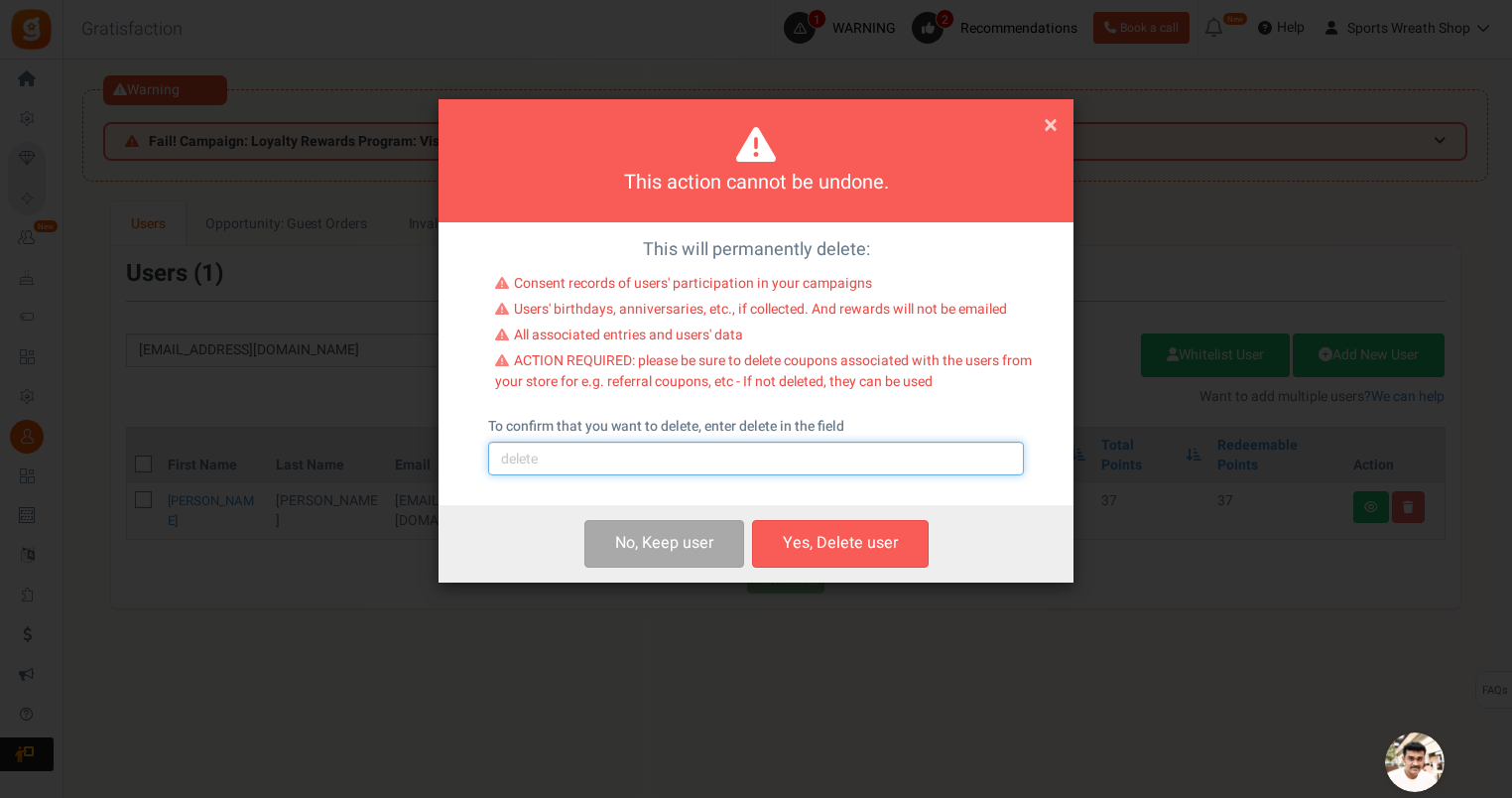 click at bounding box center [756, 459] 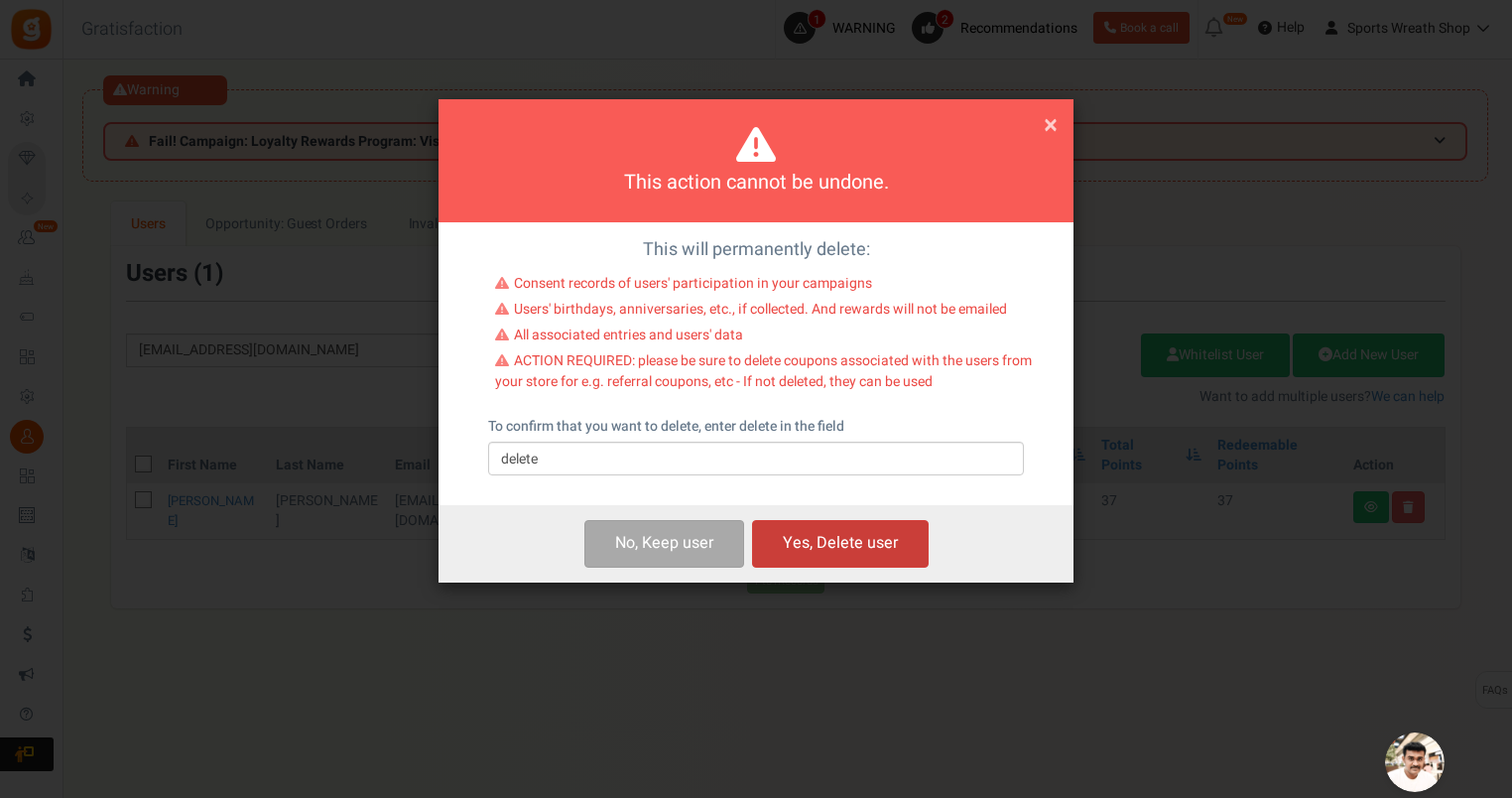 click on "Yes, Delete user" at bounding box center [840, 543] 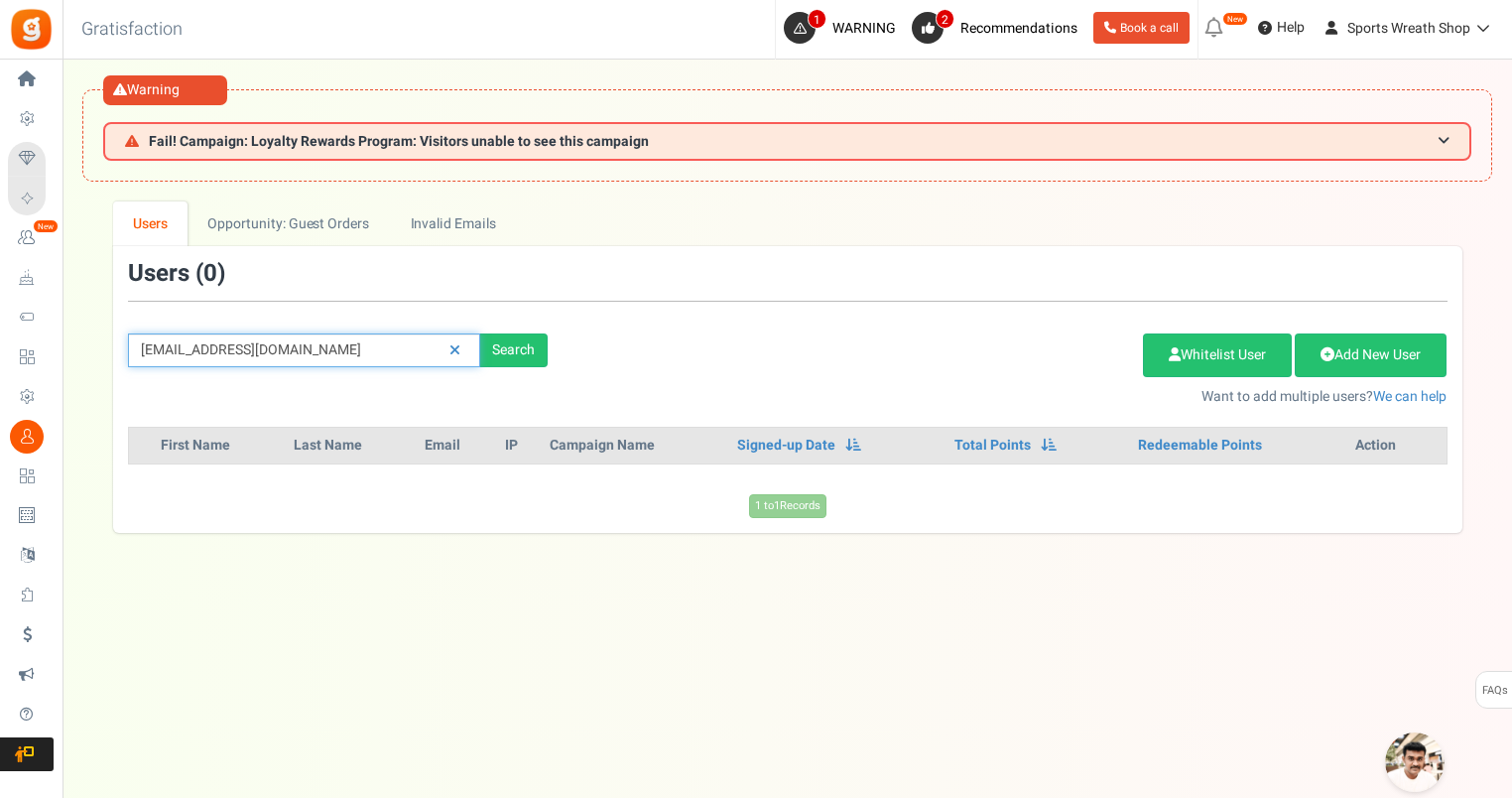 drag, startPoint x: 325, startPoint y: 351, endPoint x: 132, endPoint y: 343, distance: 193.16573 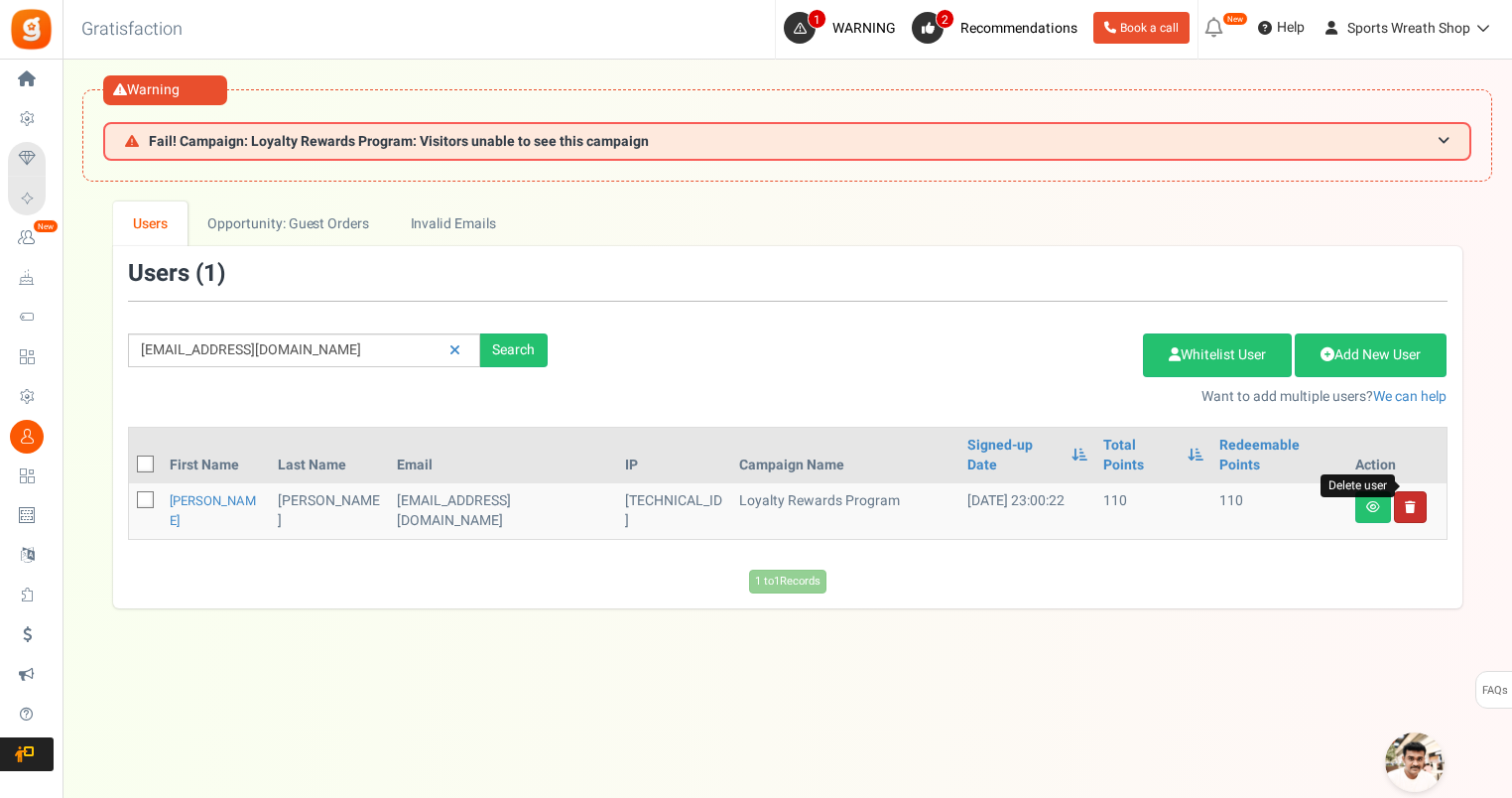 click at bounding box center [1410, 507] 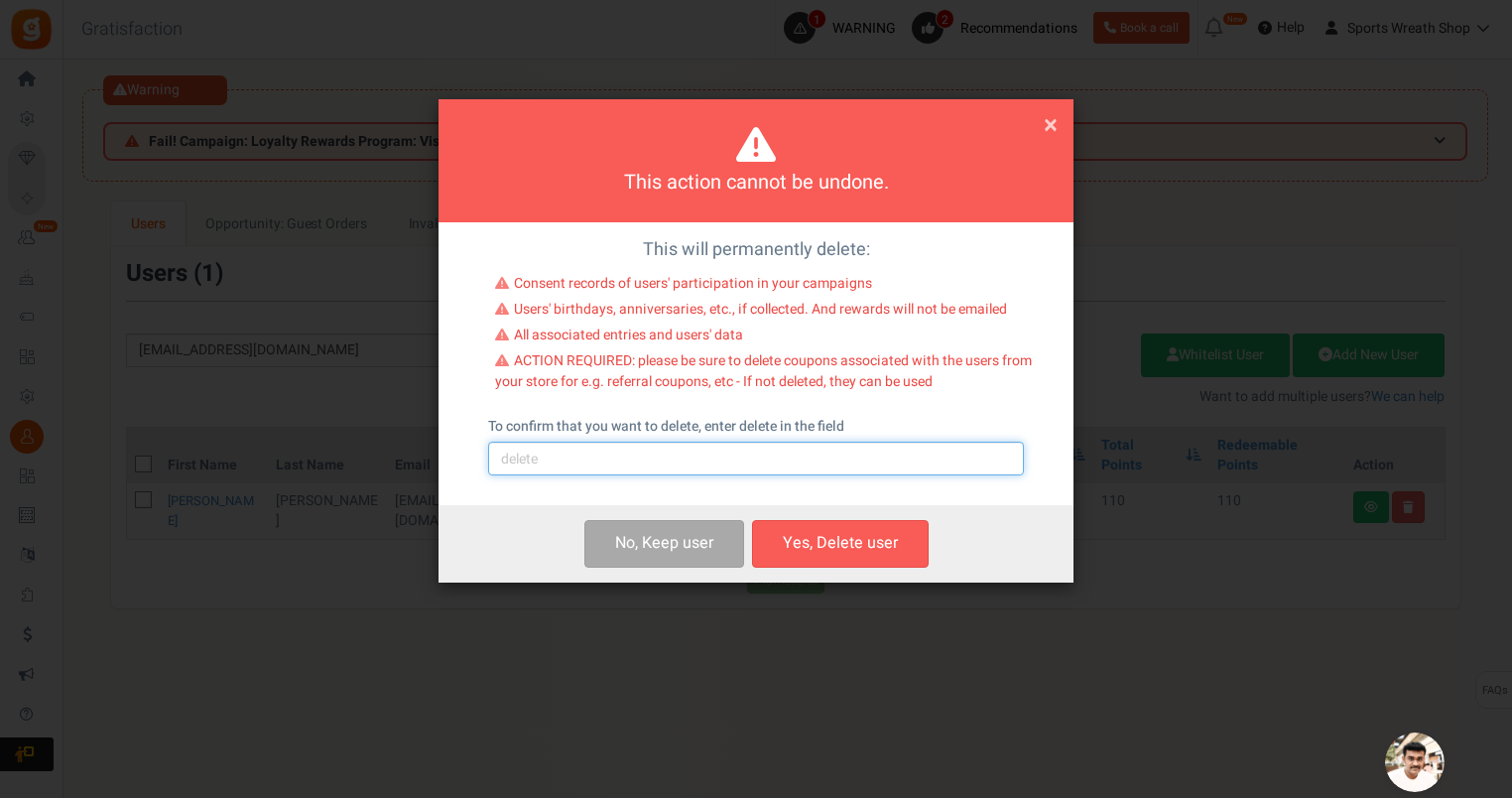 click at bounding box center [756, 459] 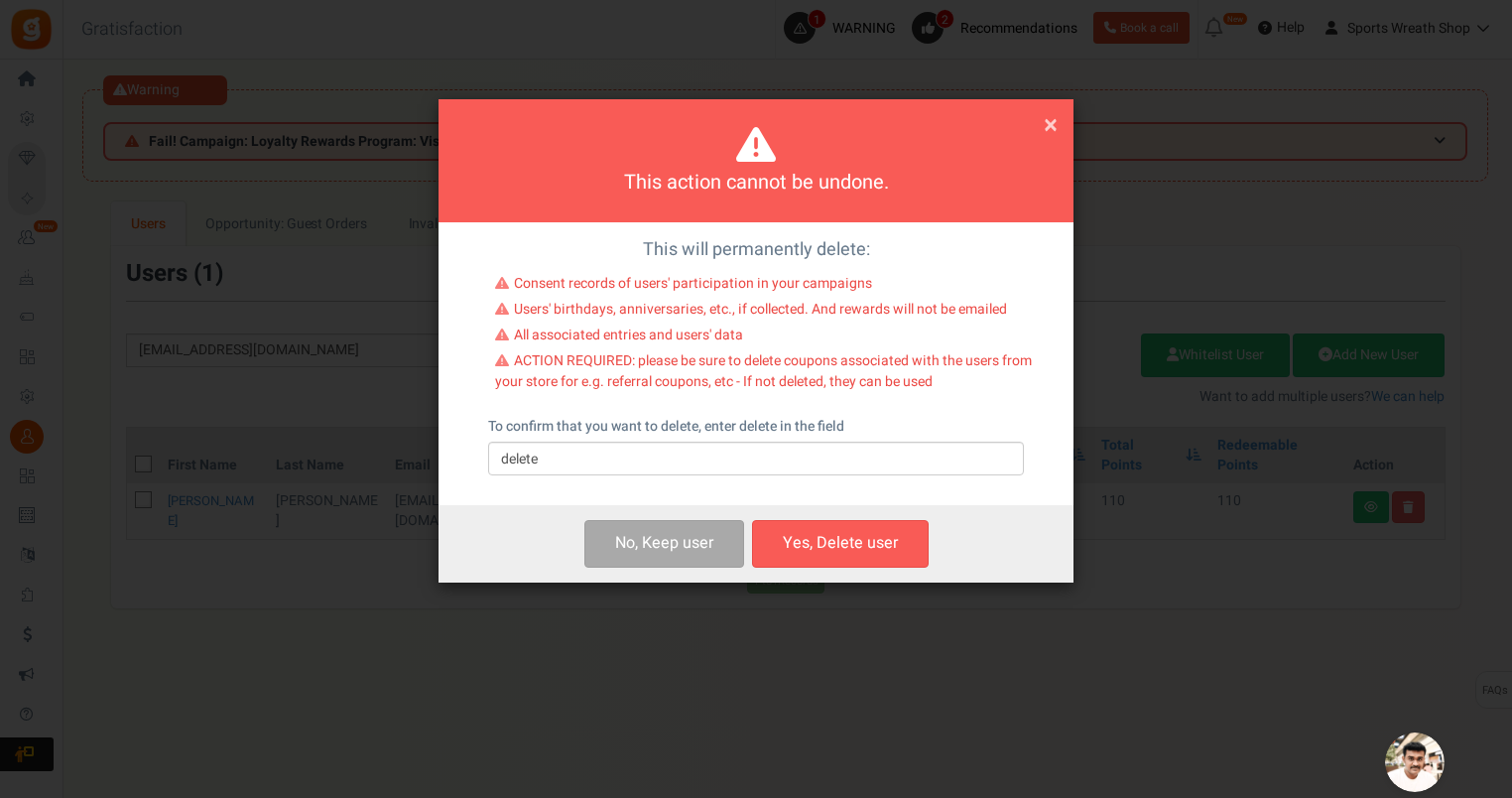 click on "Yes, Delete user" at bounding box center (840, 543) 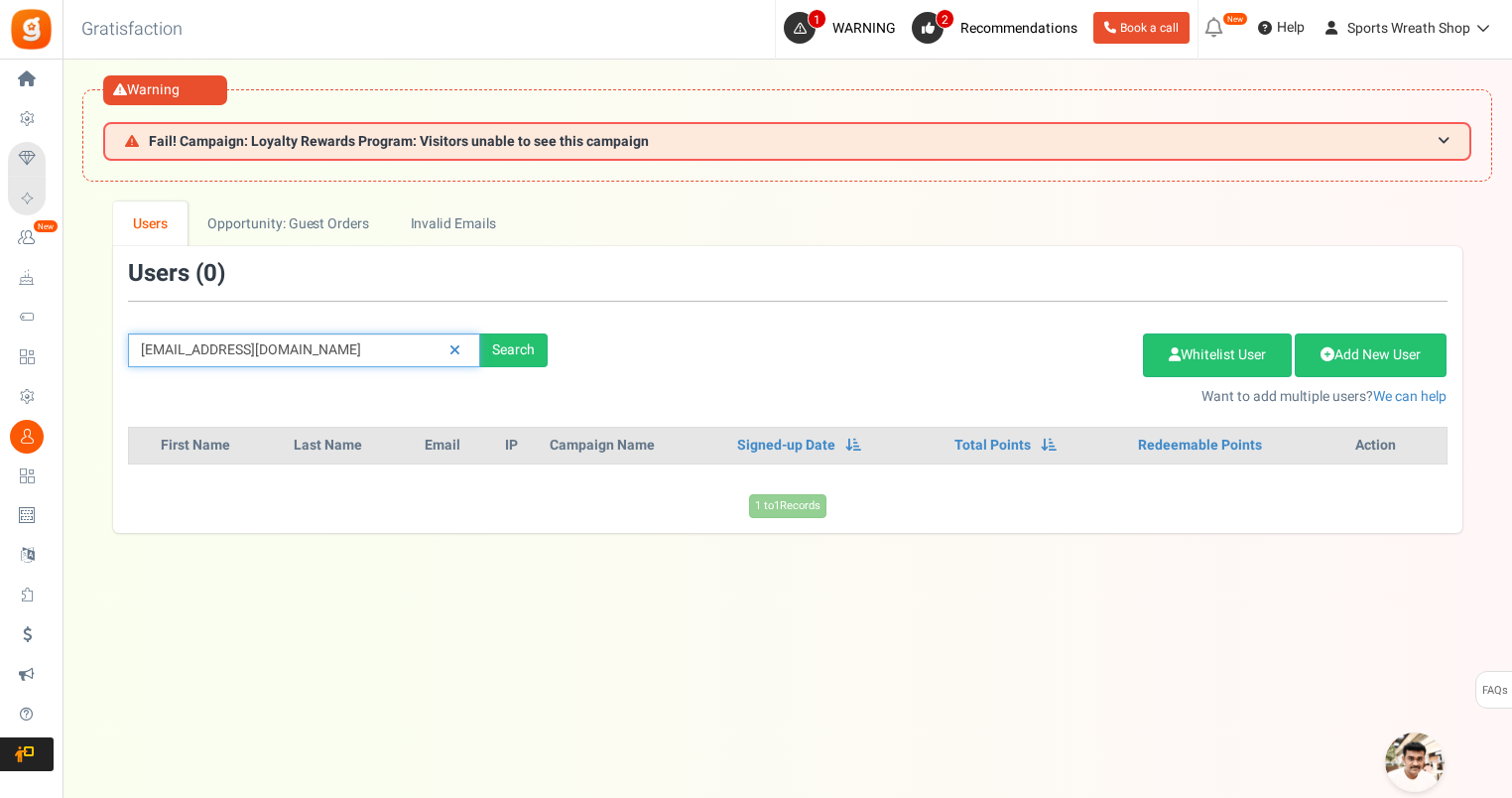 drag, startPoint x: 297, startPoint y: 353, endPoint x: -4, endPoint y: 372, distance: 301.59907 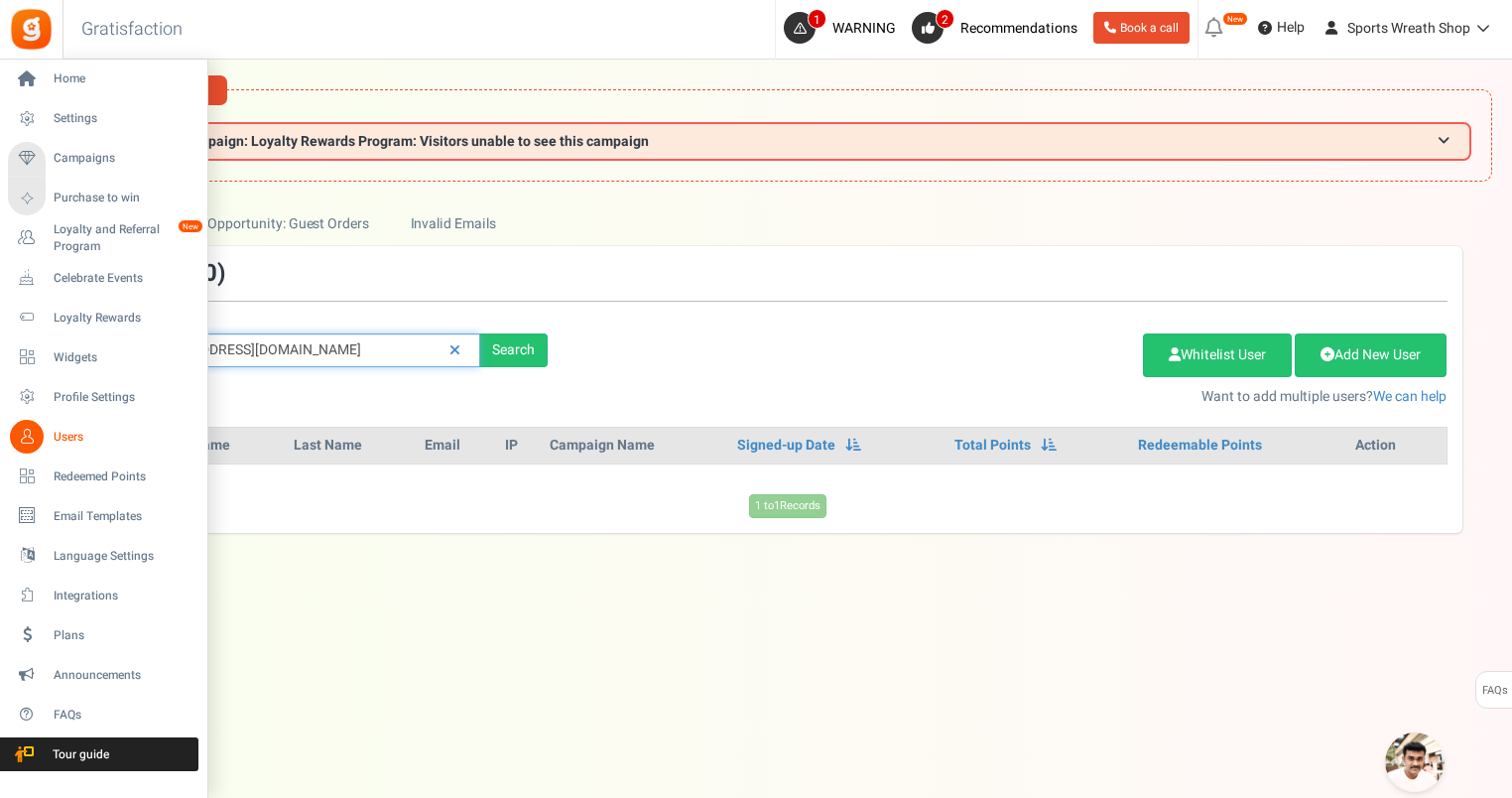 paste on "jarod727@ao" 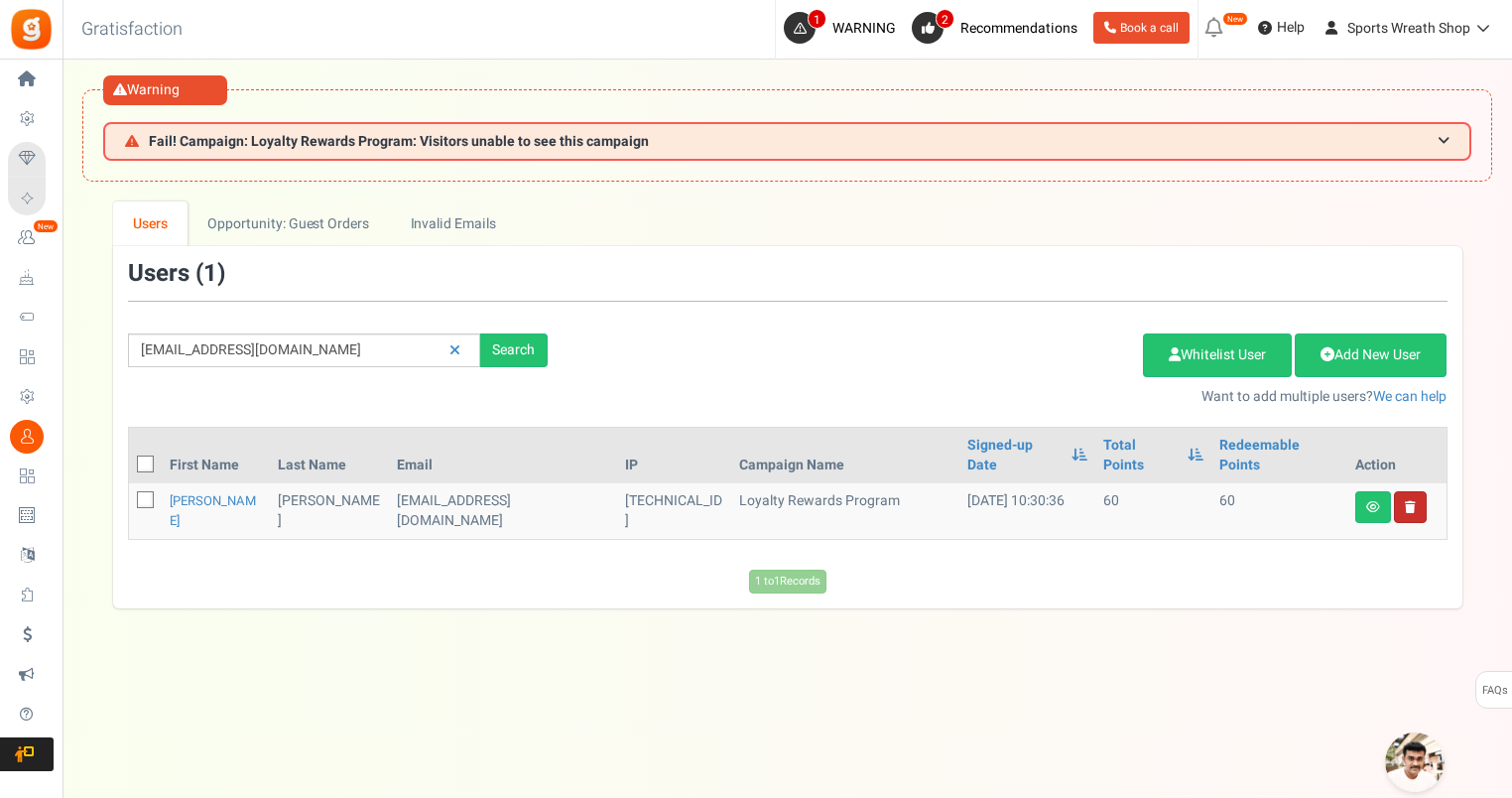 click at bounding box center (1410, 507) 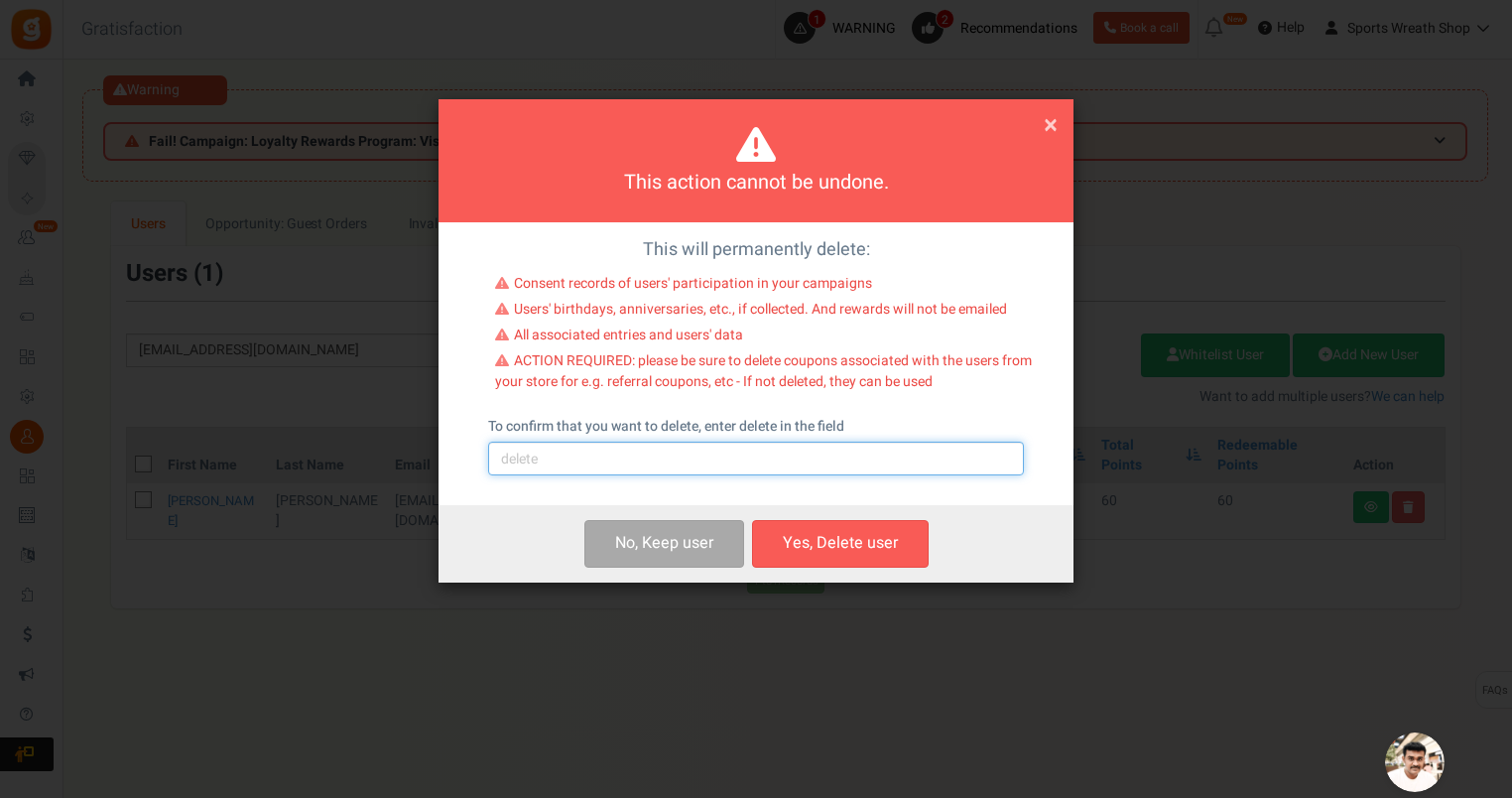 click at bounding box center (756, 459) 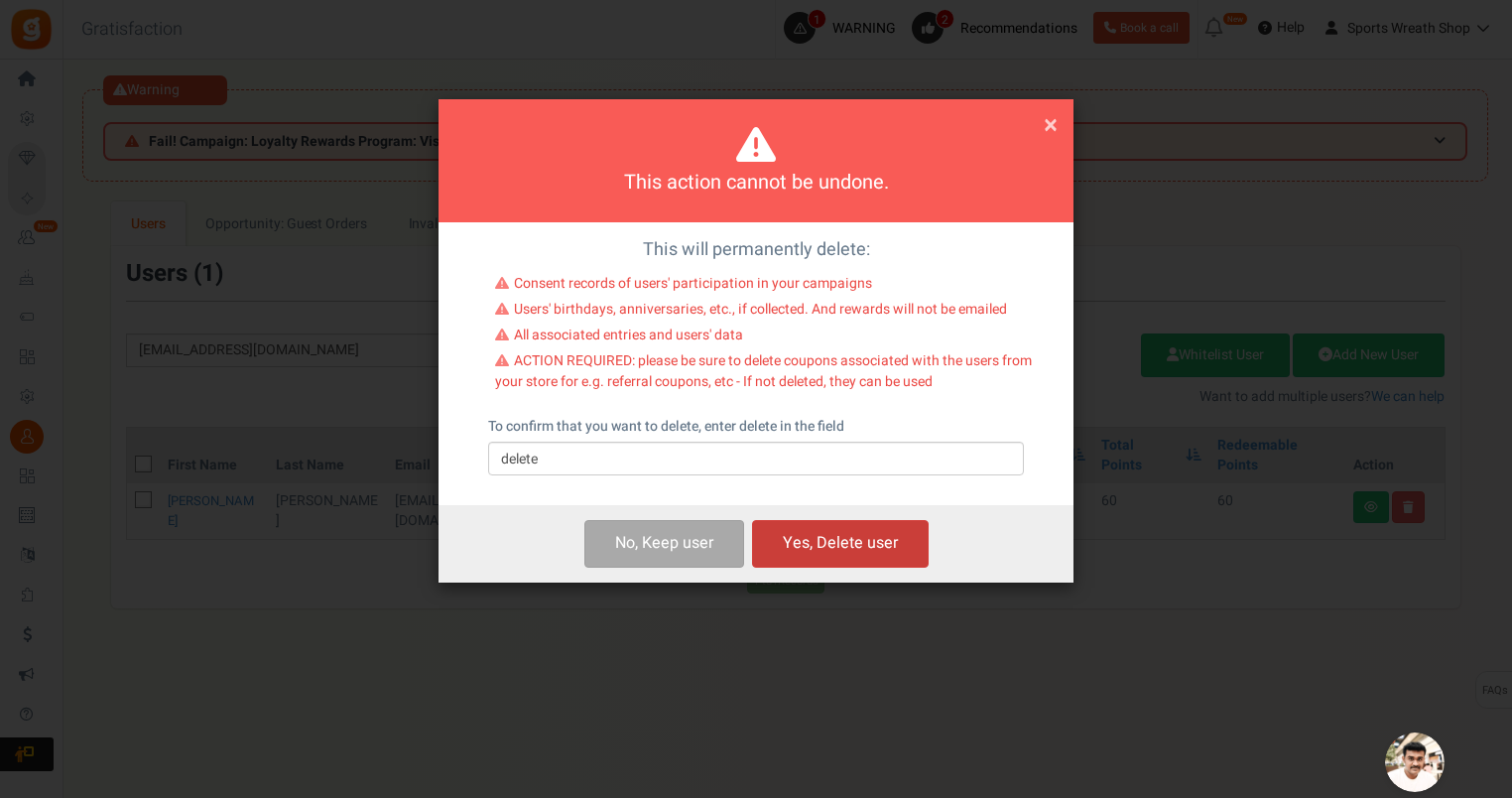 click on "Yes, Delete user" at bounding box center (840, 543) 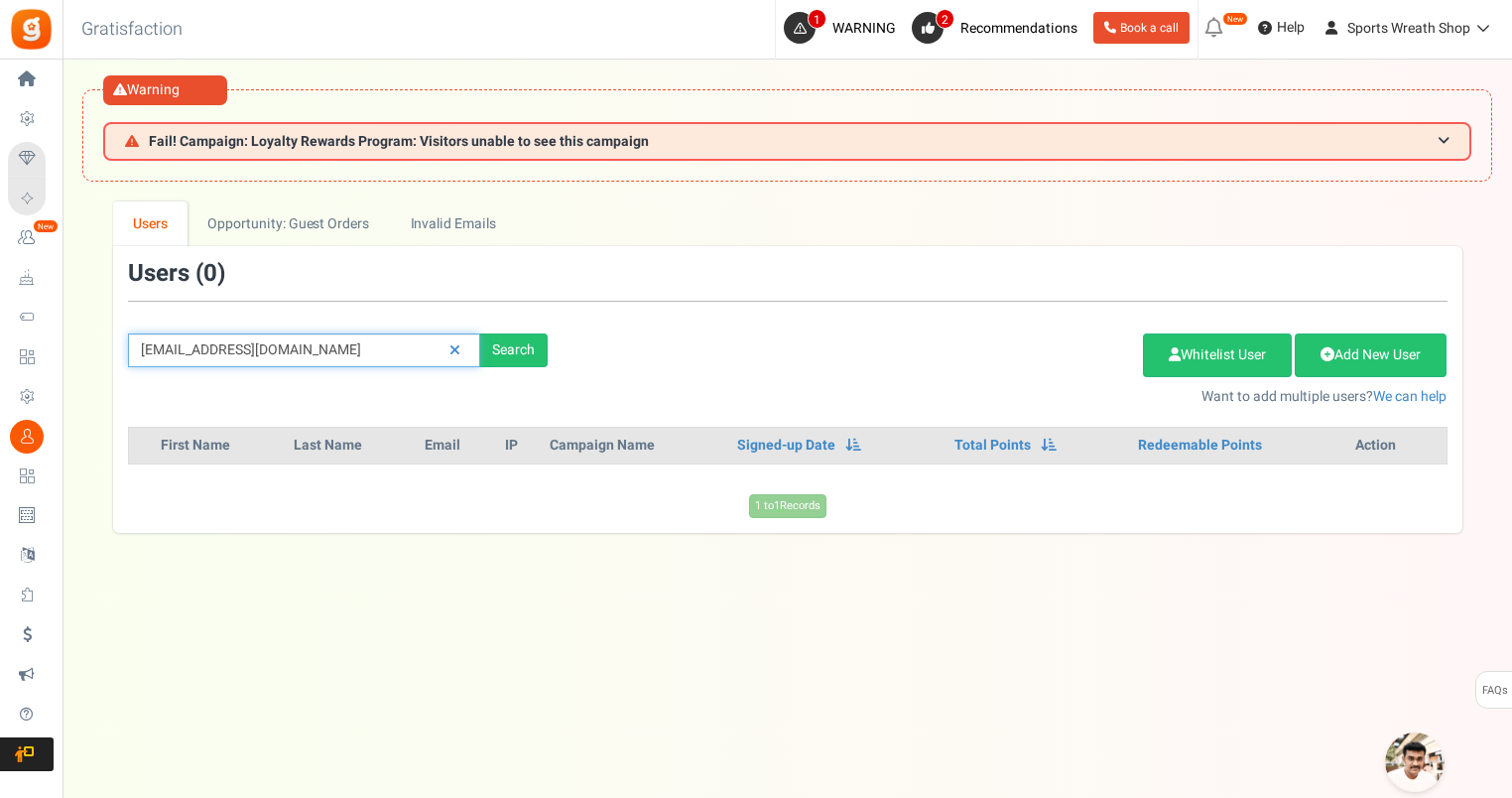 drag, startPoint x: 285, startPoint y: 350, endPoint x: 127, endPoint y: 353, distance: 158.0285 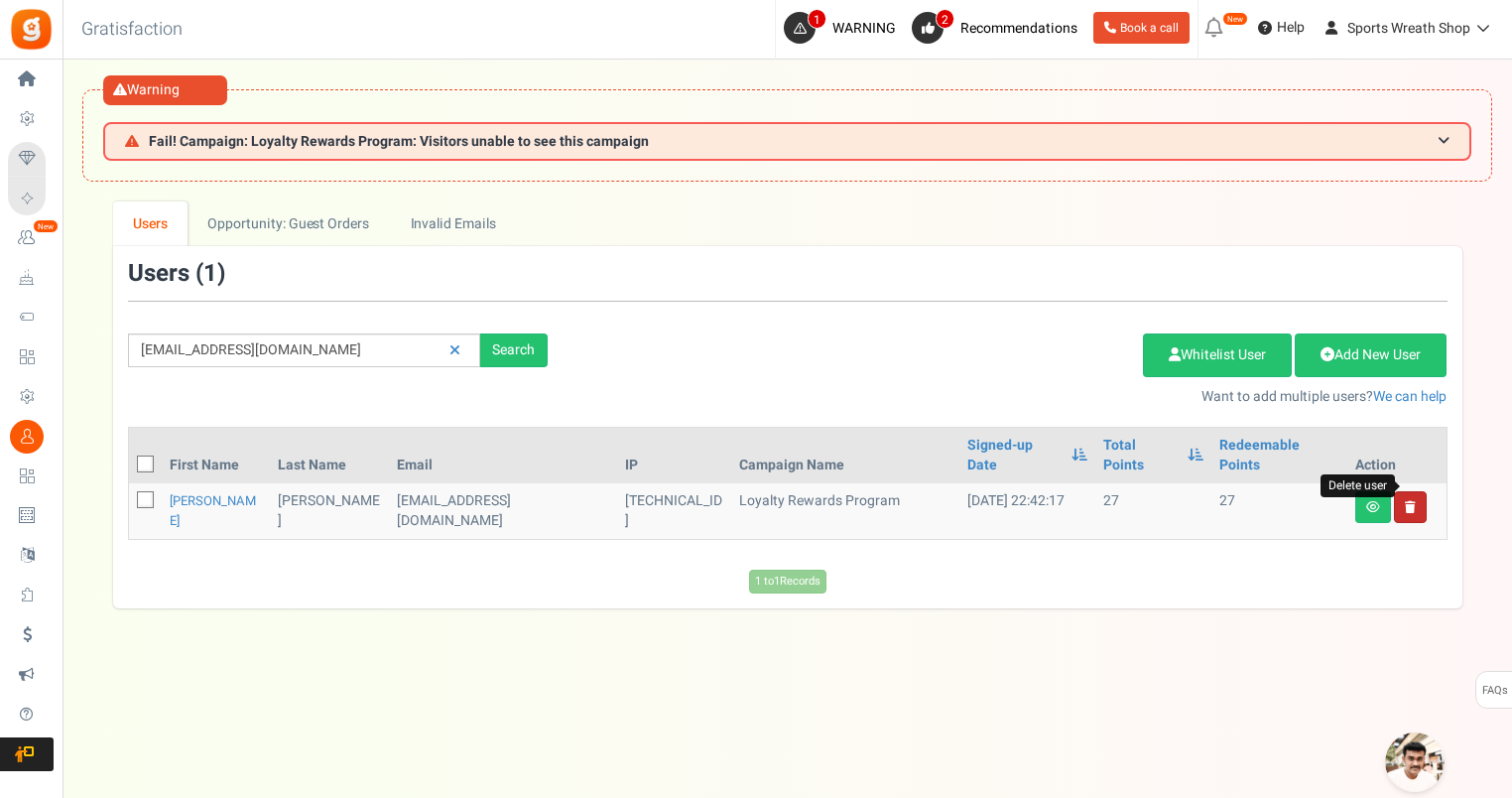 click at bounding box center [1410, 507] 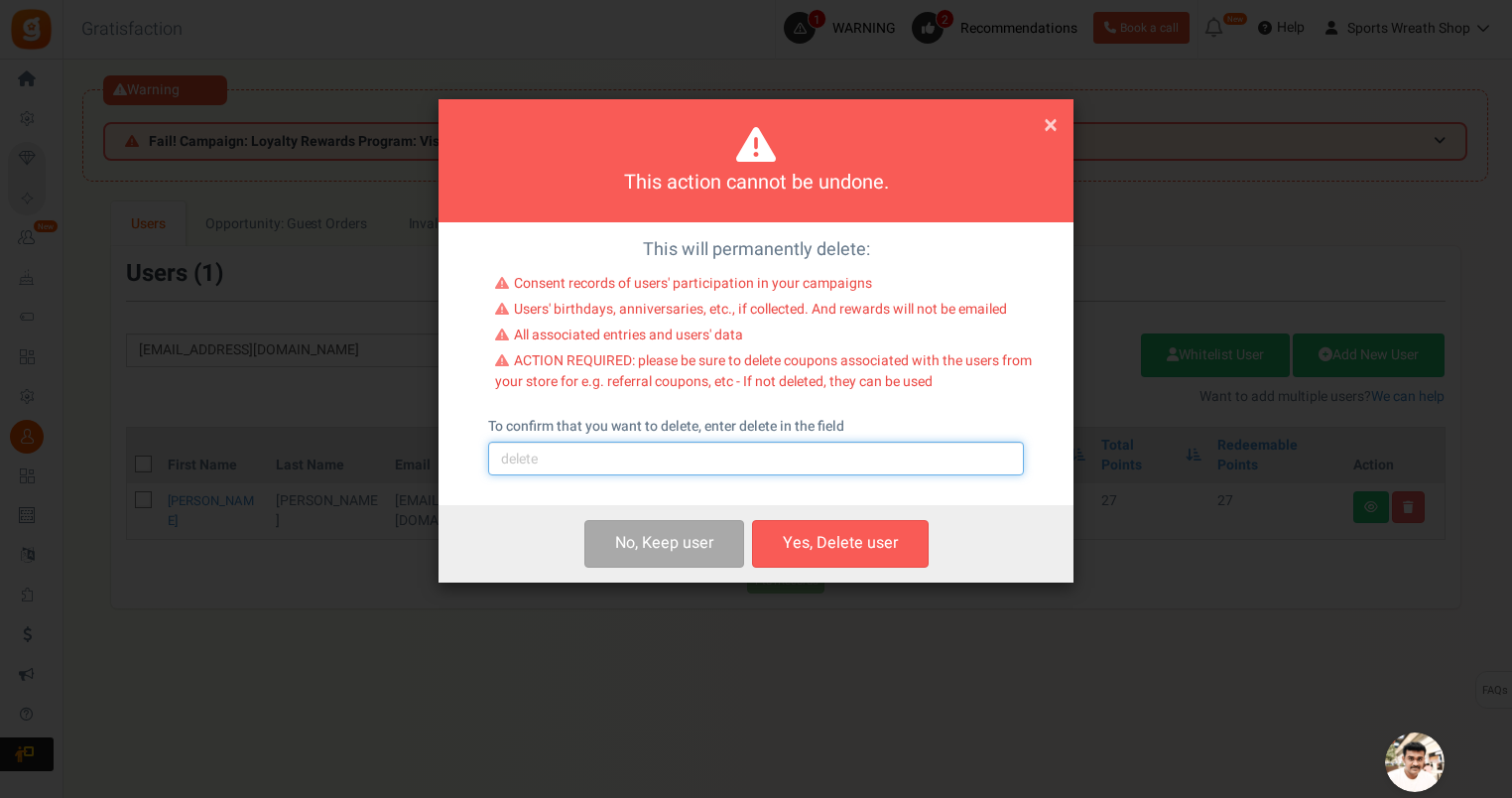 click at bounding box center [756, 459] 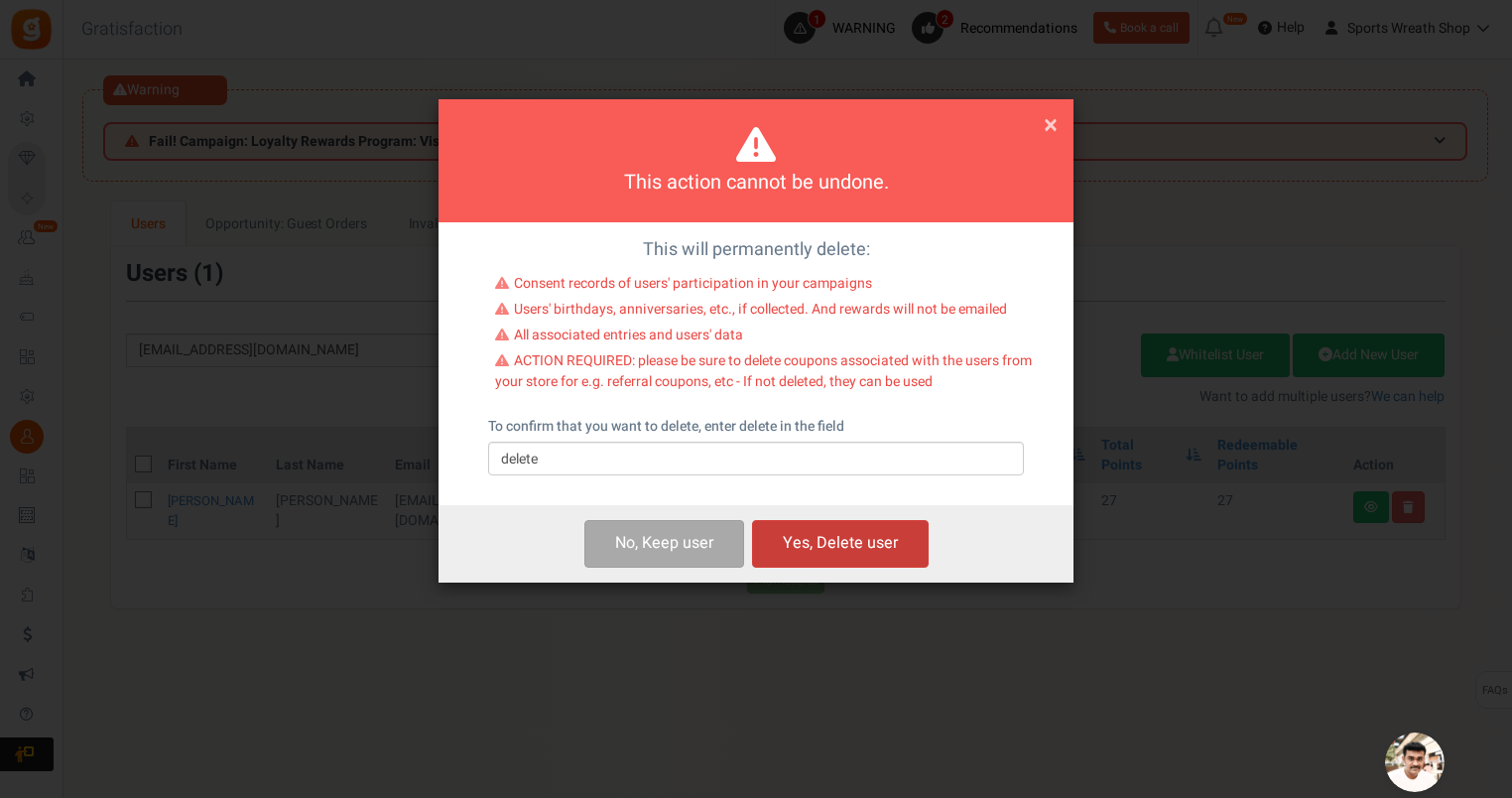click on "Yes, Delete user" at bounding box center (840, 543) 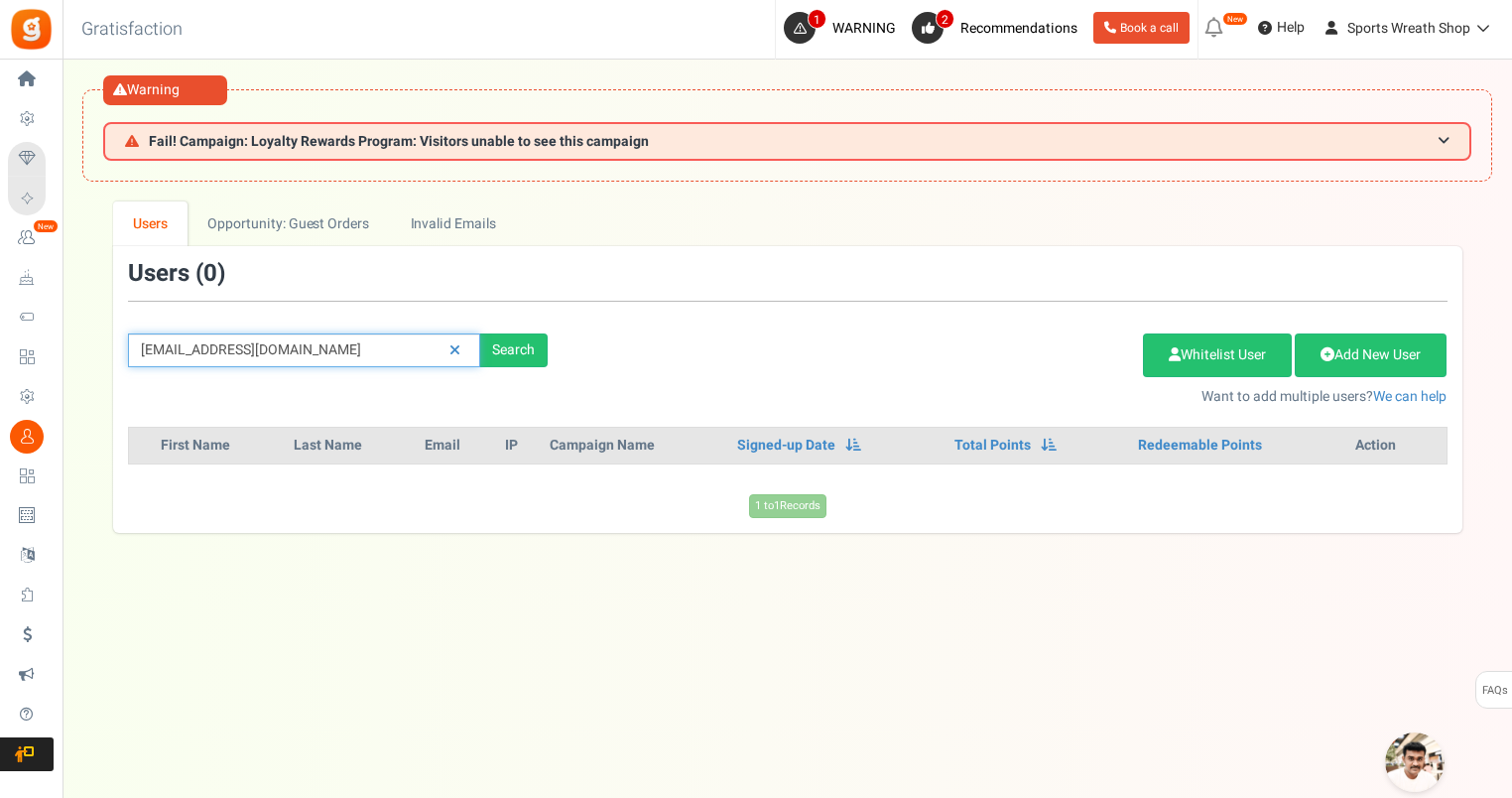 drag, startPoint x: 379, startPoint y: 353, endPoint x: 116, endPoint y: 360, distance: 263.09314 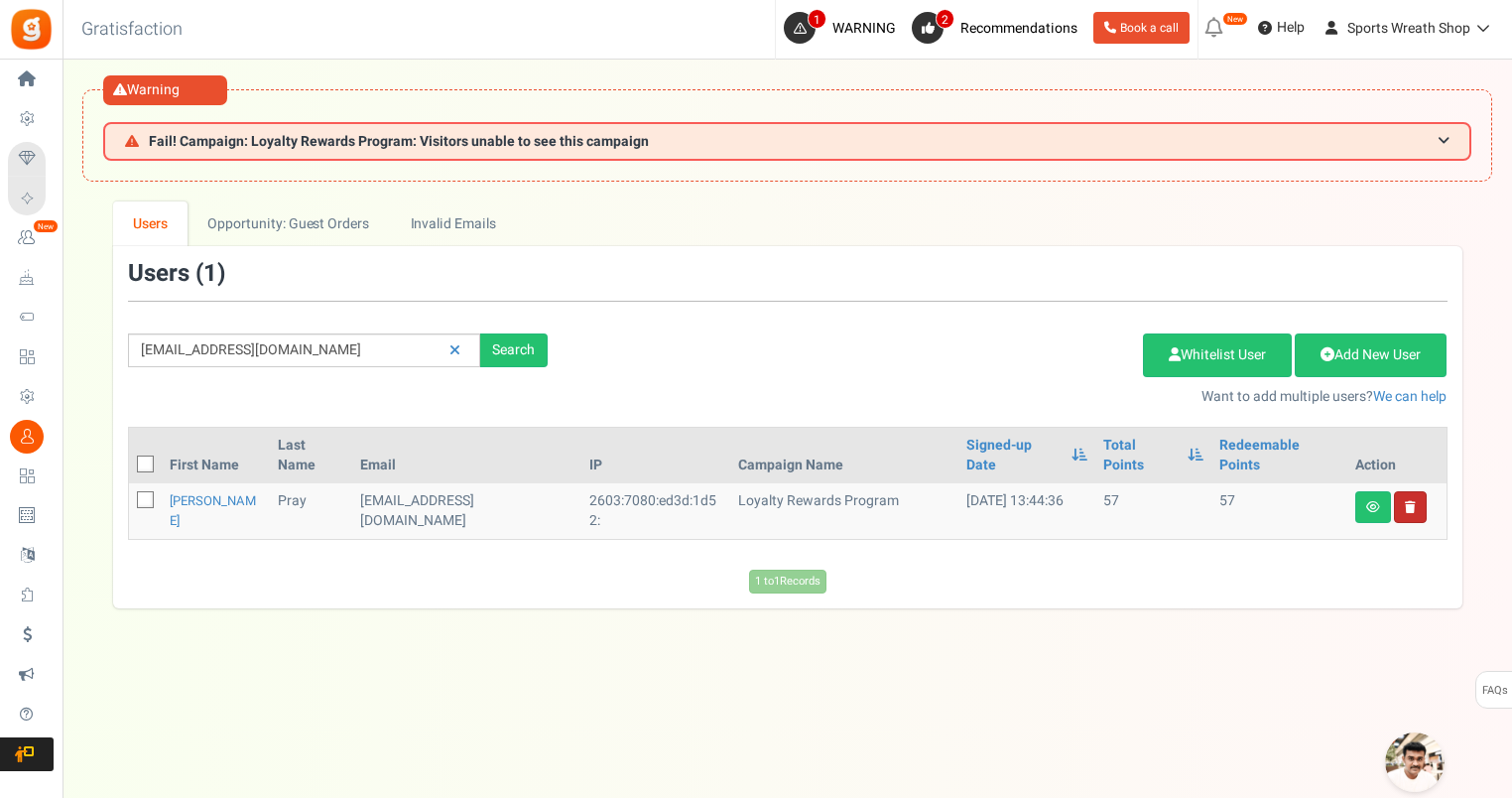 click at bounding box center [1410, 507] 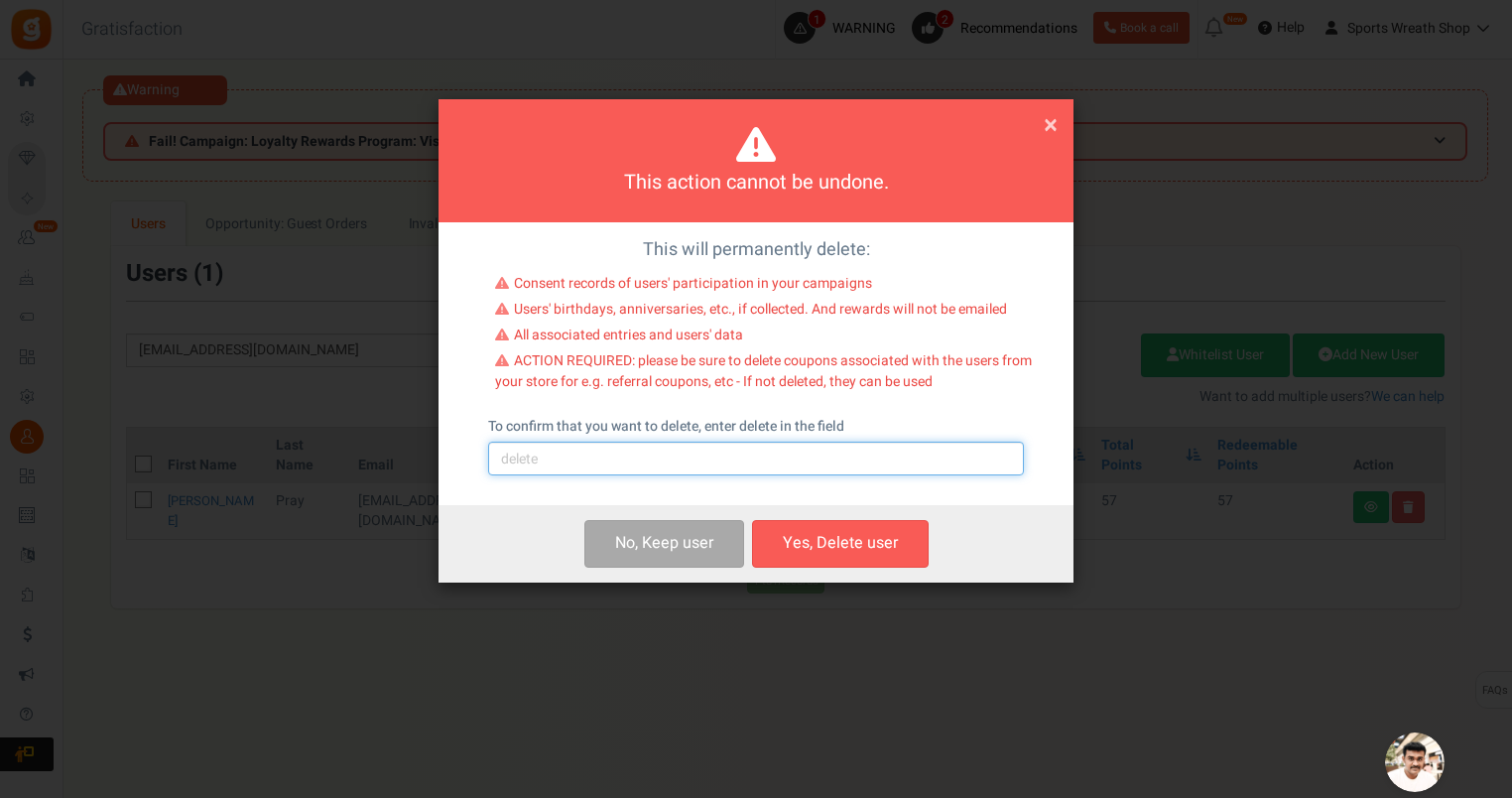 click at bounding box center (756, 459) 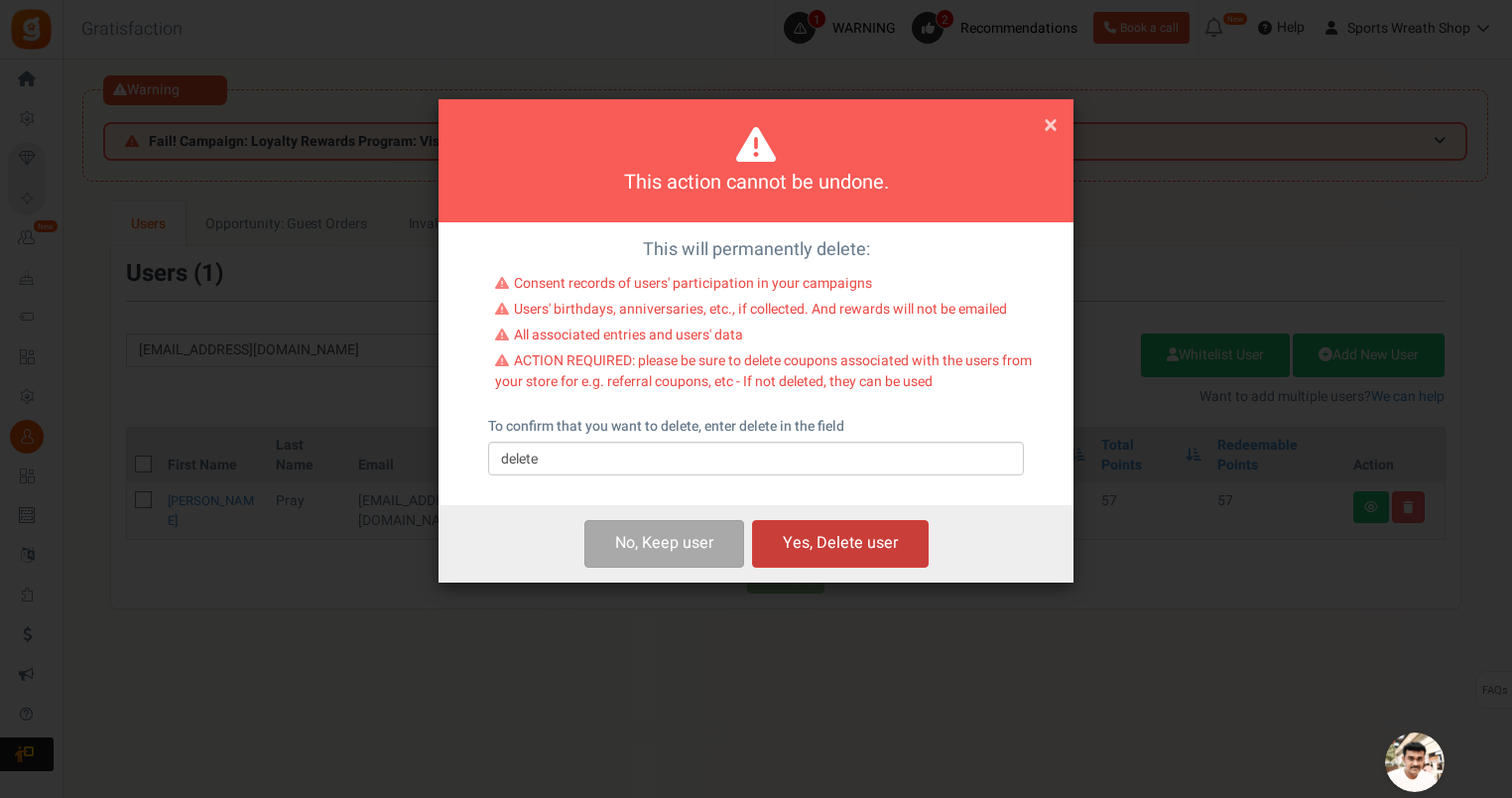 click on "Yes, Delete user" at bounding box center [840, 543] 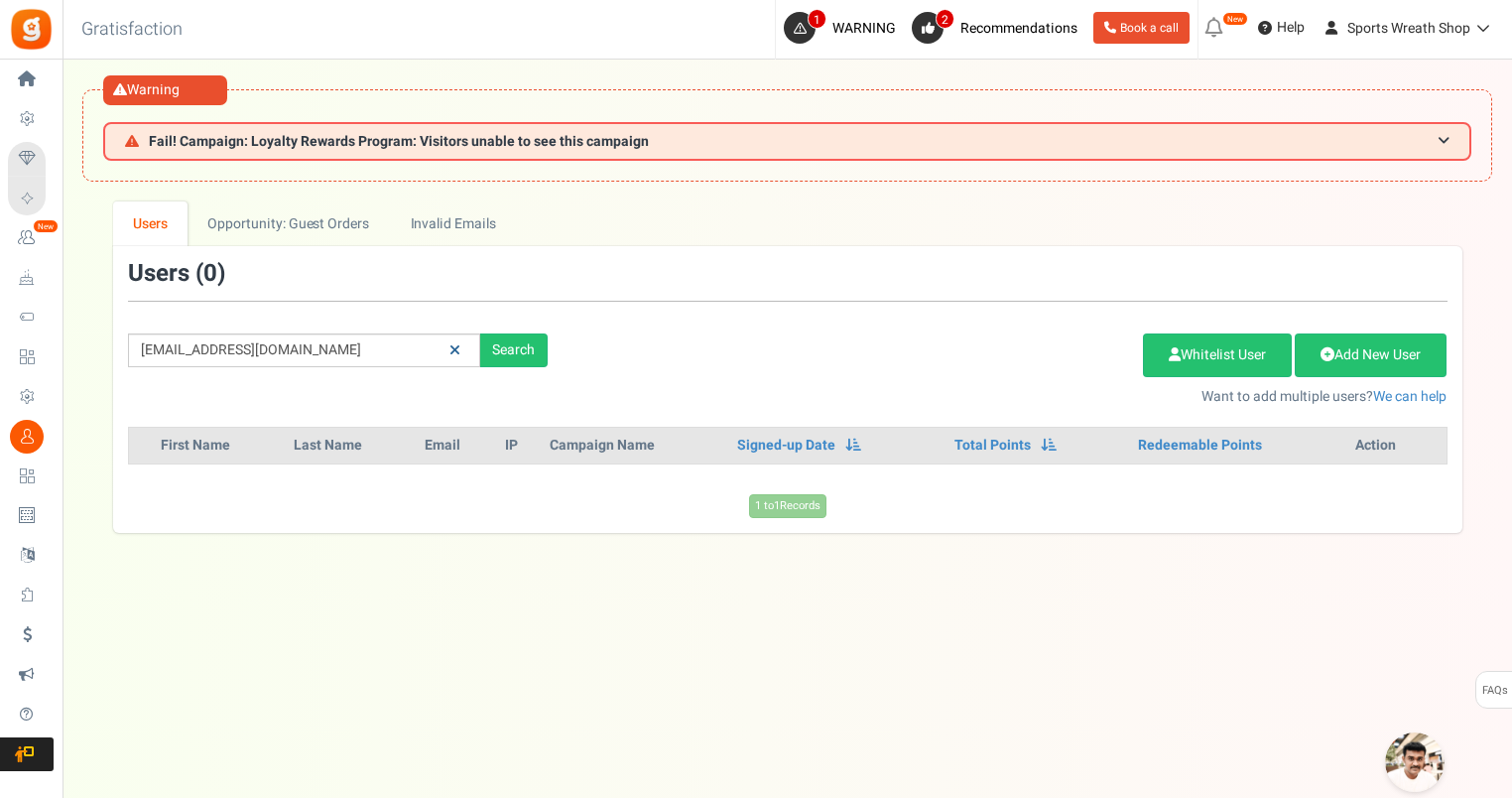 click at bounding box center (454, 350) 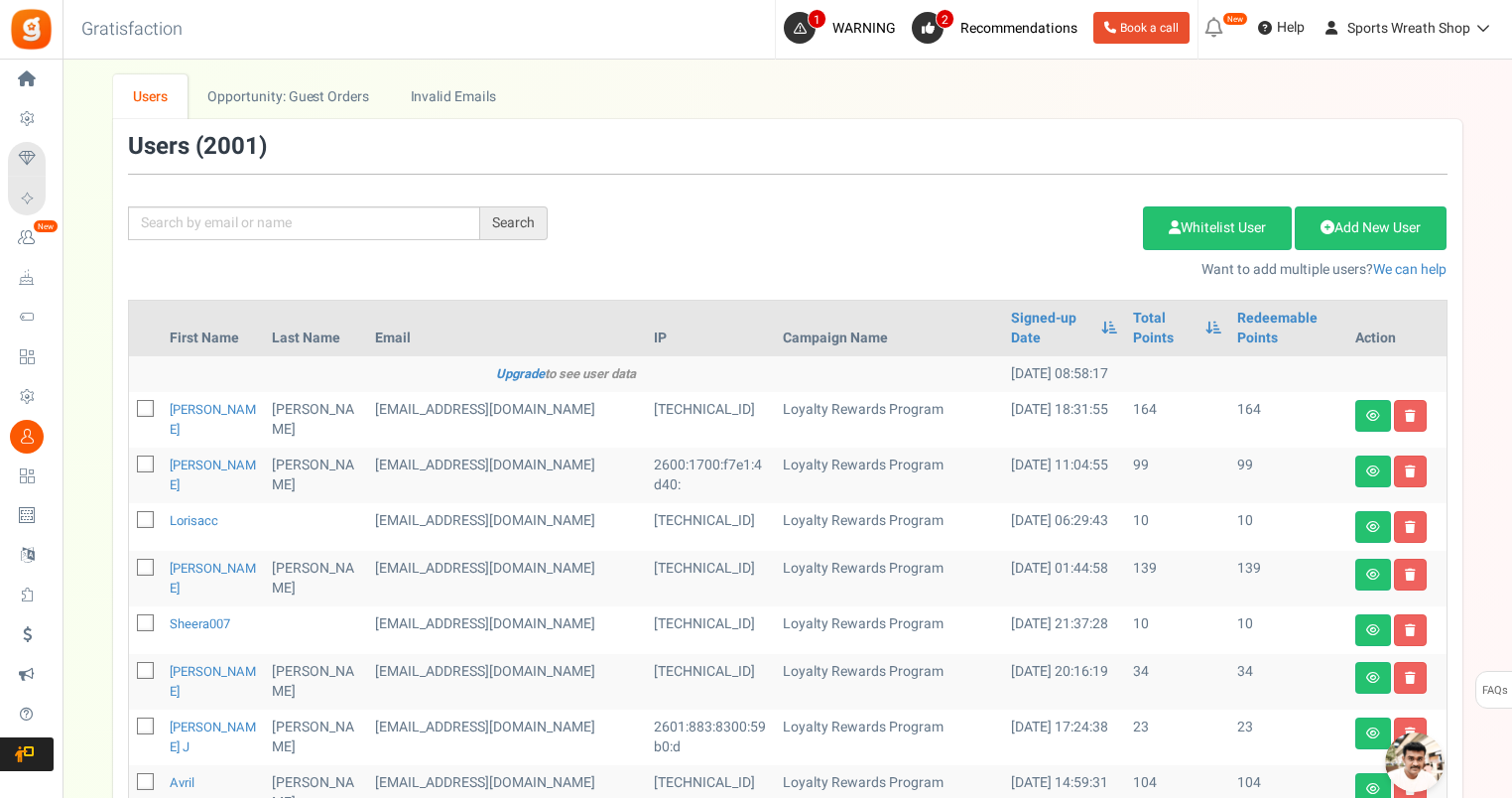 scroll, scrollTop: 165, scrollLeft: 0, axis: vertical 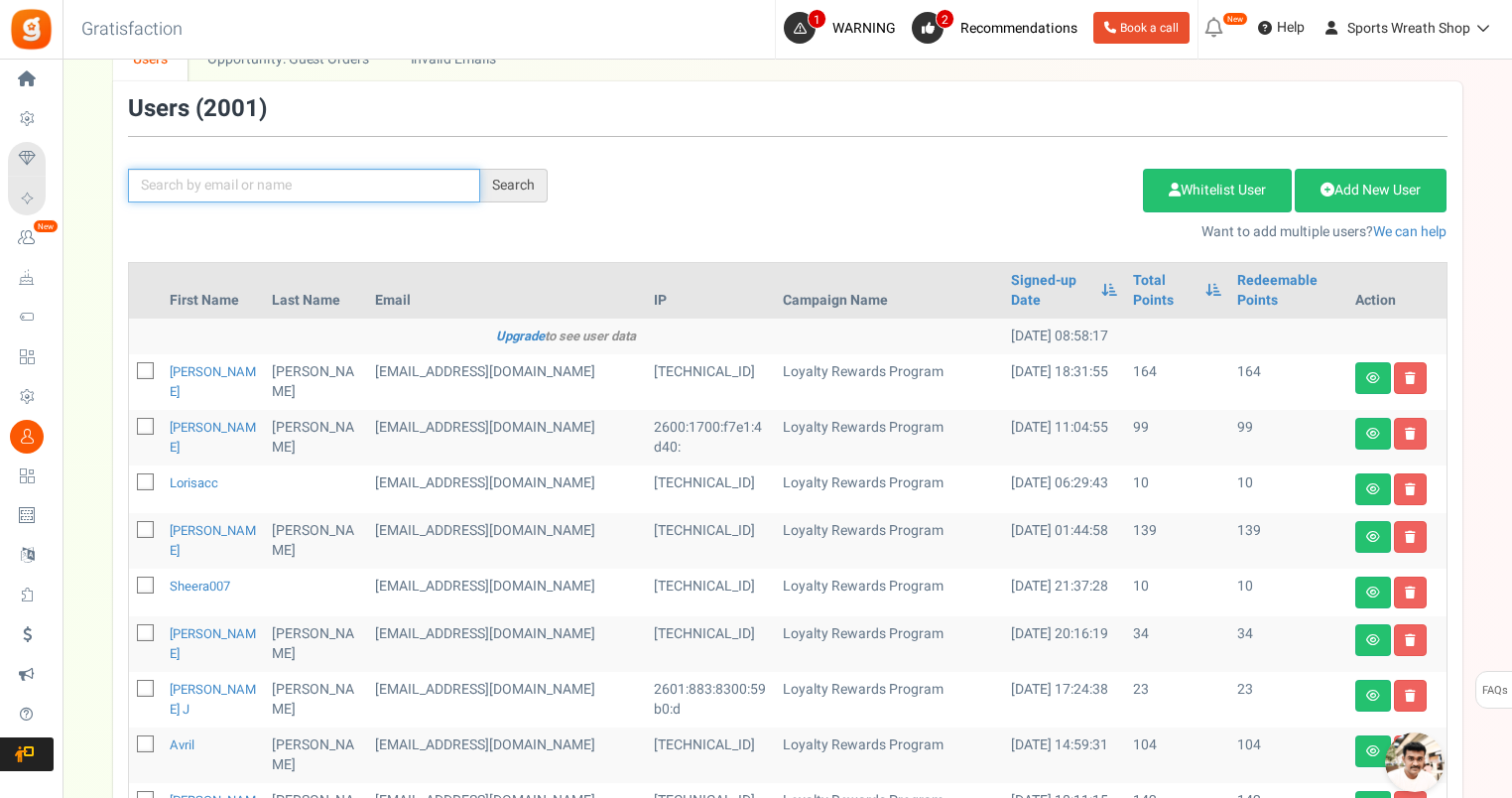 click at bounding box center (304, 186) 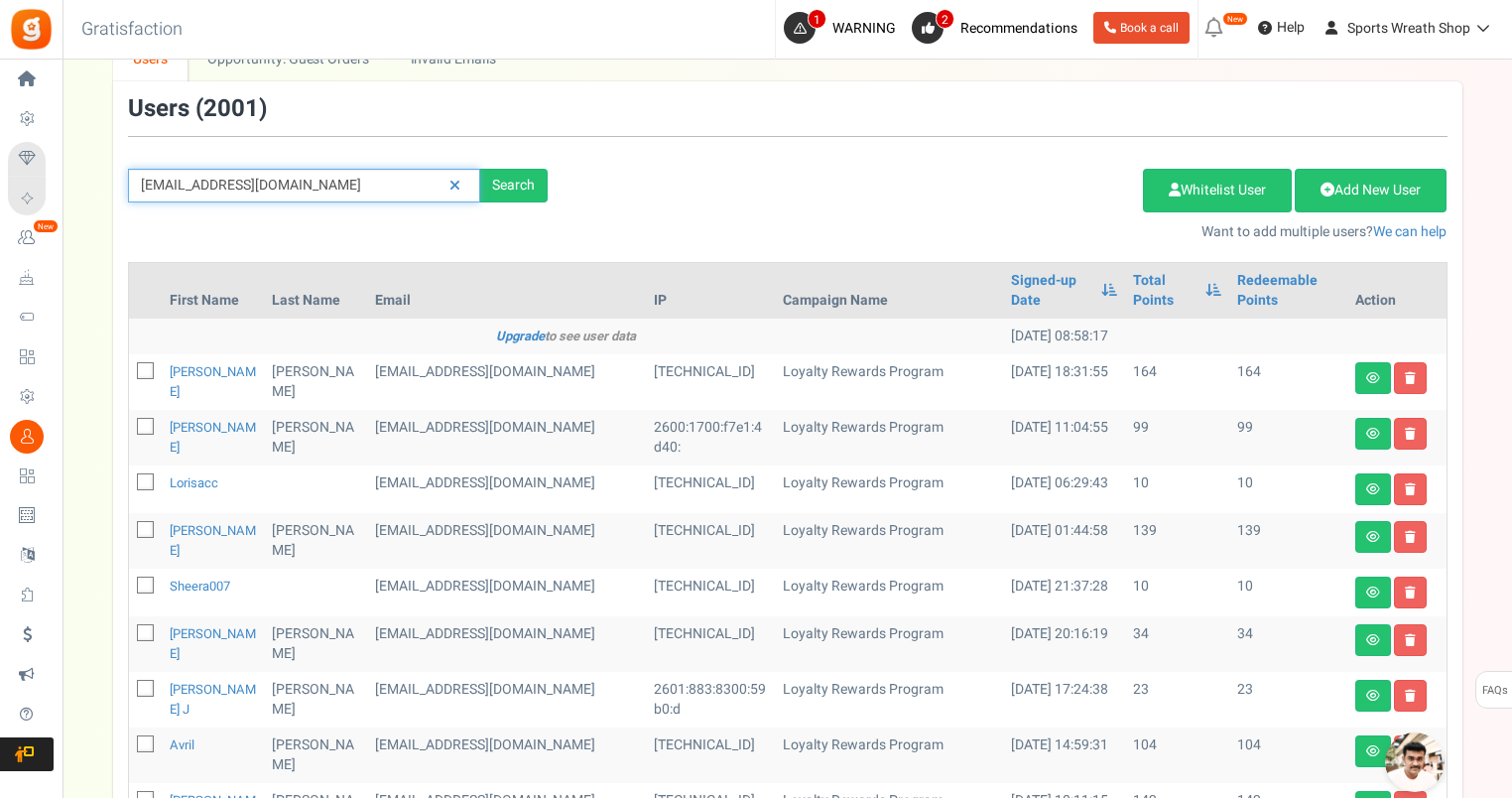 type on "[EMAIL_ADDRESS][DOMAIN_NAME]" 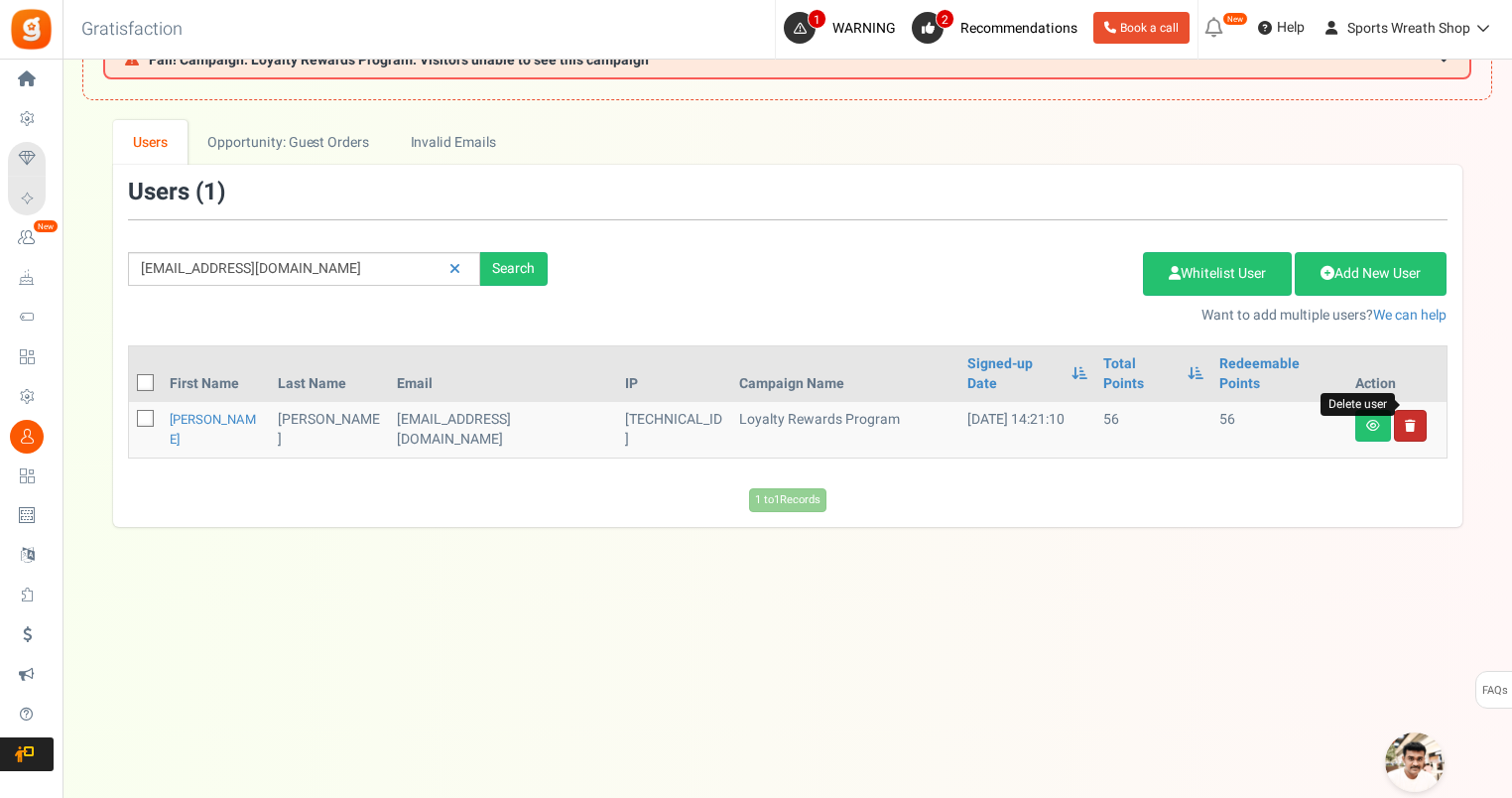 click at bounding box center (1410, 426) 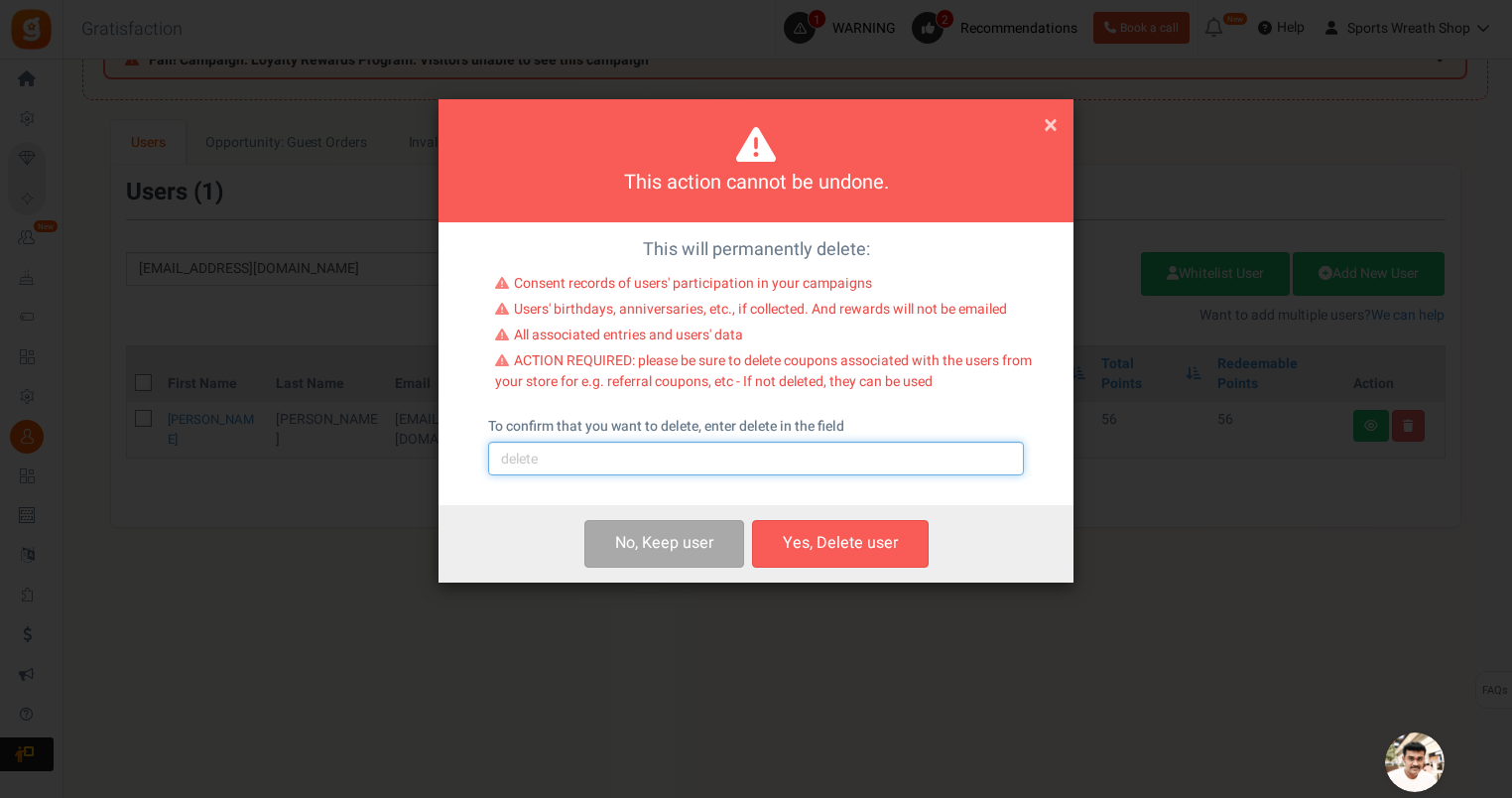 click at bounding box center [756, 459] 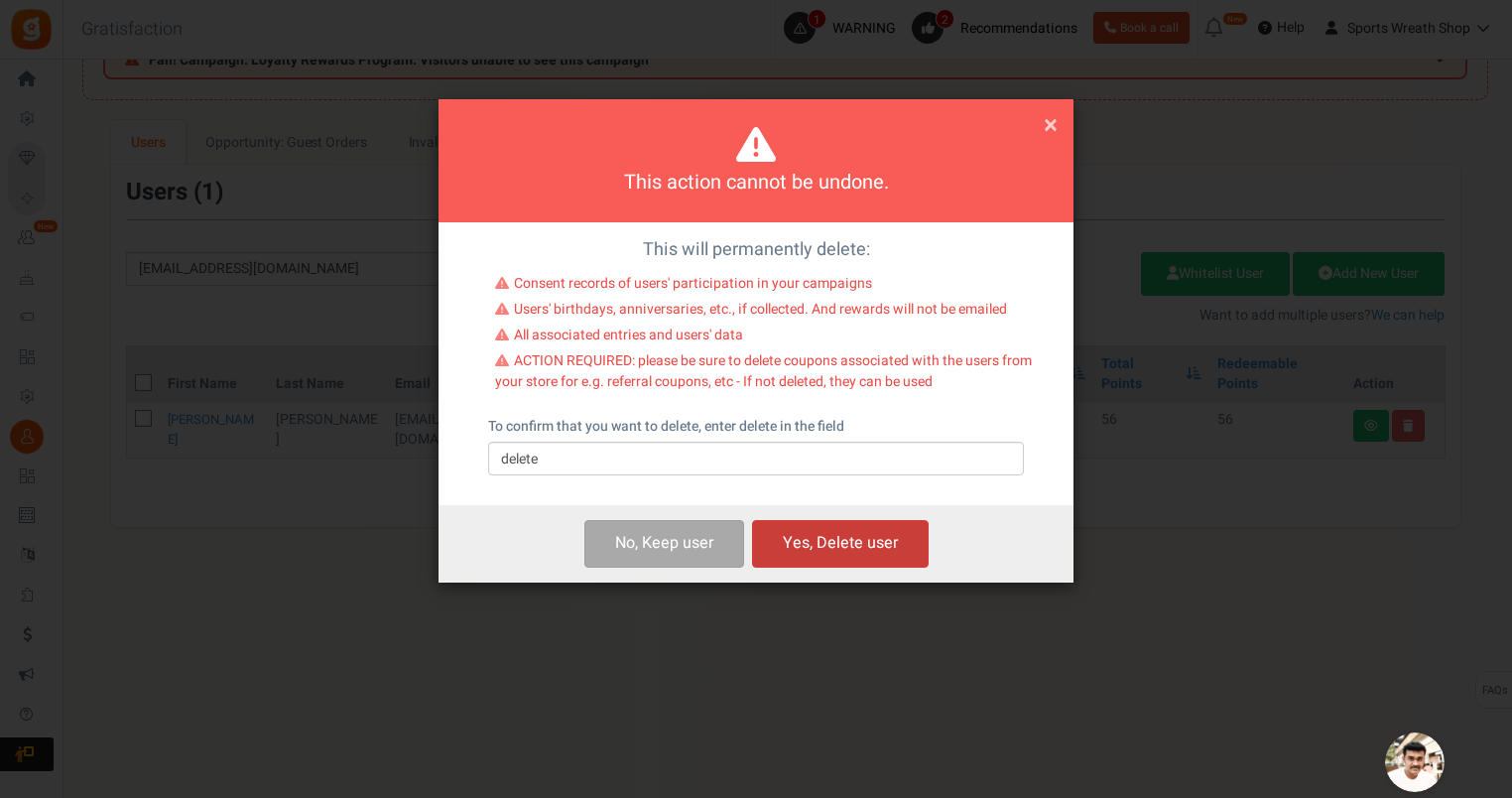 click on "Yes, Delete user" at bounding box center (840, 543) 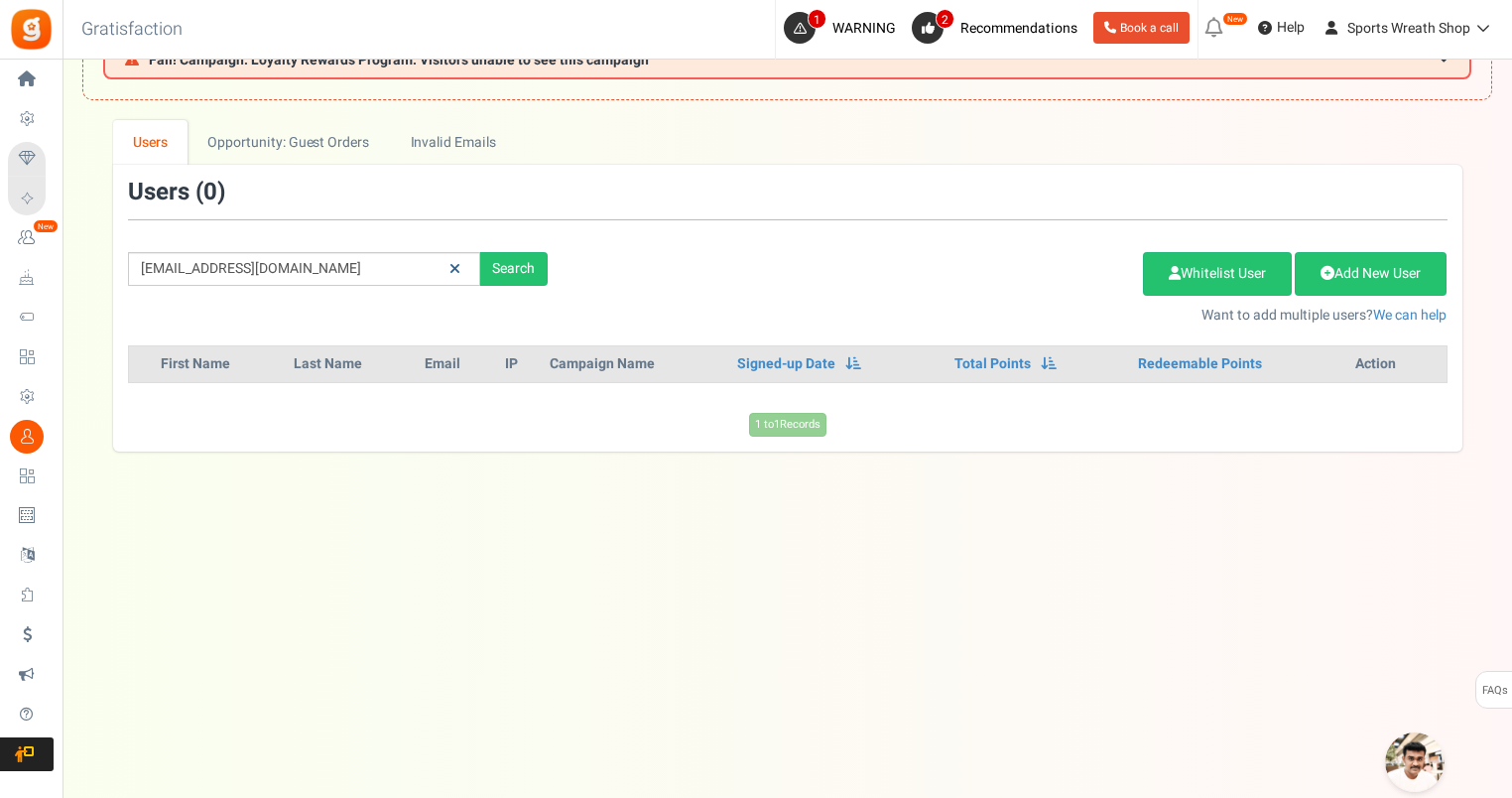 click at bounding box center (454, 269) 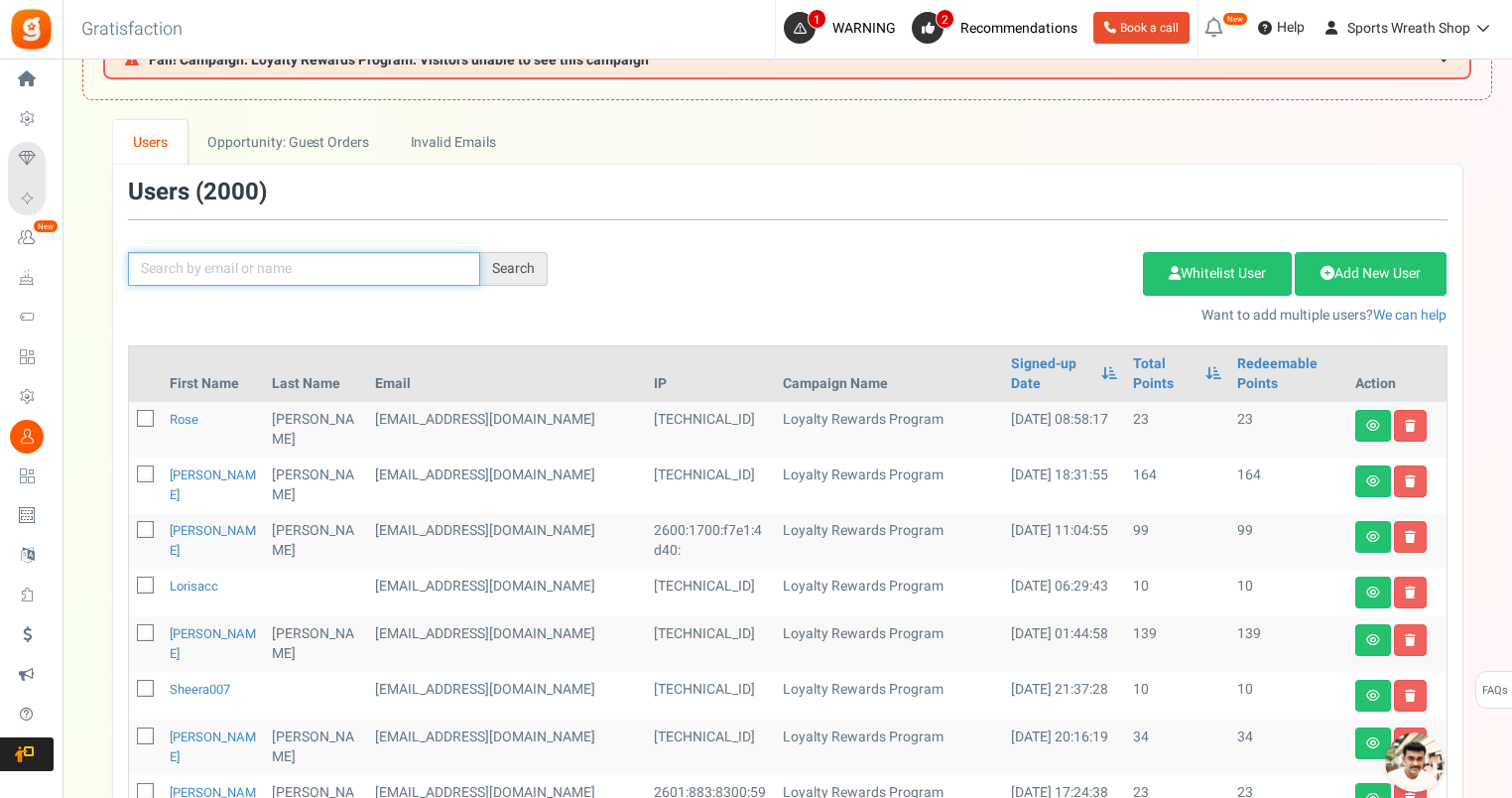 click at bounding box center [304, 269] 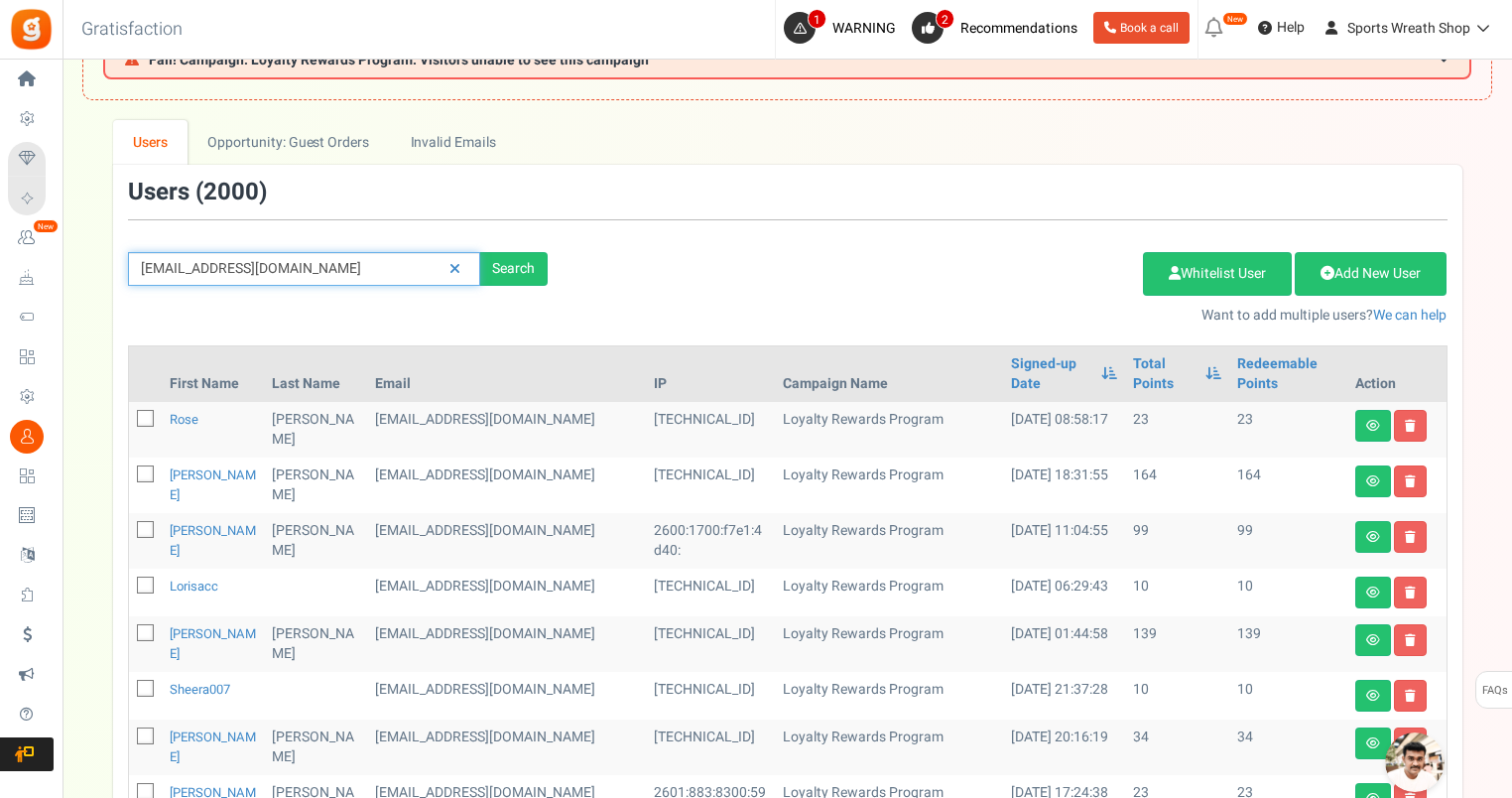 type on "[EMAIL_ADDRESS][DOMAIN_NAME]" 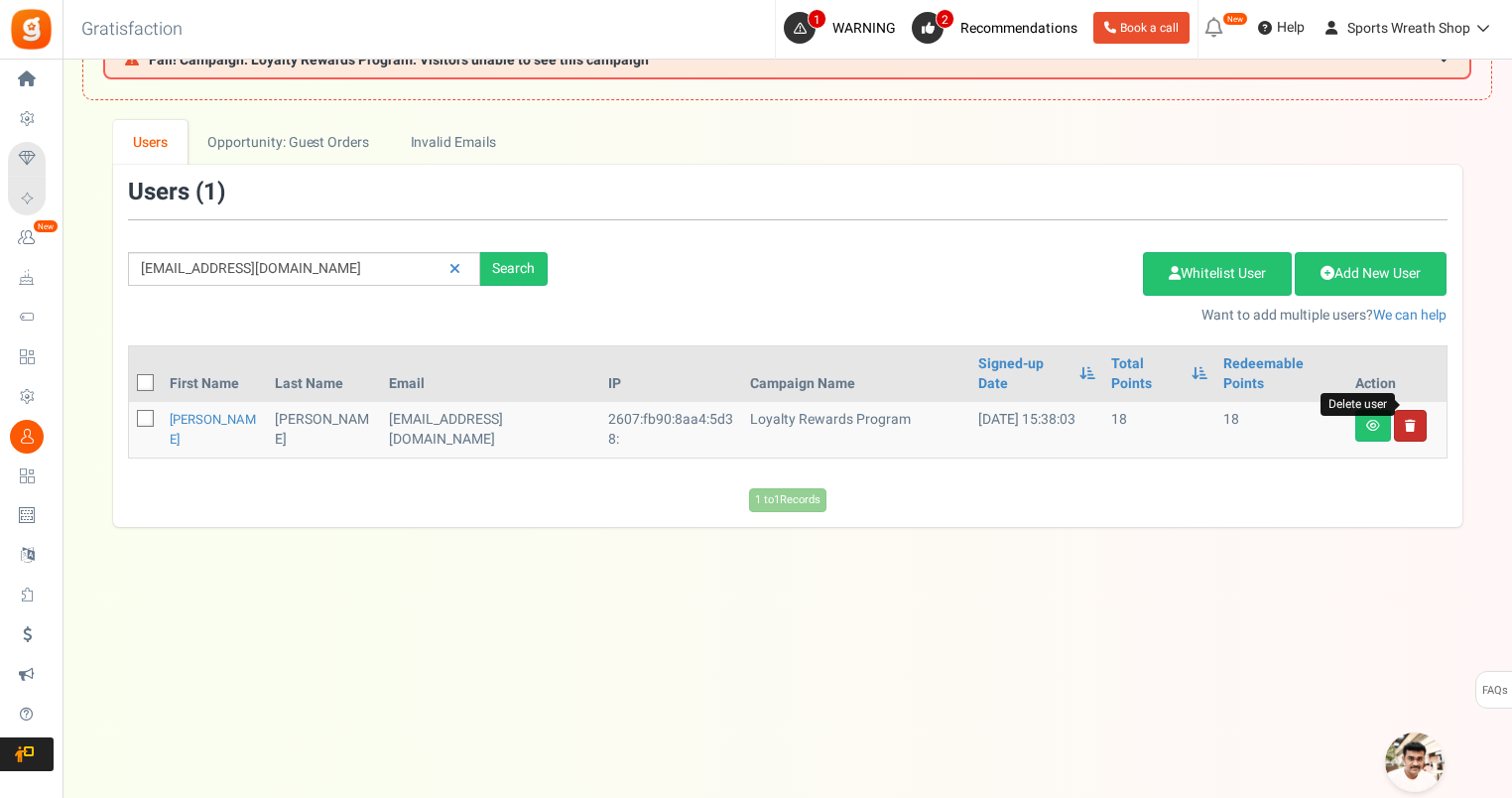 click at bounding box center [1410, 426] 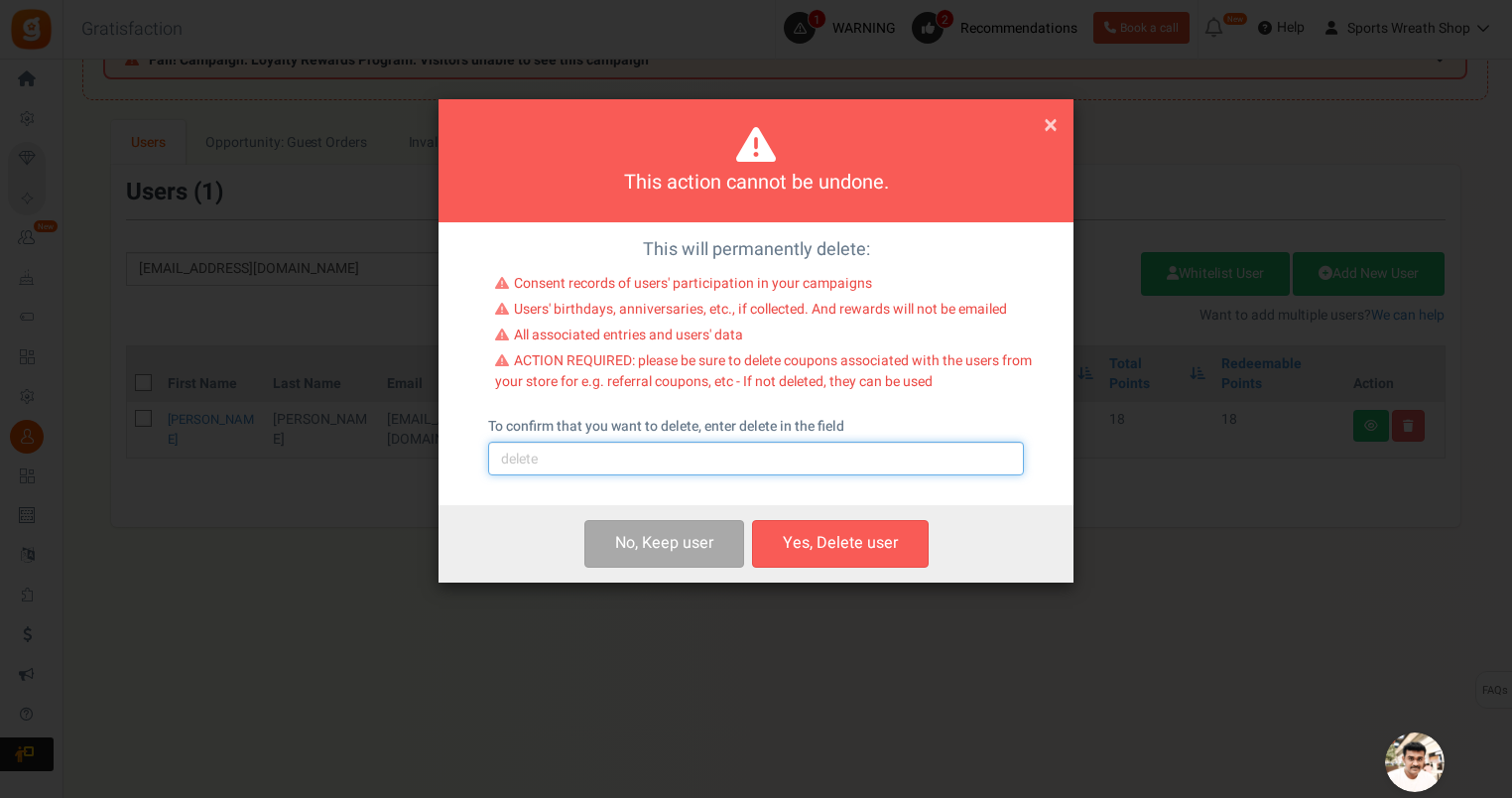 click at bounding box center [756, 459] 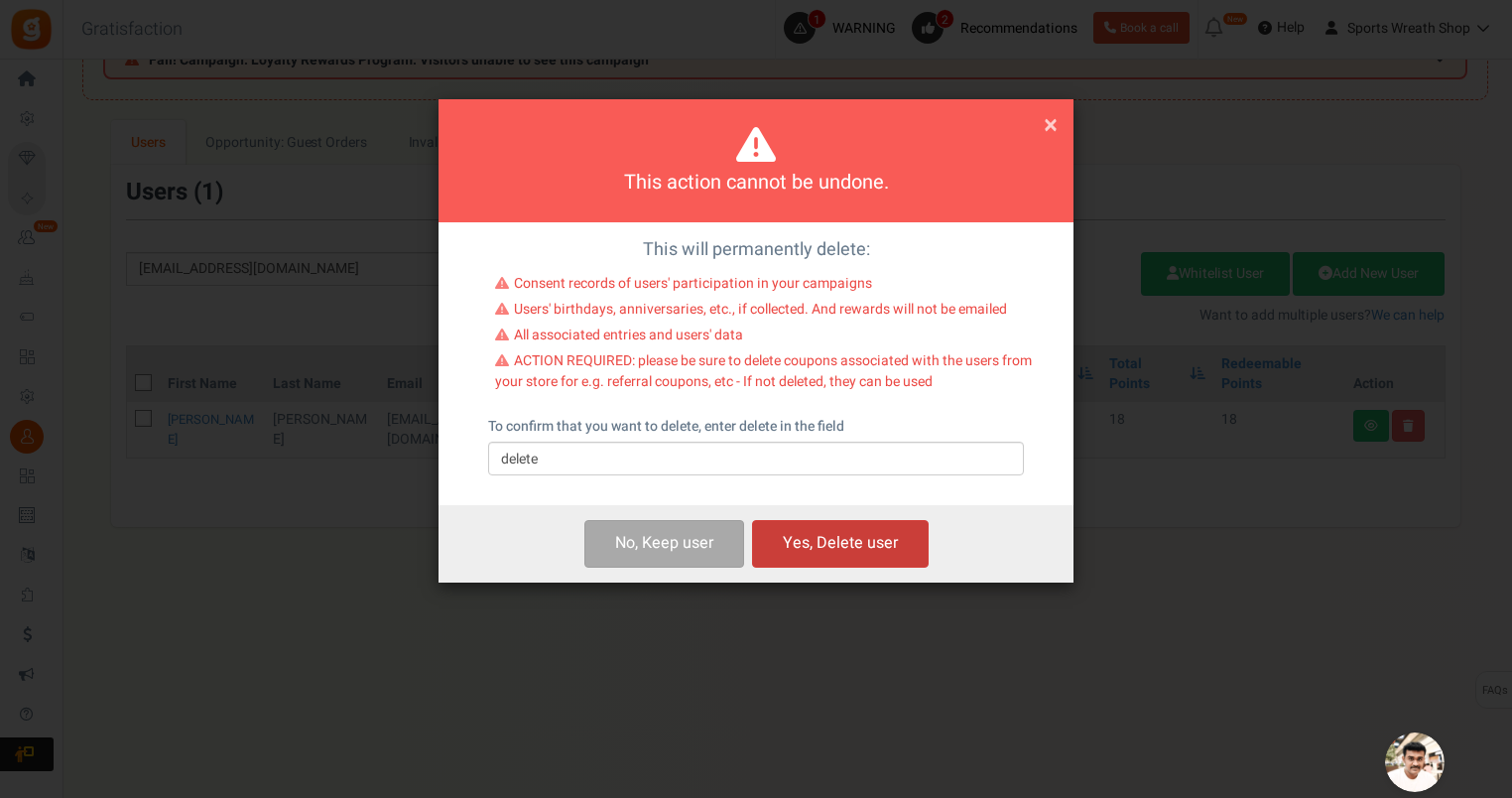 click on "Yes, Delete user" at bounding box center (840, 543) 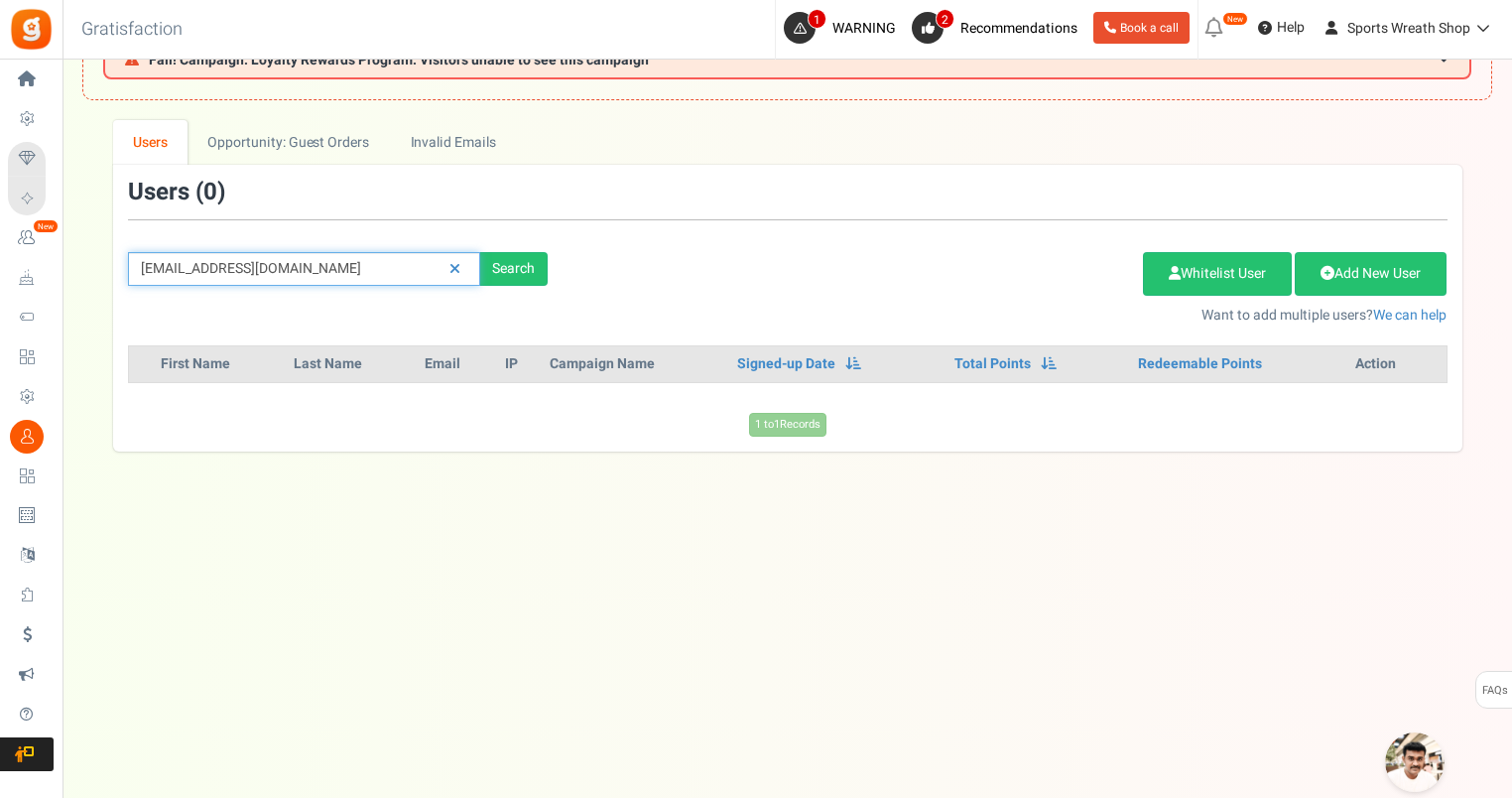 drag, startPoint x: 337, startPoint y: 266, endPoint x: 72, endPoint y: 285, distance: 265.68026 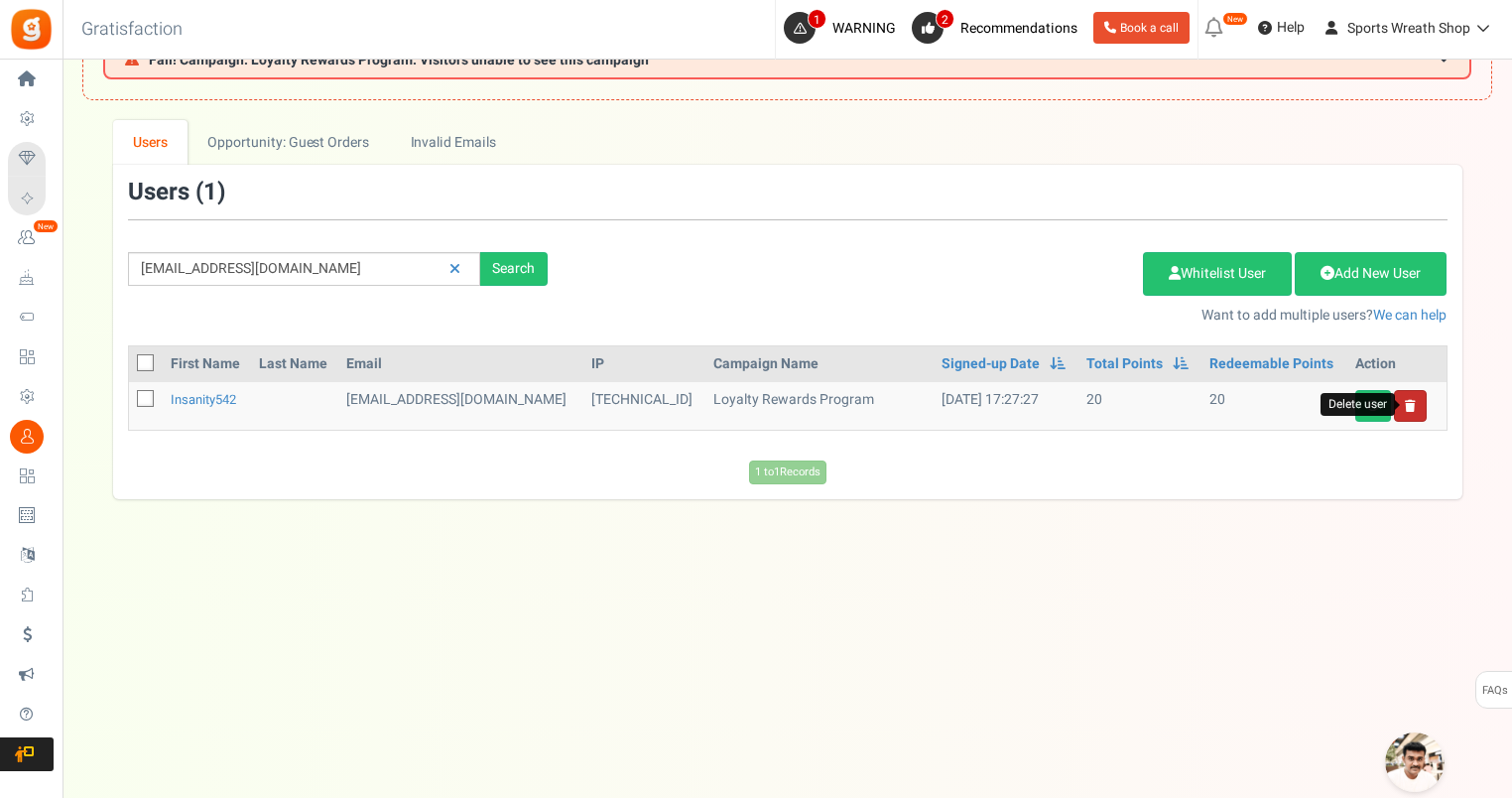 click at bounding box center [1410, 406] 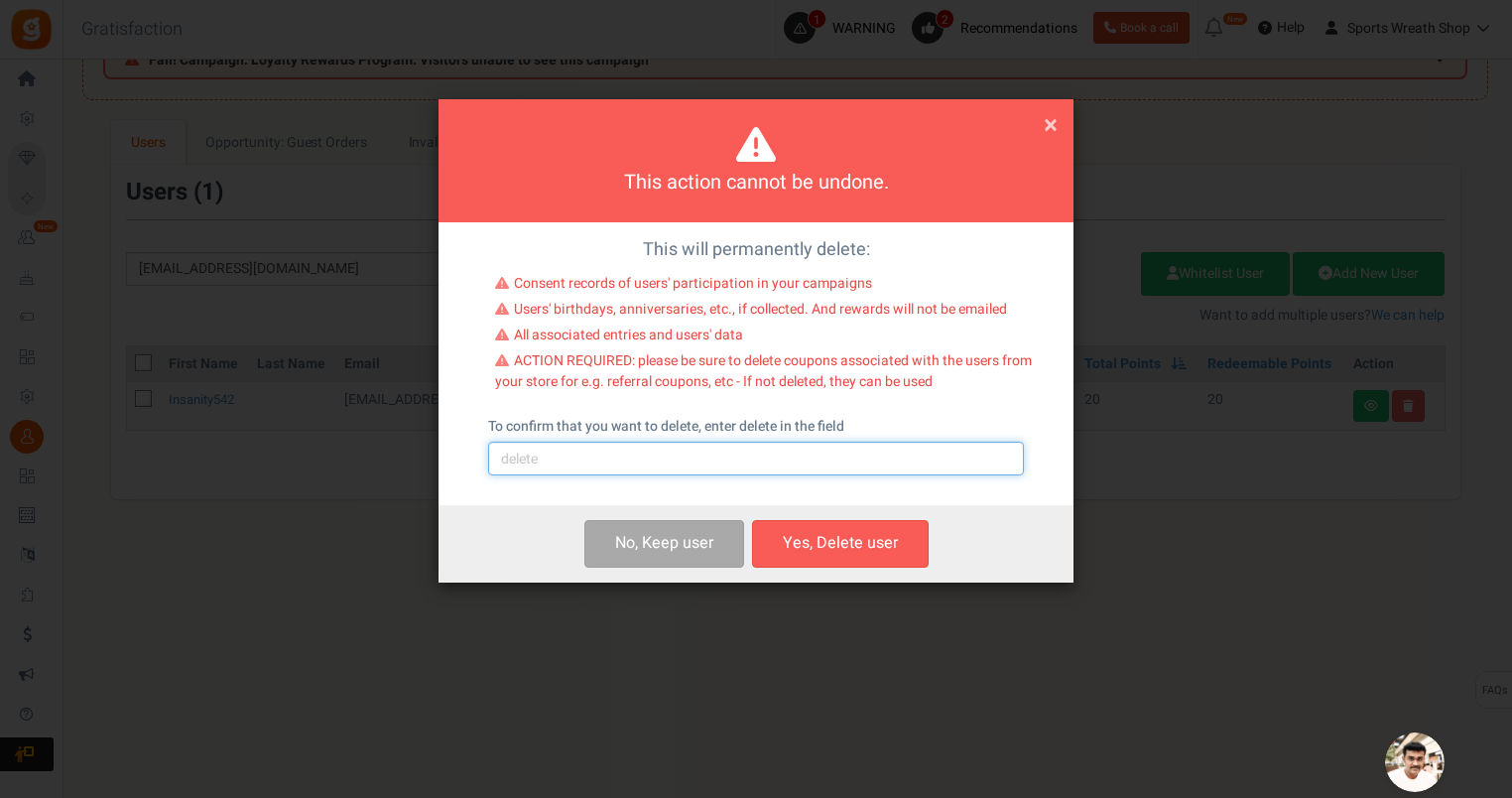 click at bounding box center [756, 459] 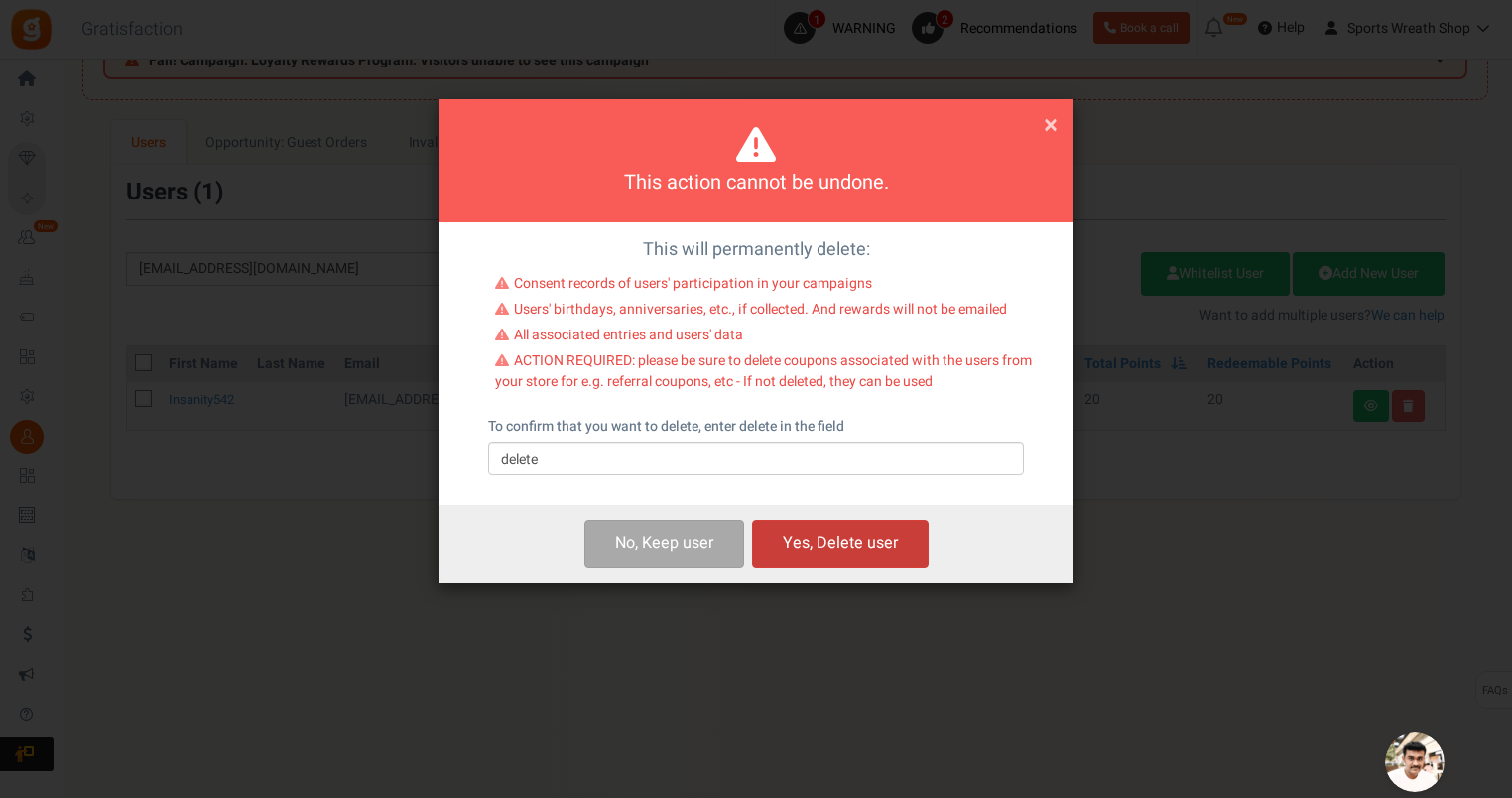 click on "Yes, Delete user" at bounding box center [840, 543] 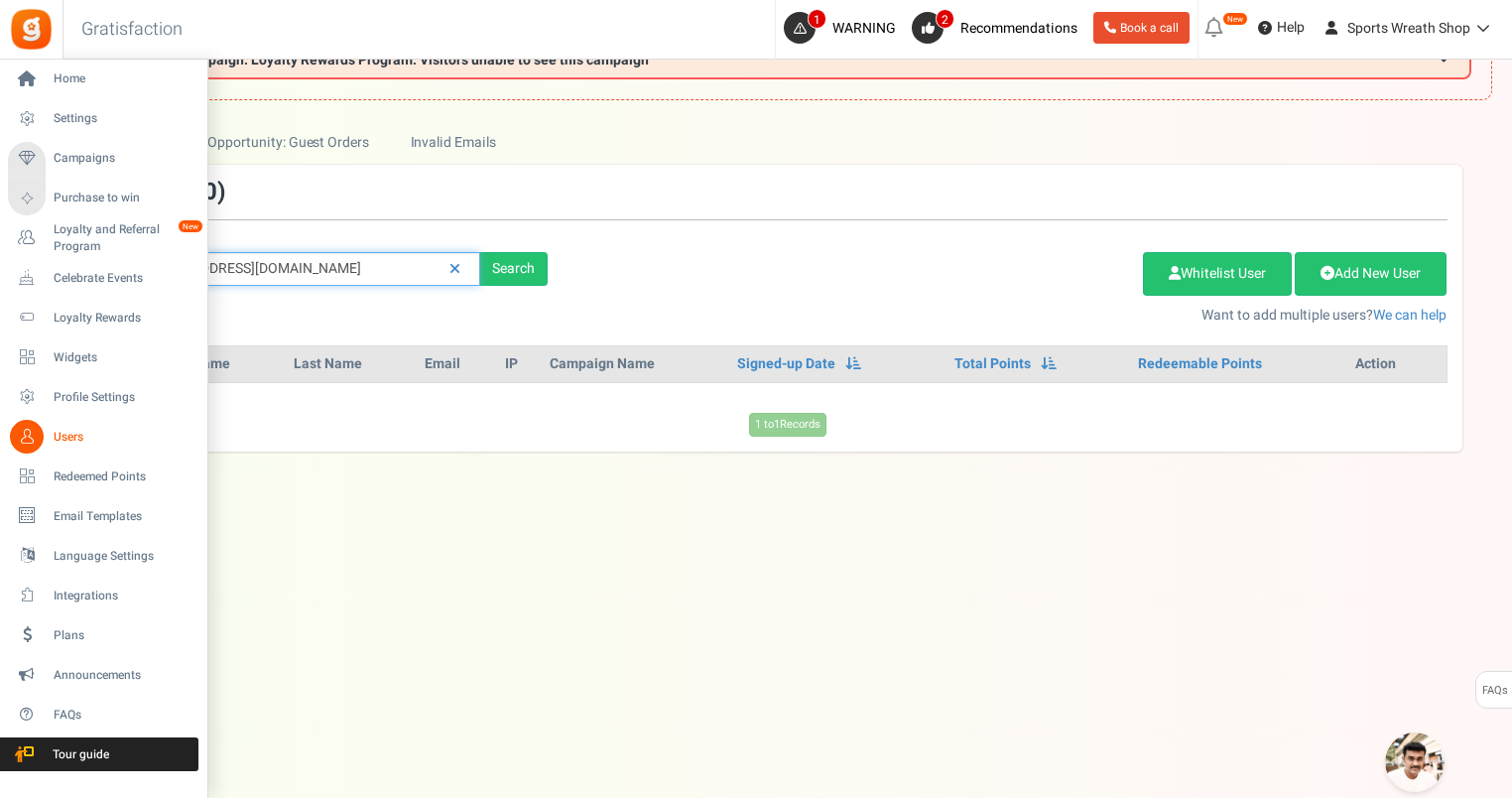 drag, startPoint x: 325, startPoint y: 263, endPoint x: 8, endPoint y: 296, distance: 318.71304 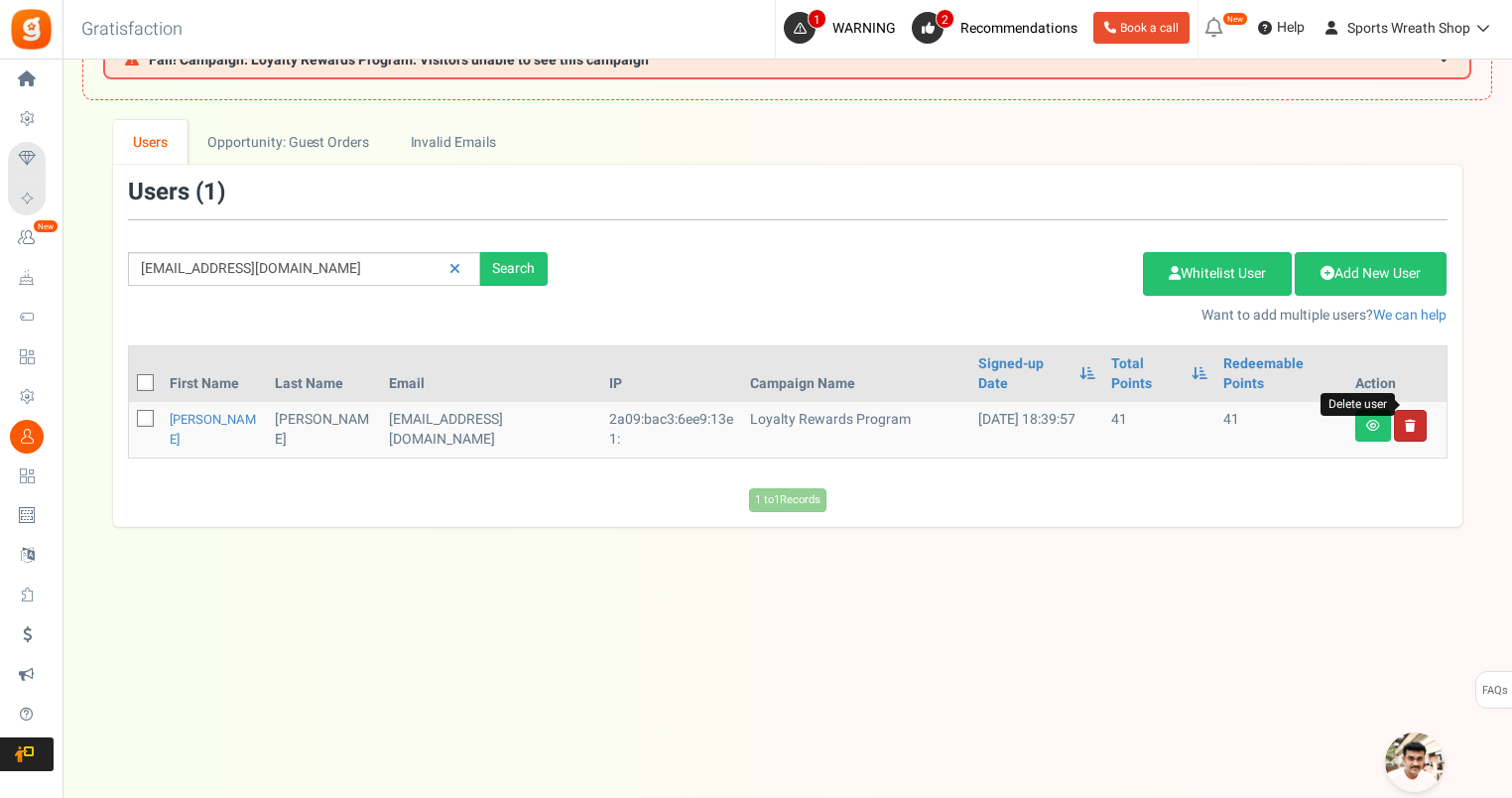 click at bounding box center [1410, 426] 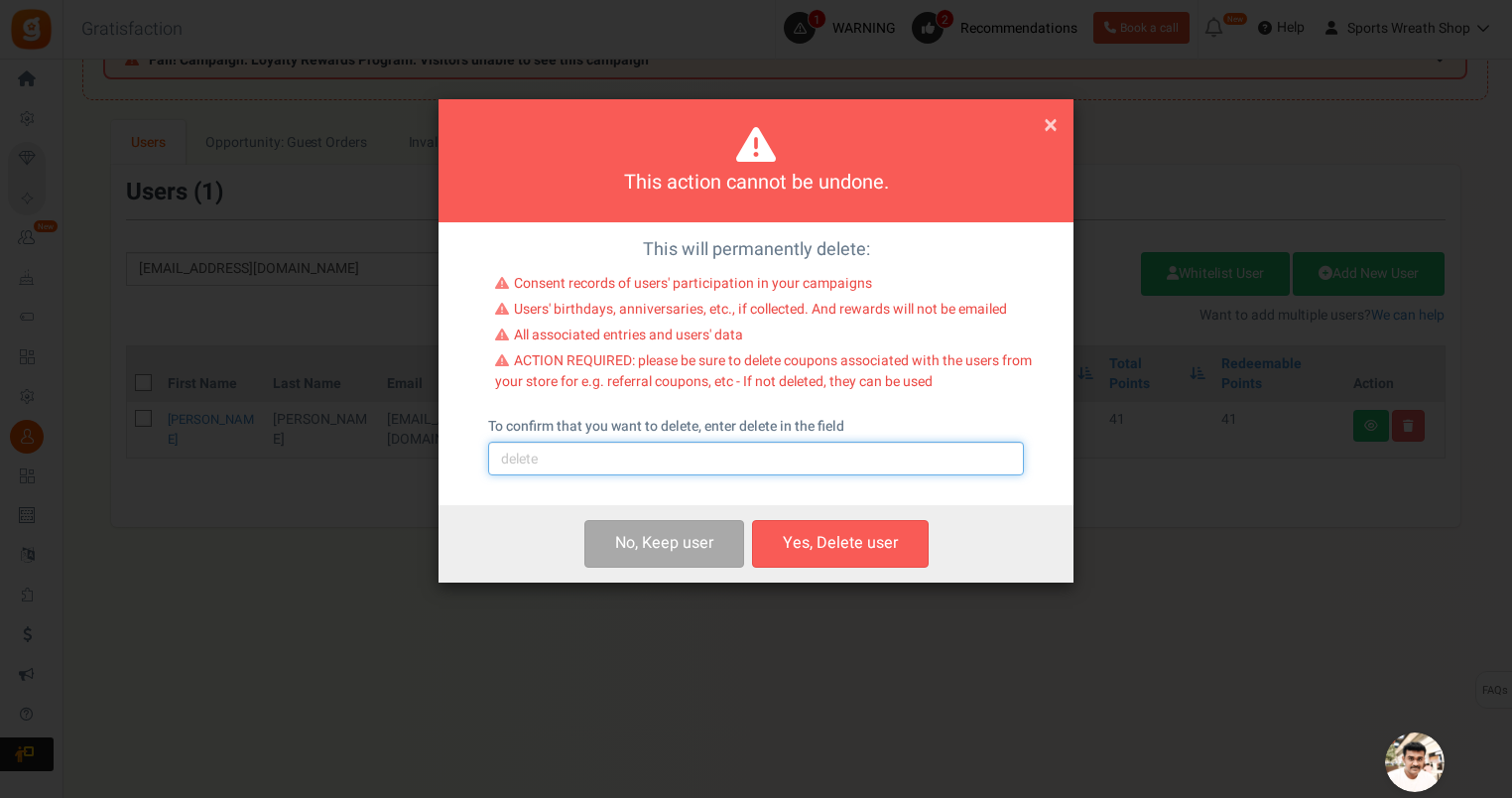 click at bounding box center (756, 459) 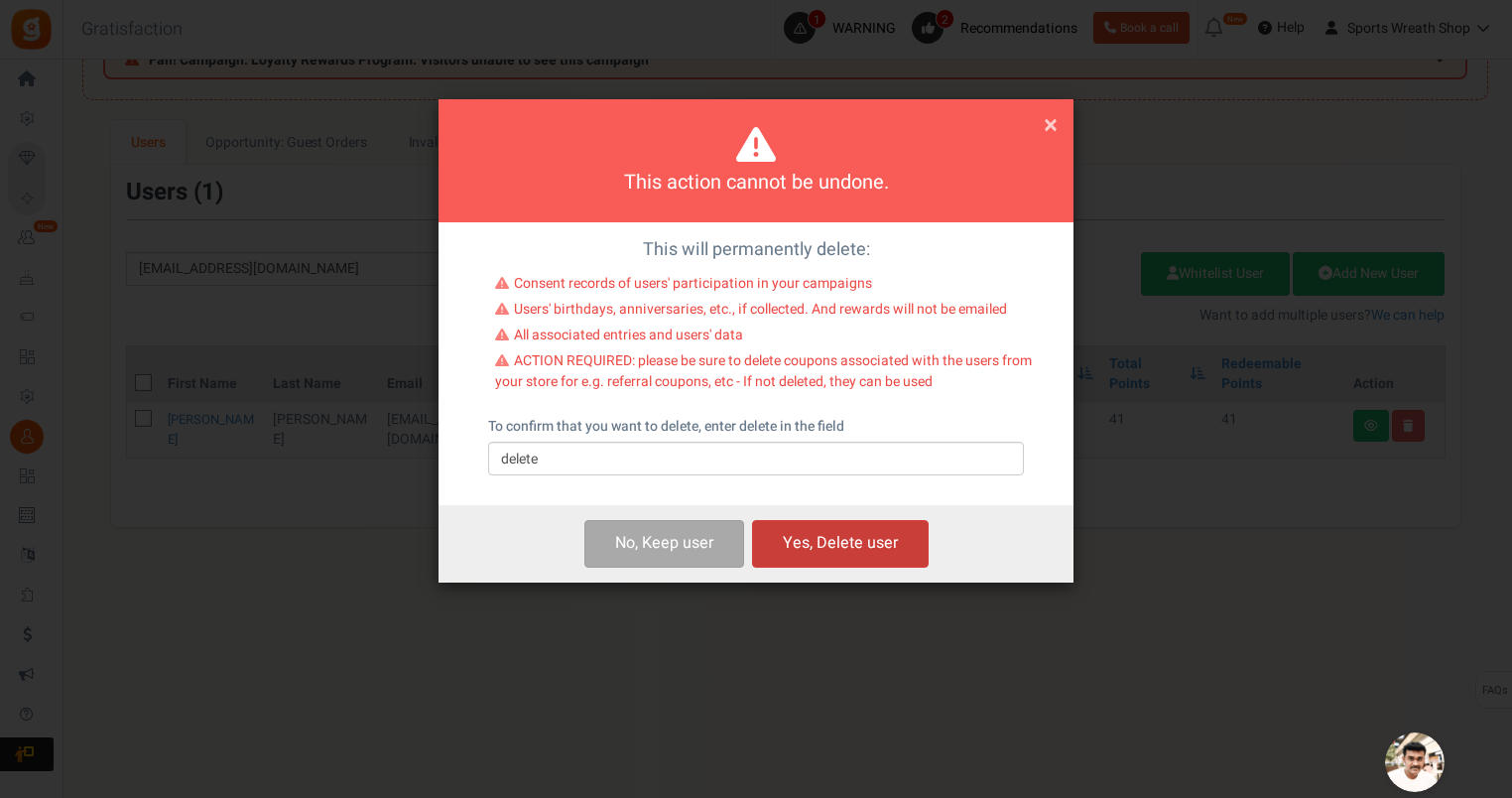 click on "Yes, Delete user" at bounding box center (840, 543) 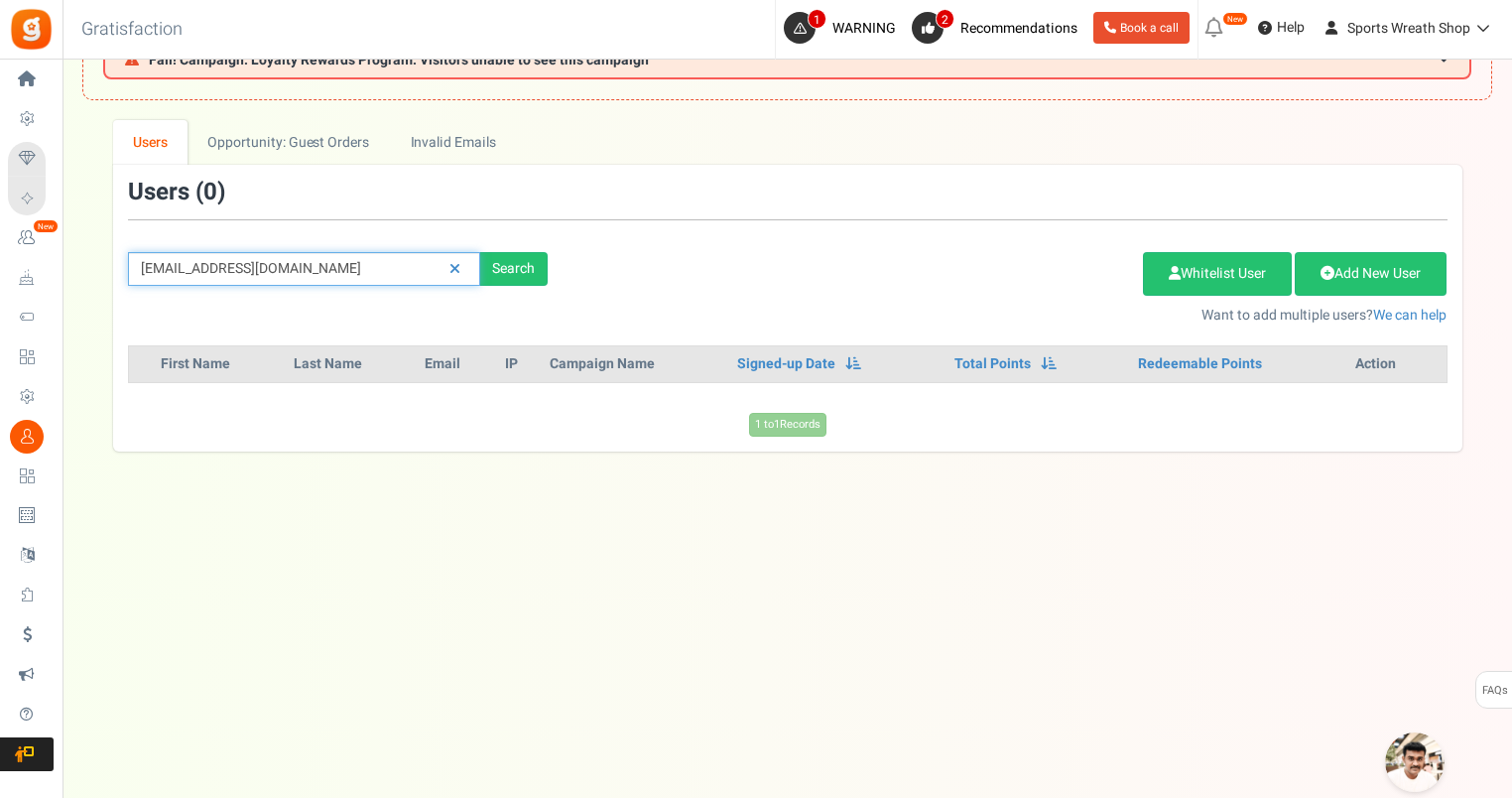drag, startPoint x: 309, startPoint y: 268, endPoint x: 123, endPoint y: 278, distance: 186.26862 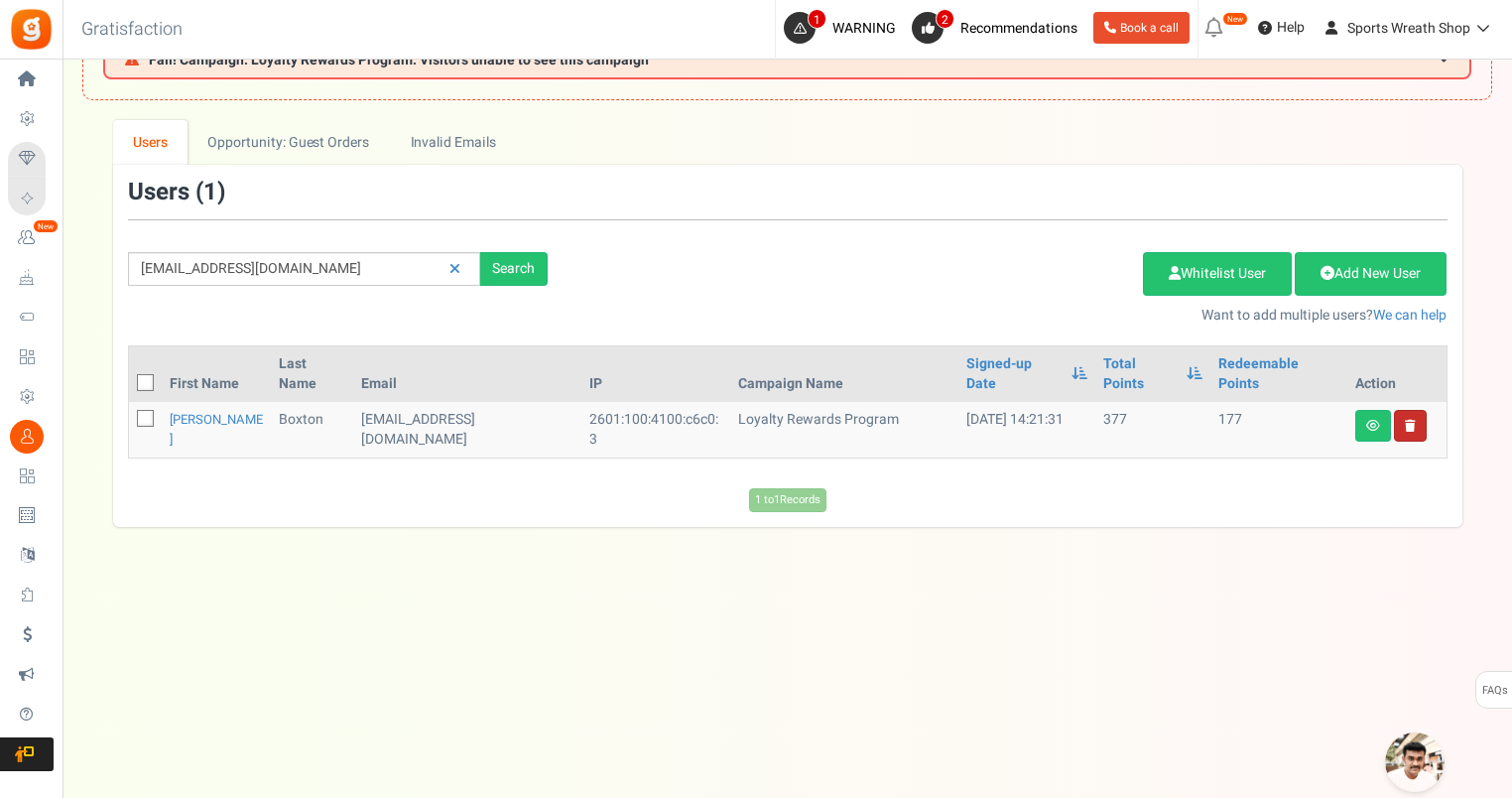click at bounding box center (1410, 426) 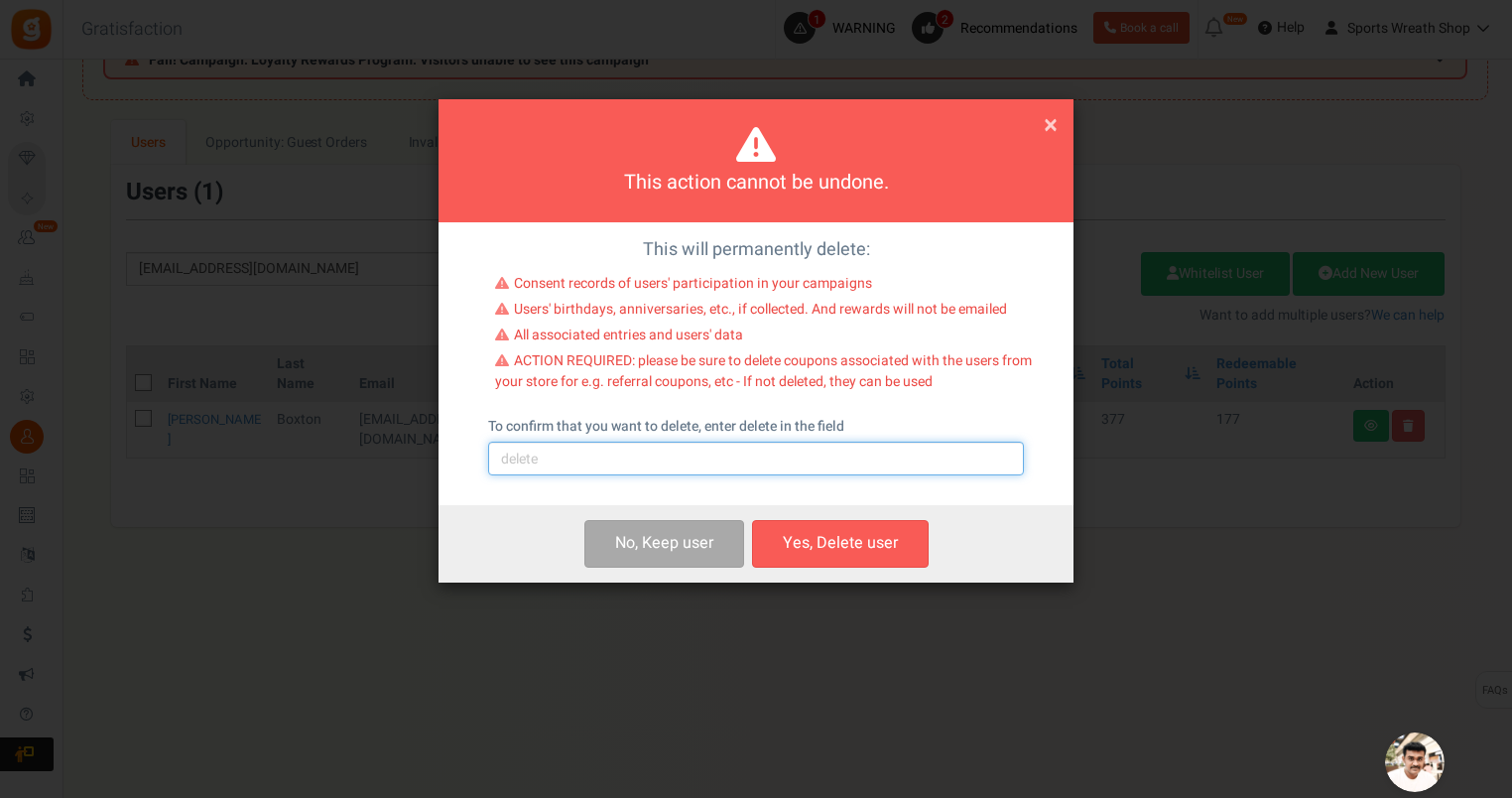 click at bounding box center [756, 459] 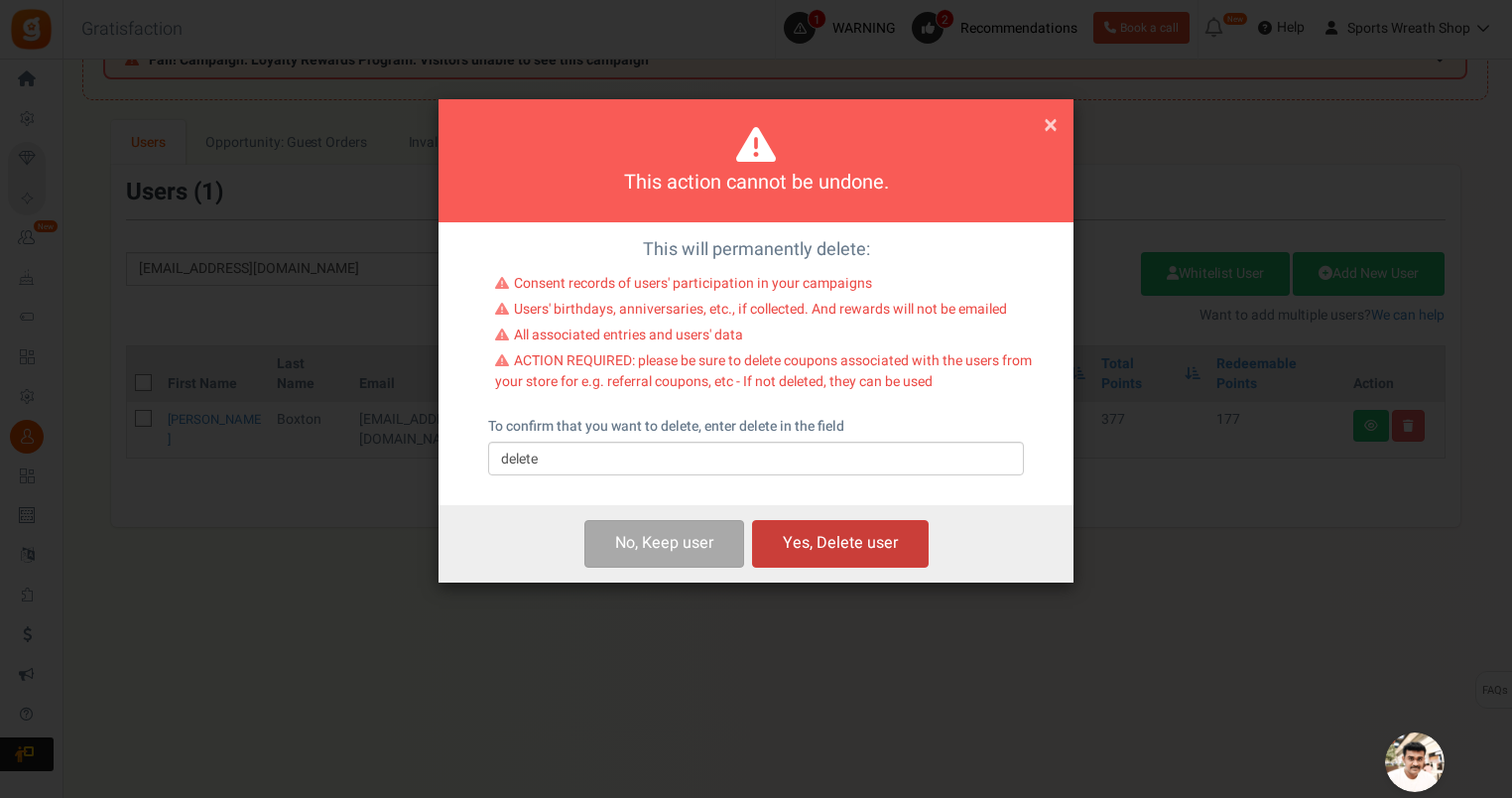 click on "Yes, Delete user" at bounding box center [840, 543] 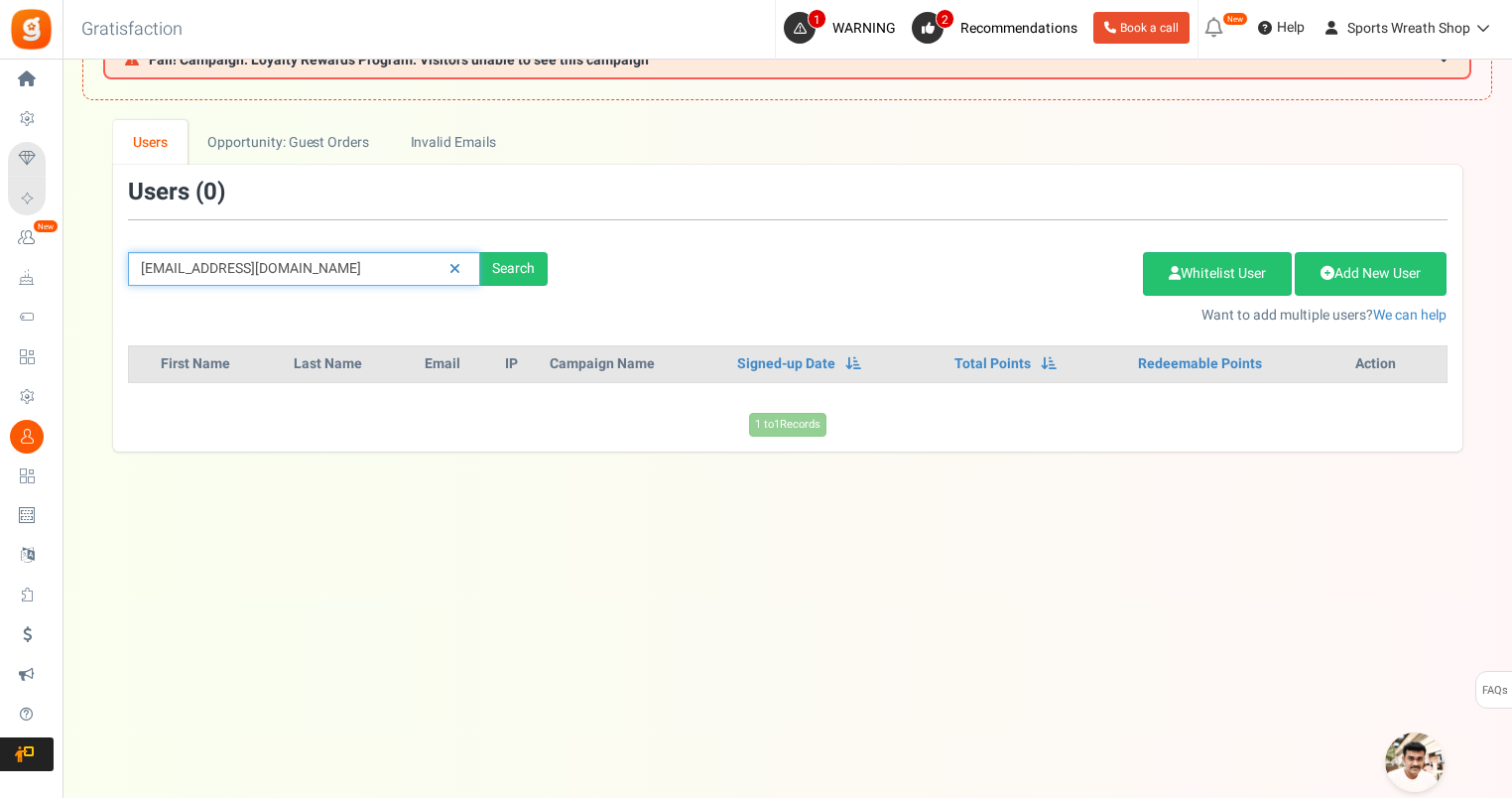 drag, startPoint x: 345, startPoint y: 266, endPoint x: 126, endPoint y: 254, distance: 219.32852 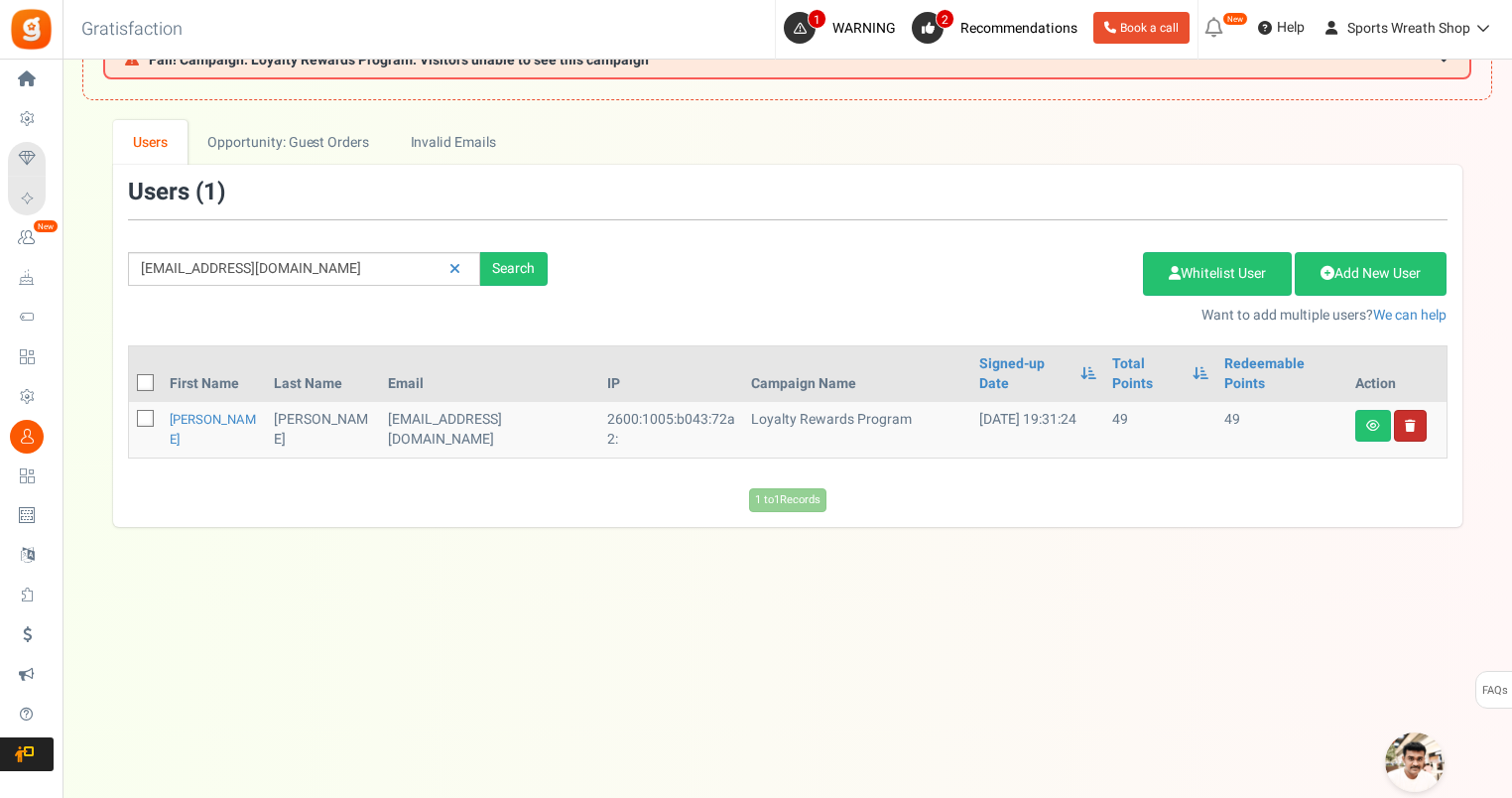 click at bounding box center [1410, 426] 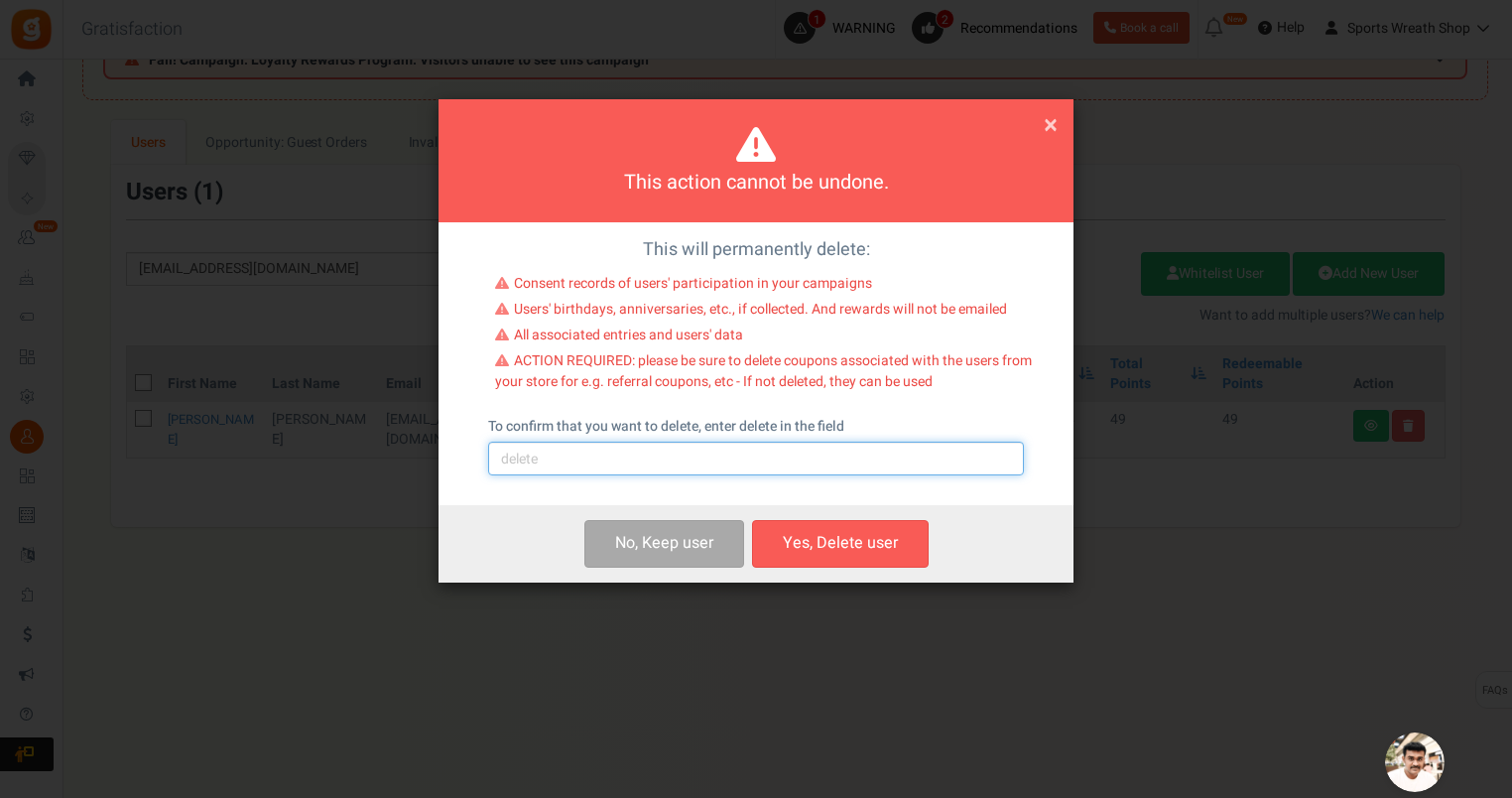 click at bounding box center [756, 459] 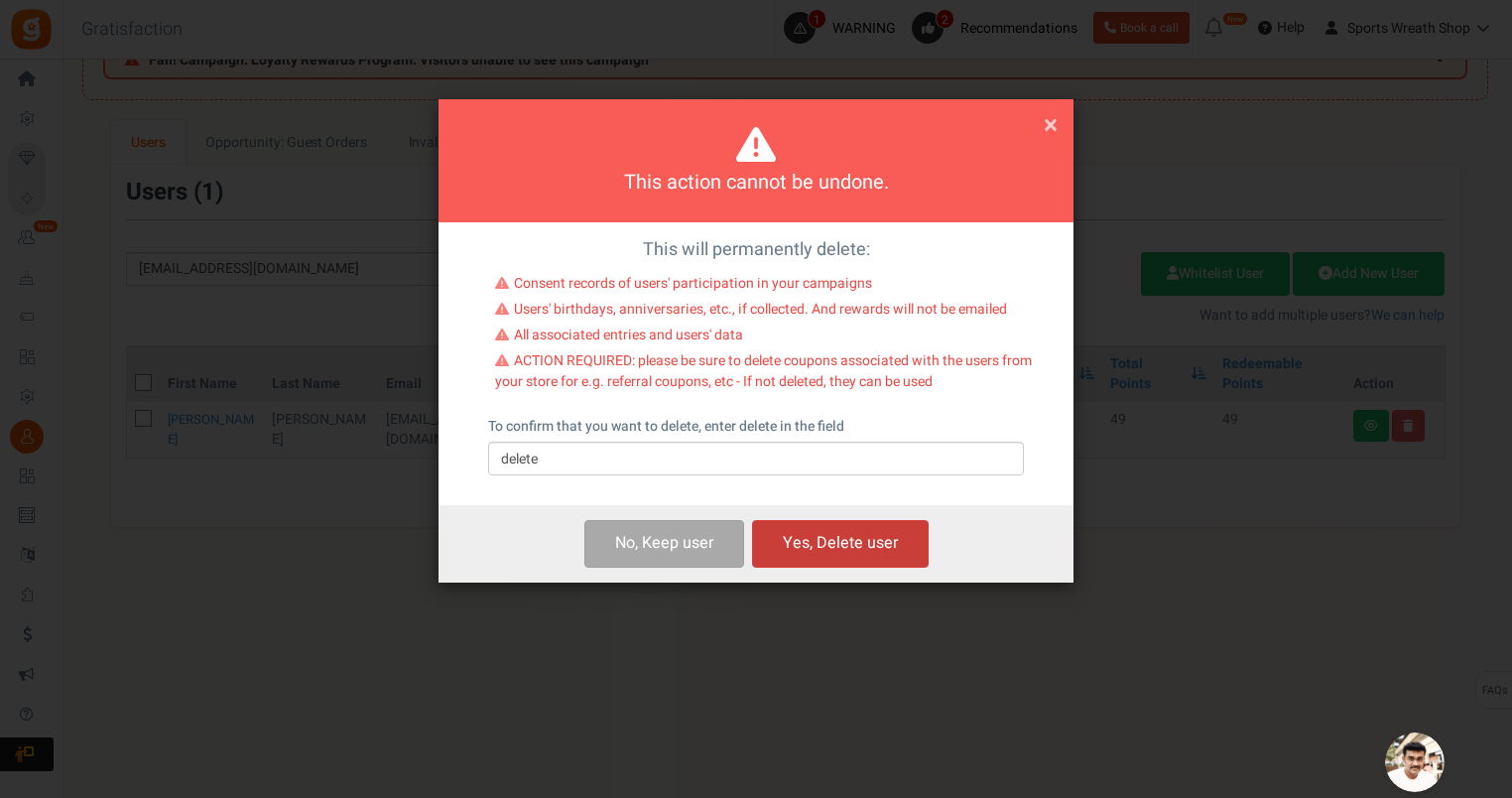click on "Yes, Delete user" at bounding box center [840, 543] 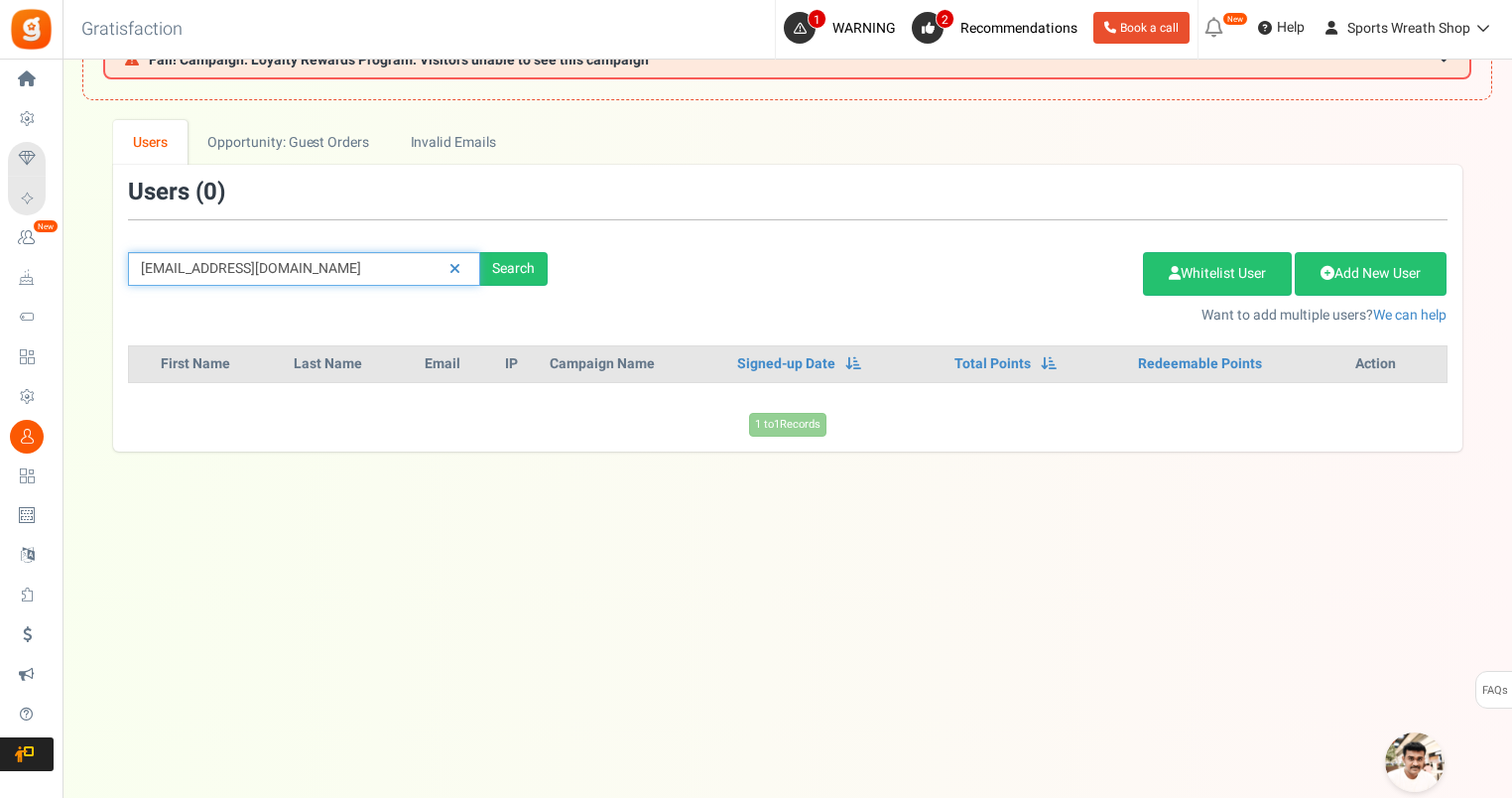 drag, startPoint x: 284, startPoint y: 267, endPoint x: 133, endPoint y: 262, distance: 151.08276 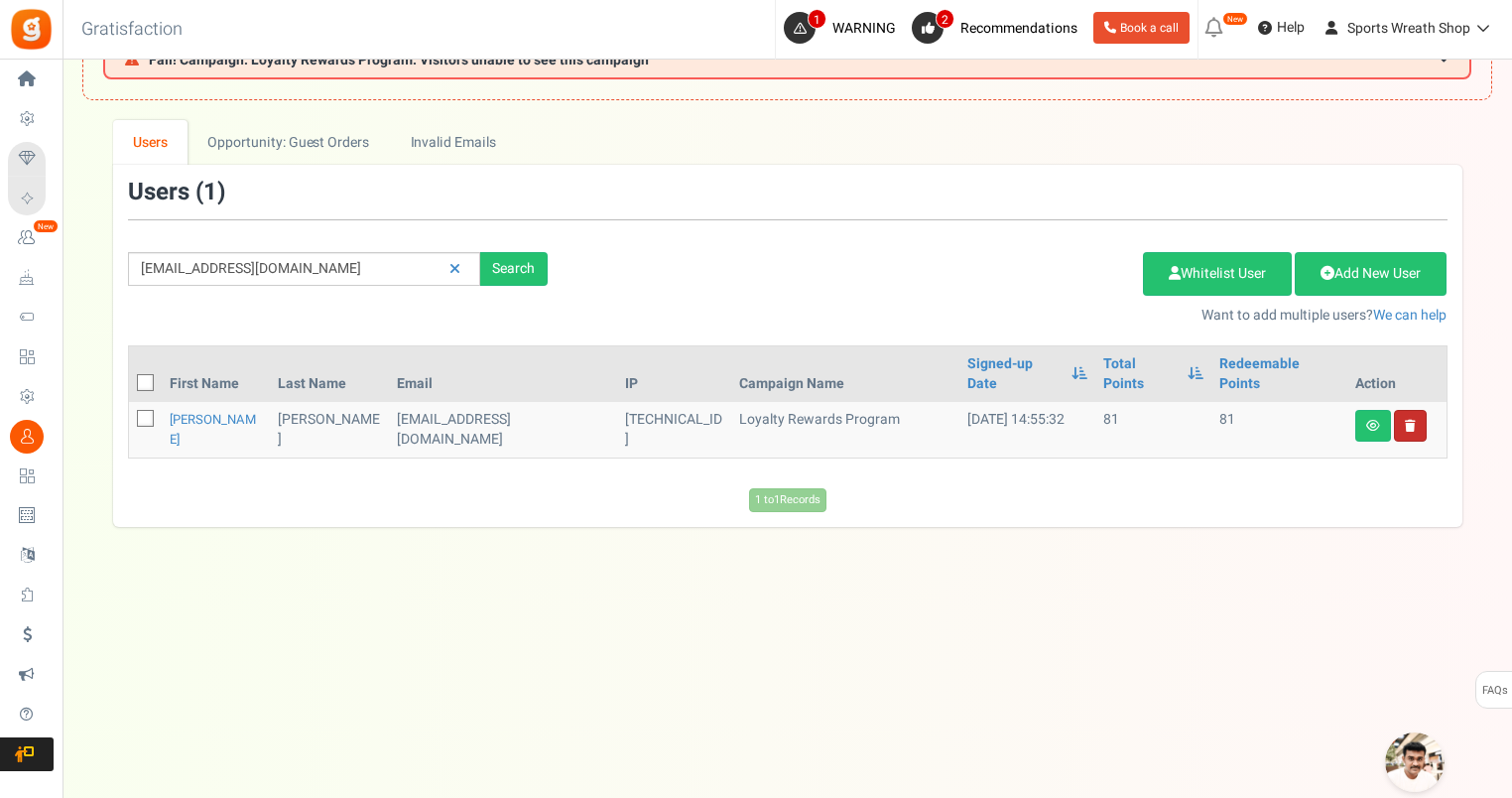 click at bounding box center (1410, 426) 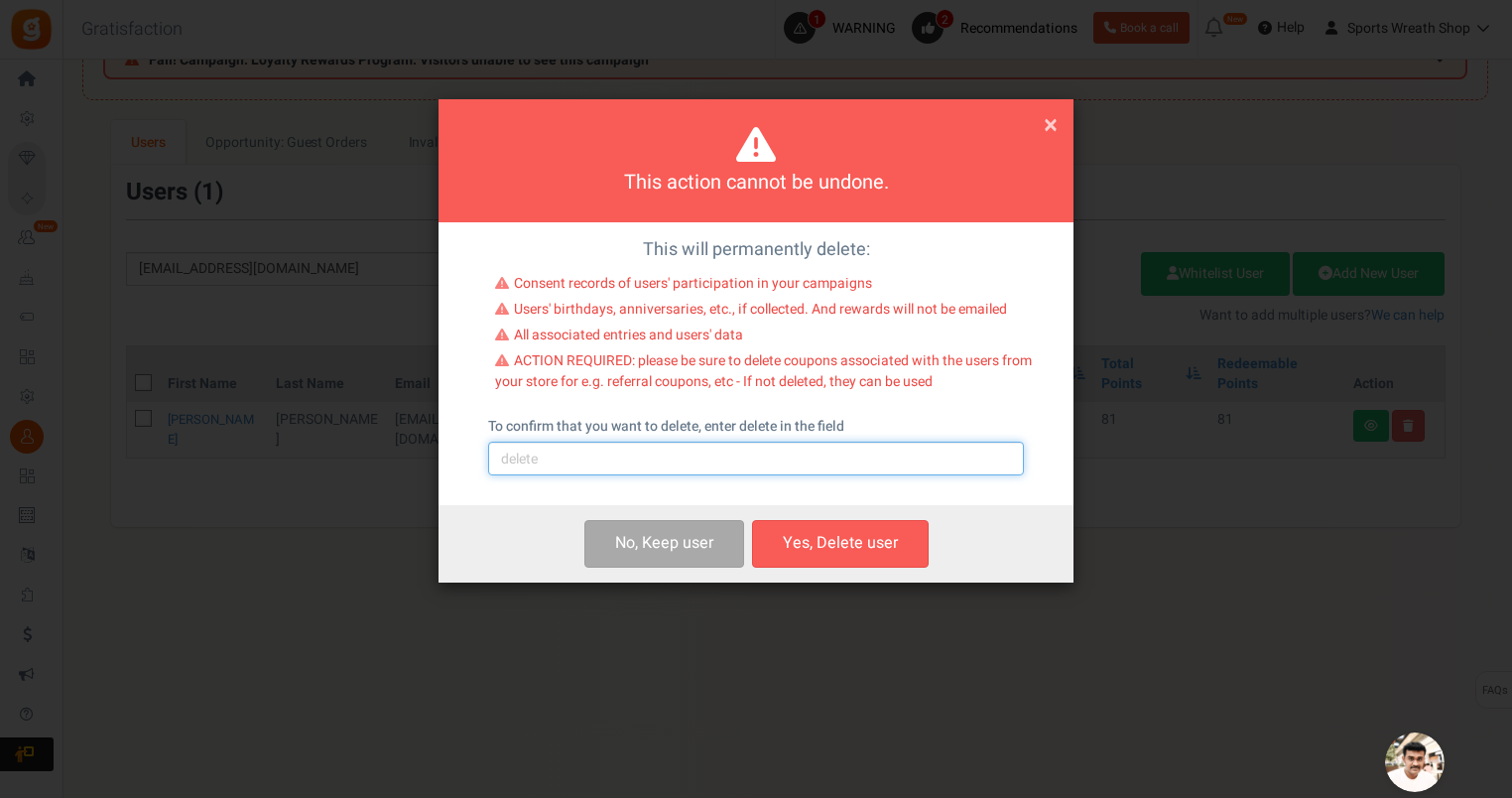 click at bounding box center (756, 459) 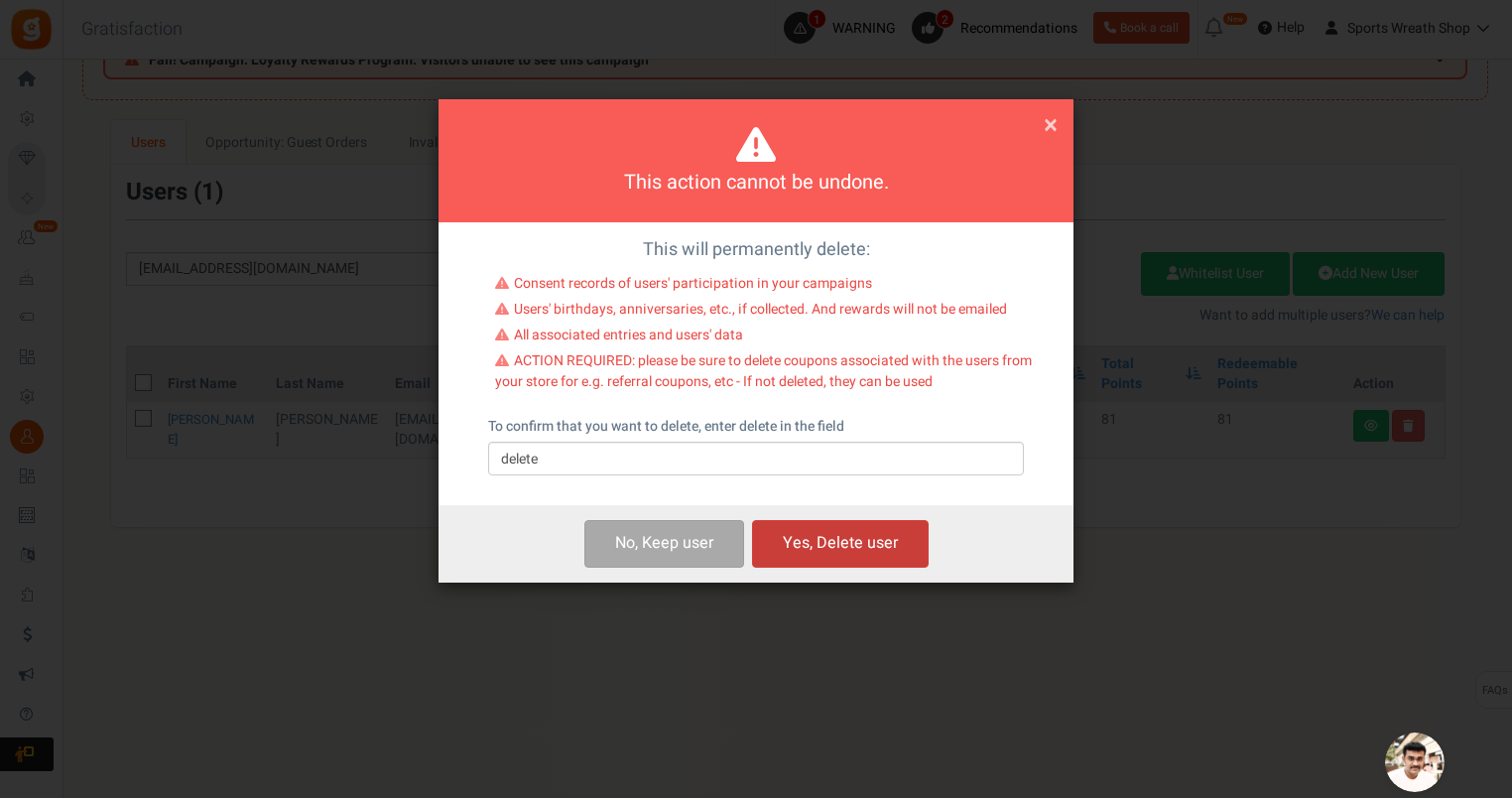 click on "Yes, Delete user" at bounding box center [840, 543] 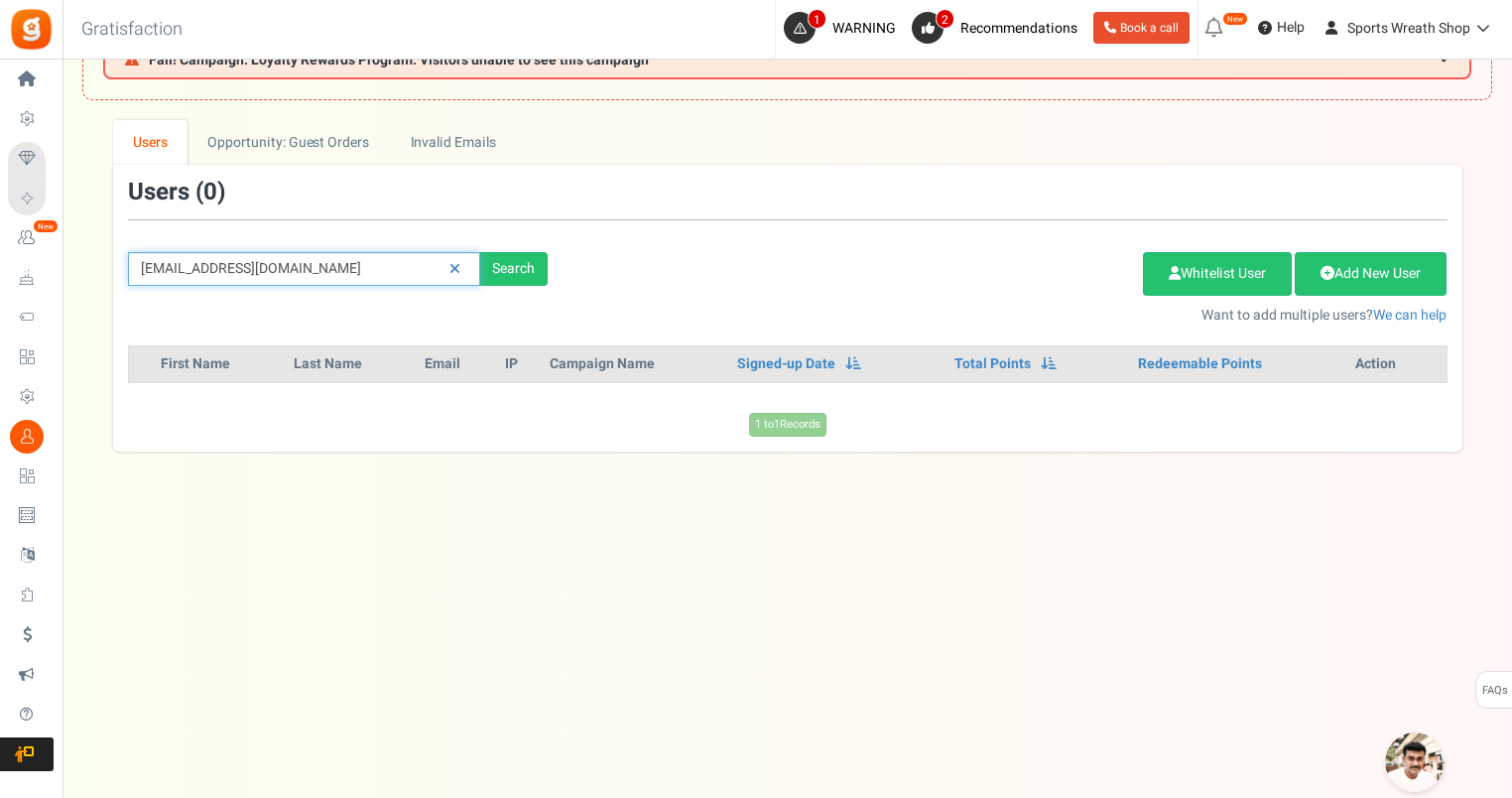 drag, startPoint x: 331, startPoint y: 263, endPoint x: 127, endPoint y: 252, distance: 204.29635 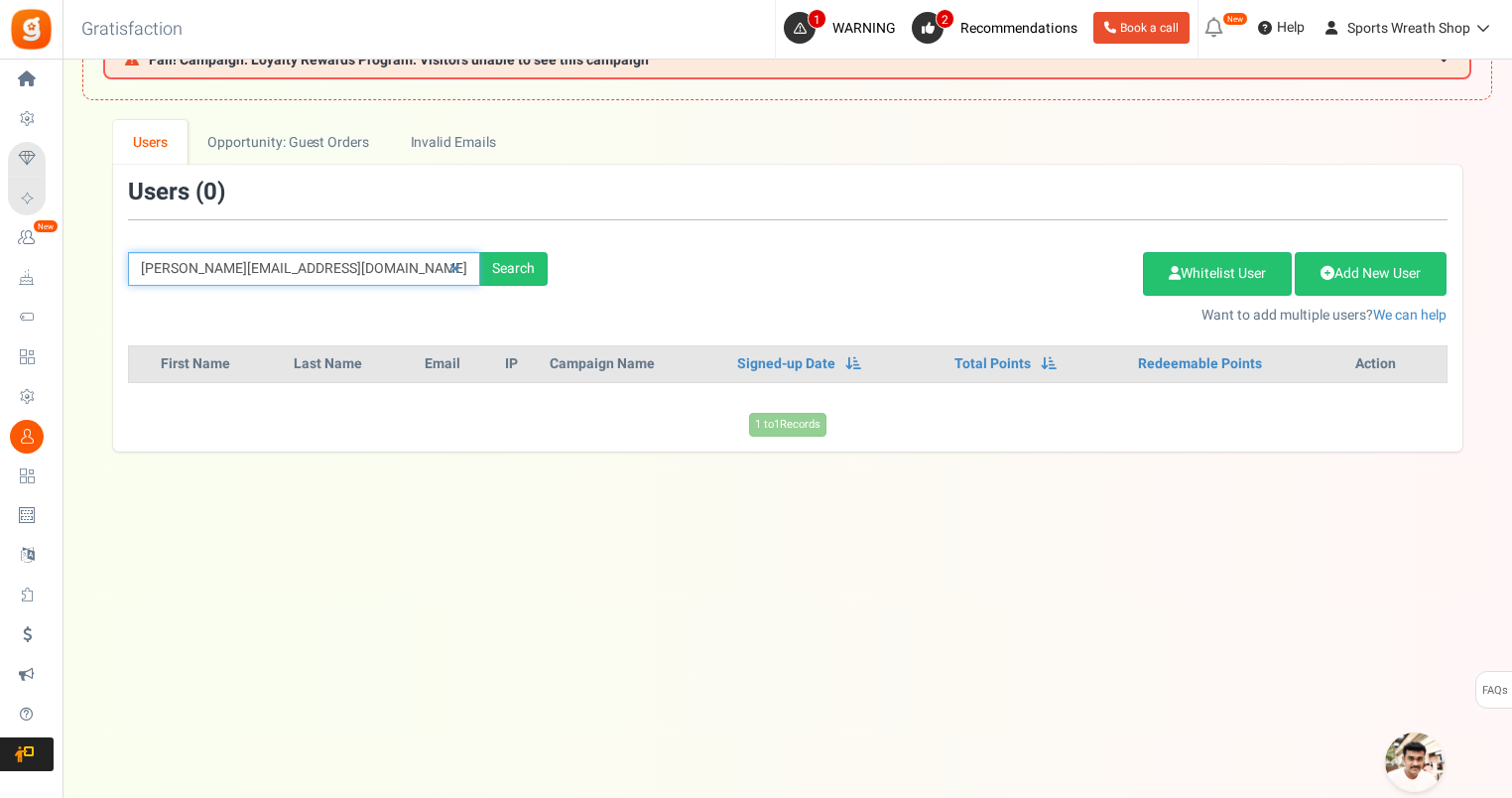 type on "[PERSON_NAME][EMAIL_ADDRESS][DOMAIN_NAME]" 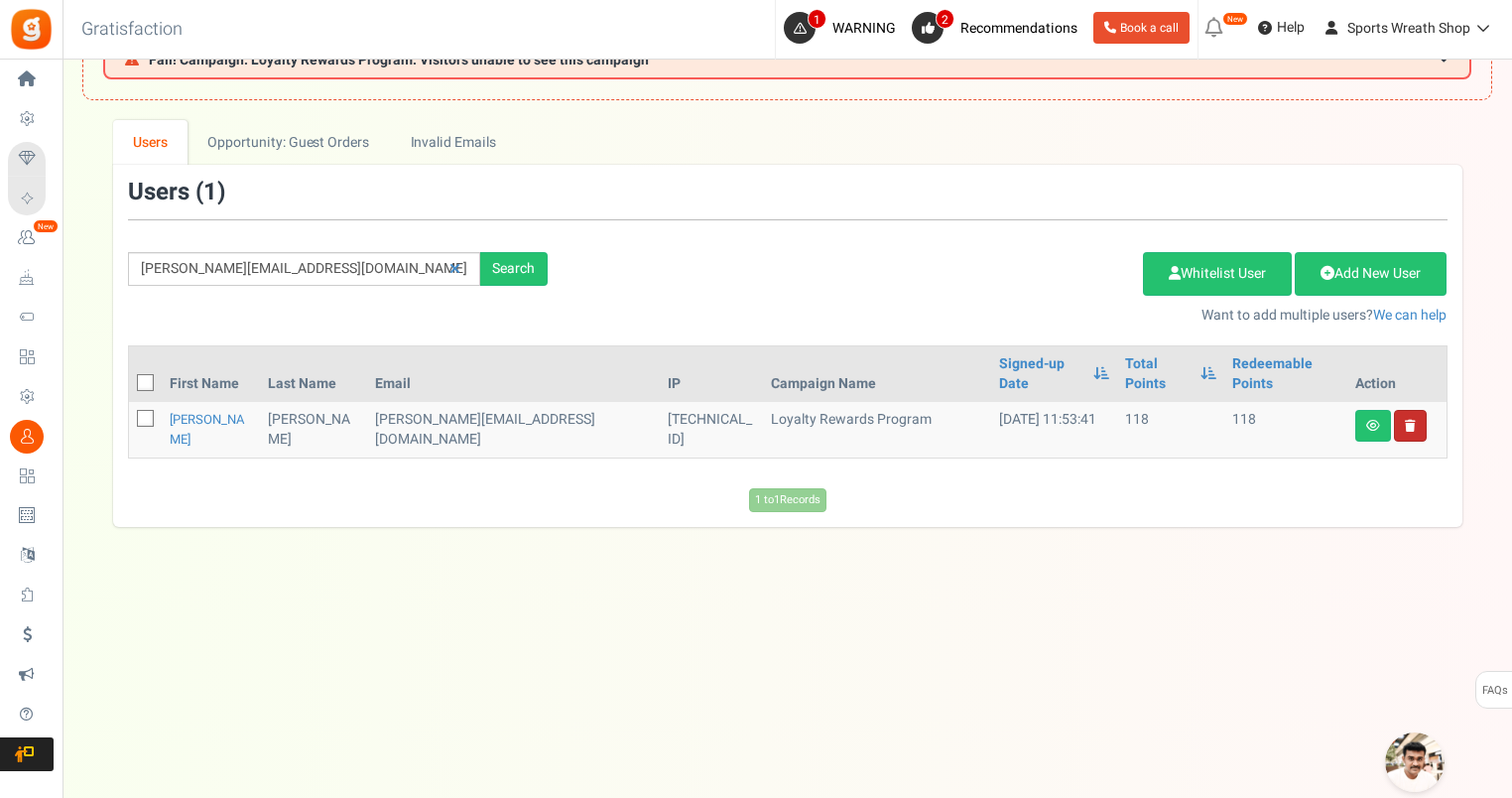 click at bounding box center (1410, 426) 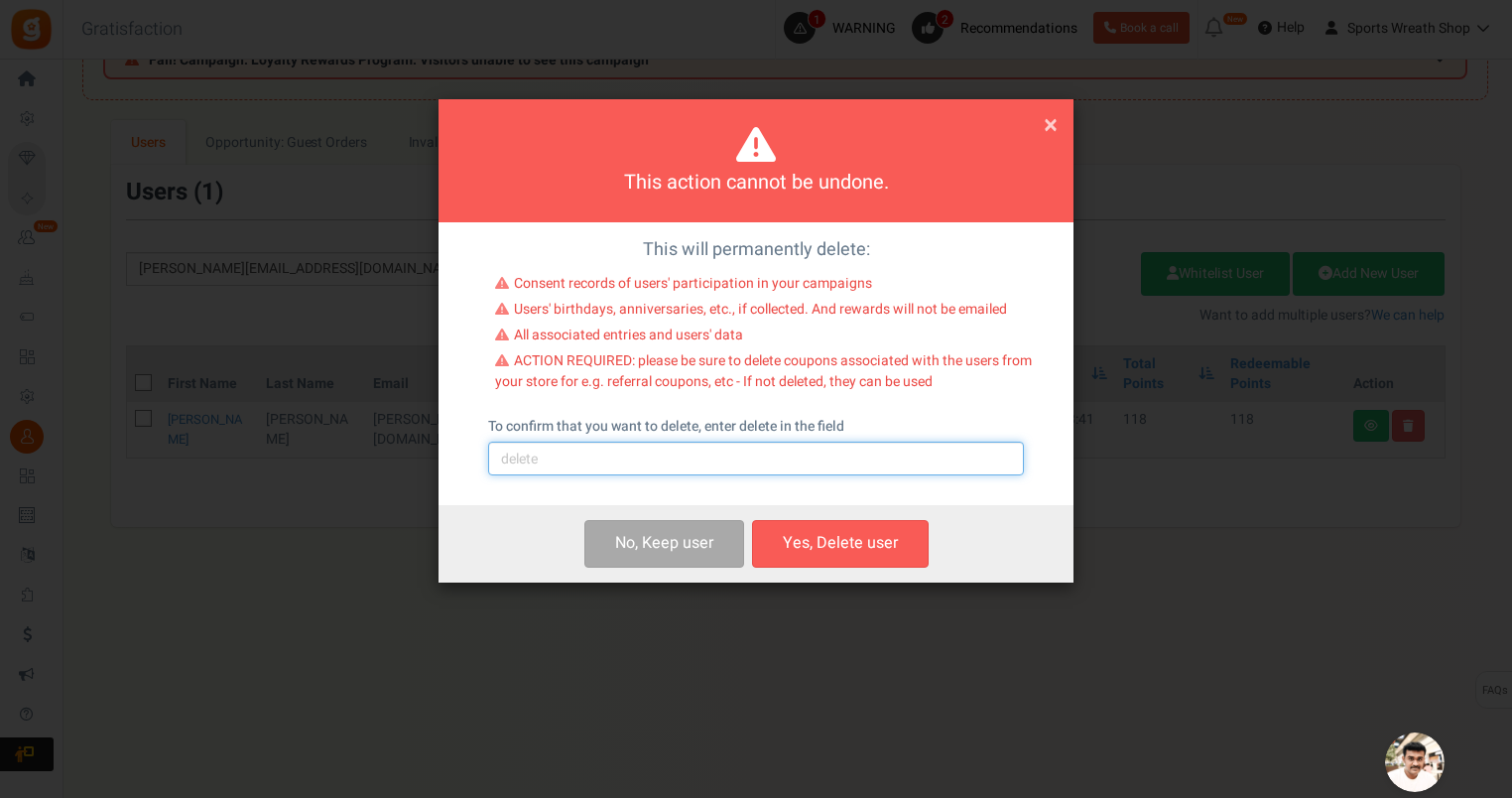 click at bounding box center (756, 459) 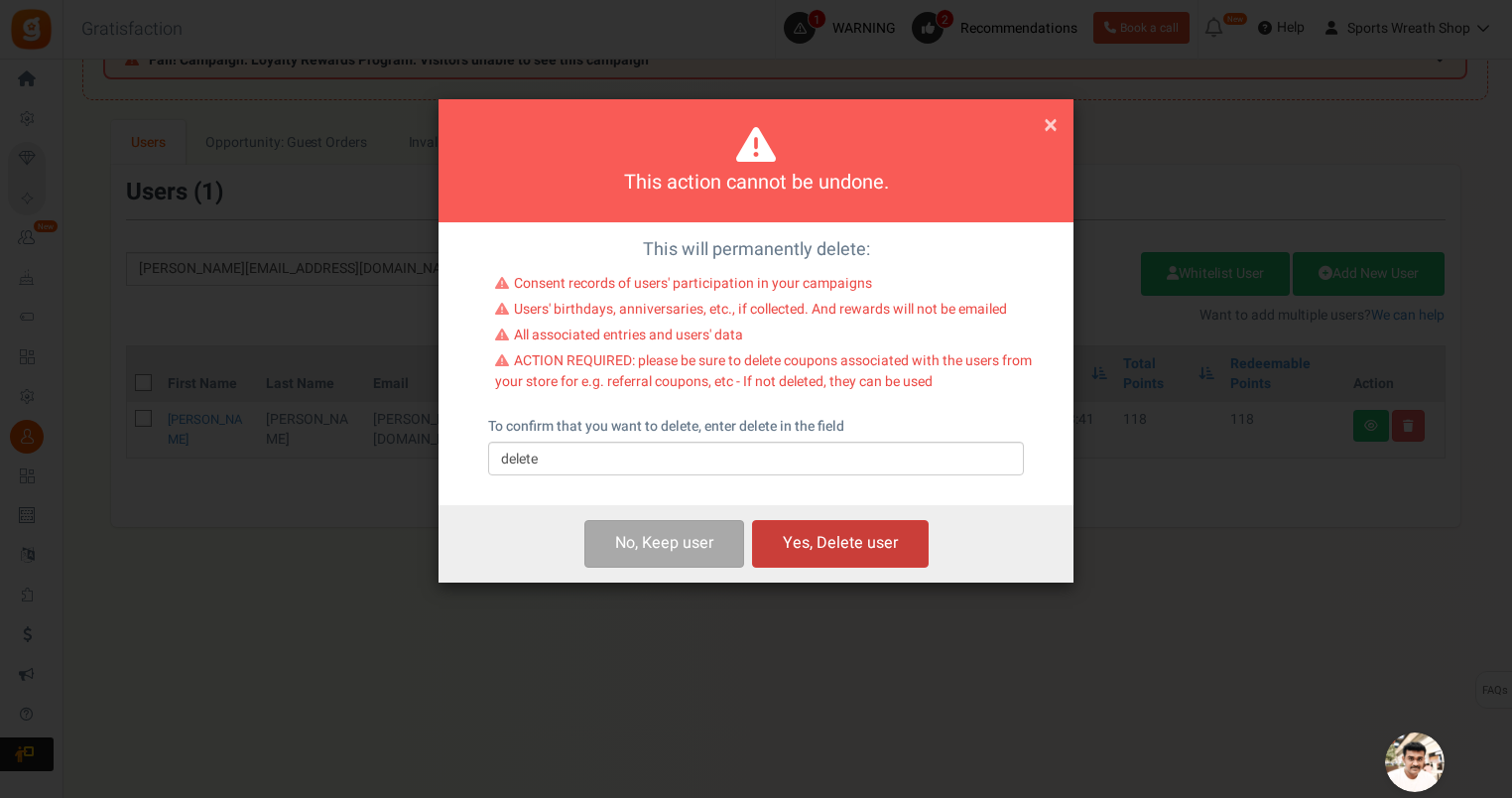 click on "Yes, Delete user" at bounding box center (840, 543) 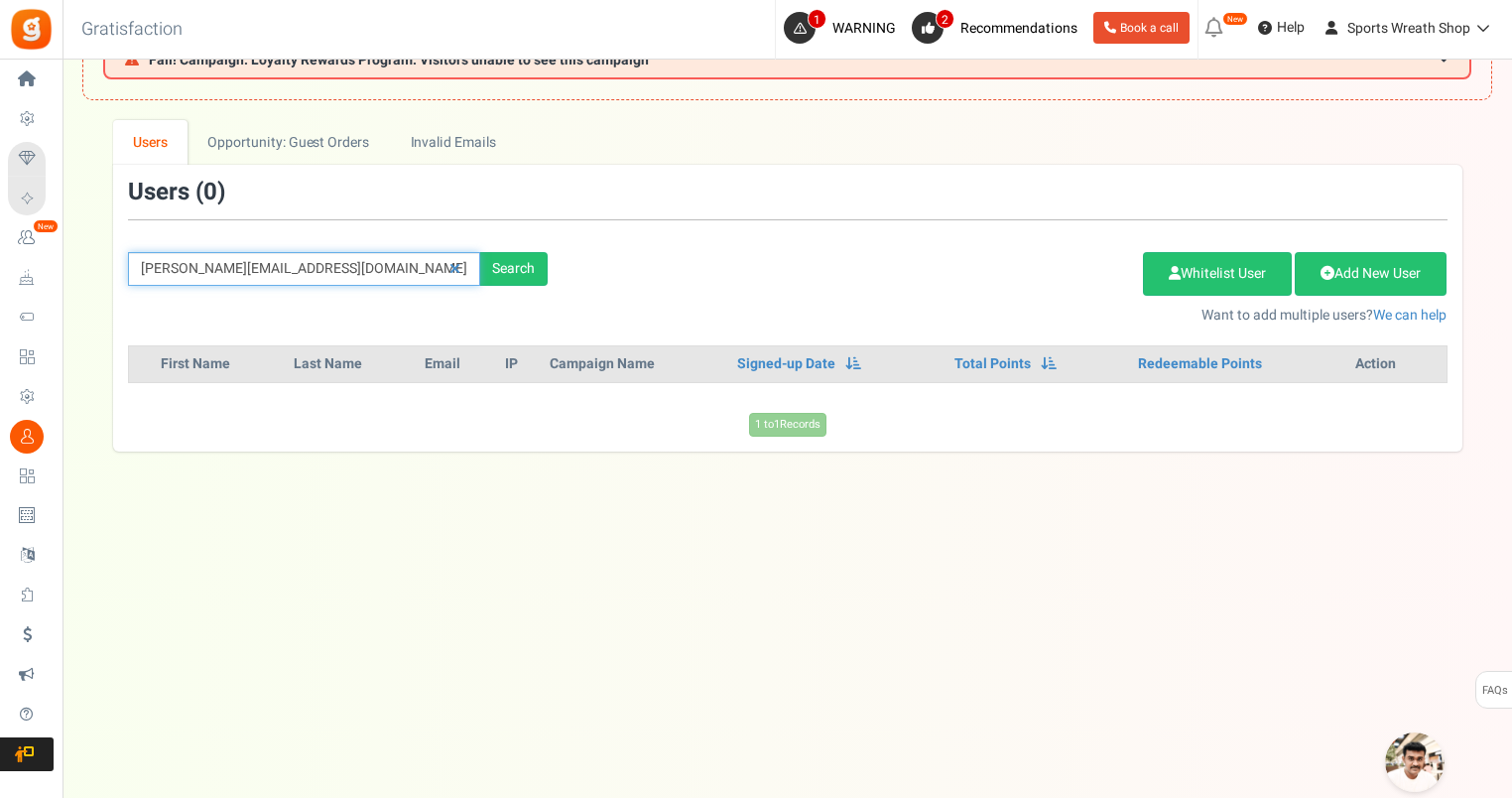 drag, startPoint x: 302, startPoint y: 268, endPoint x: 119, endPoint y: 278, distance: 183.27302 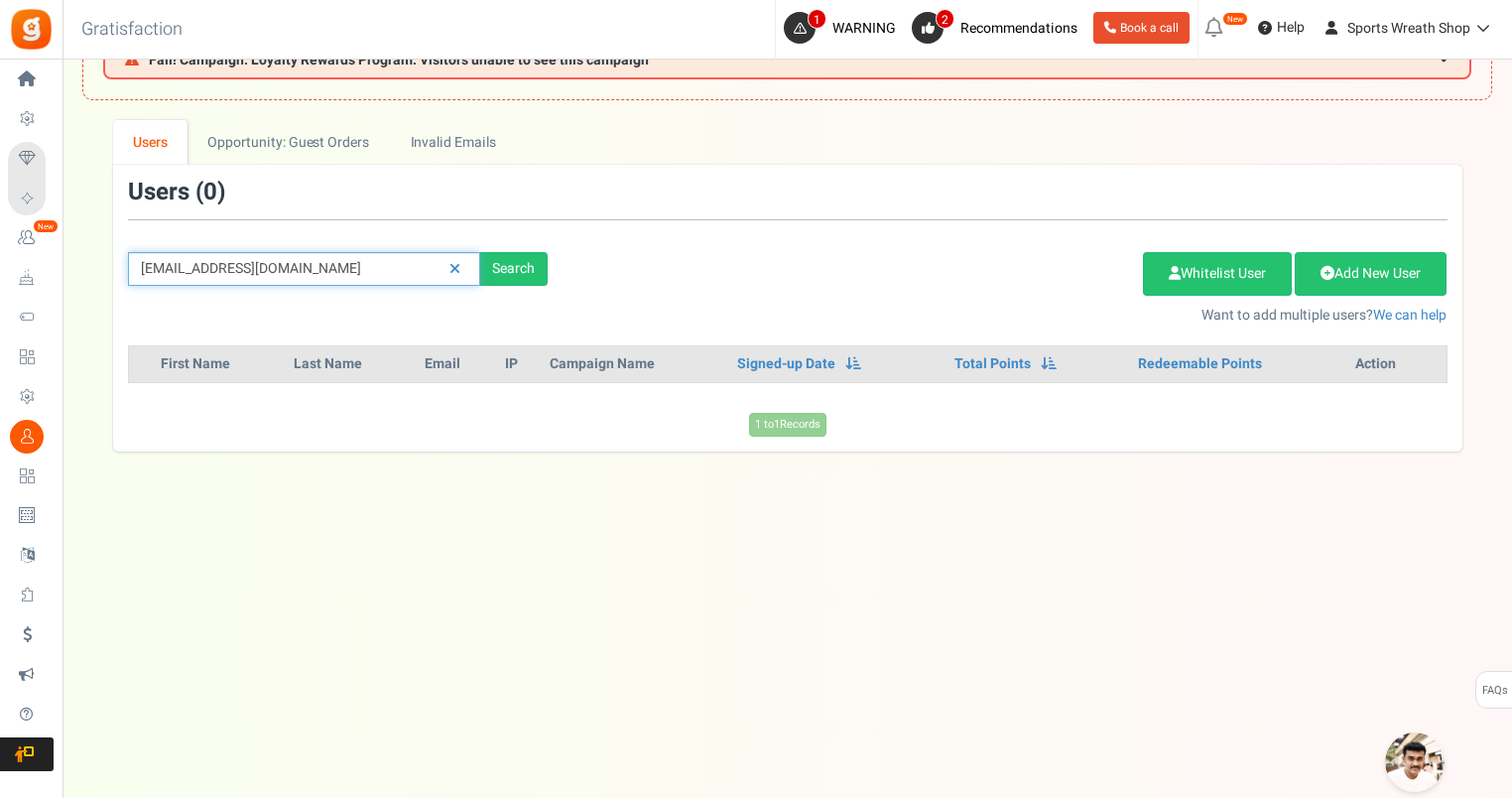 type on "[EMAIL_ADDRESS][DOMAIN_NAME]" 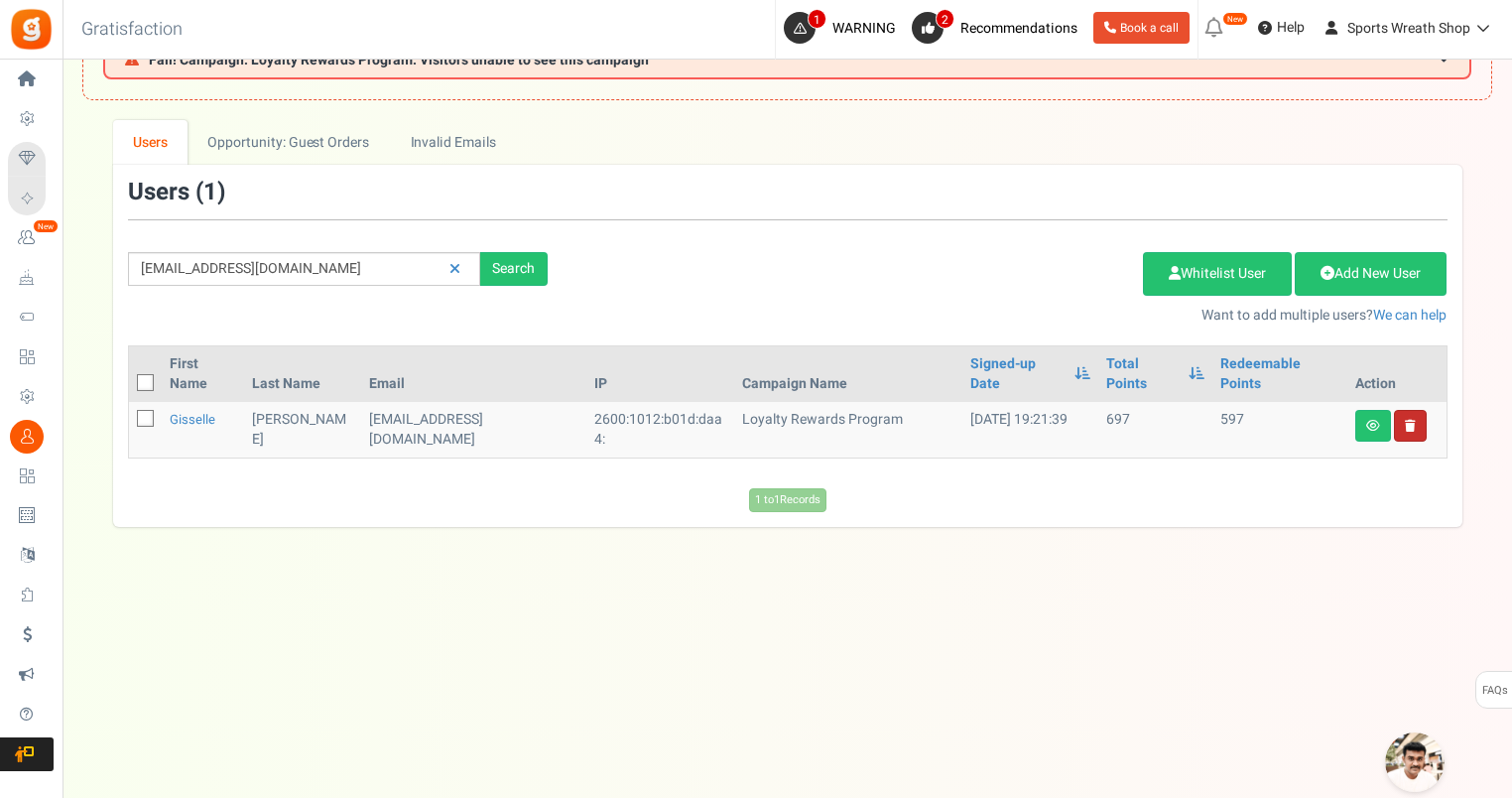 click at bounding box center [1410, 426] 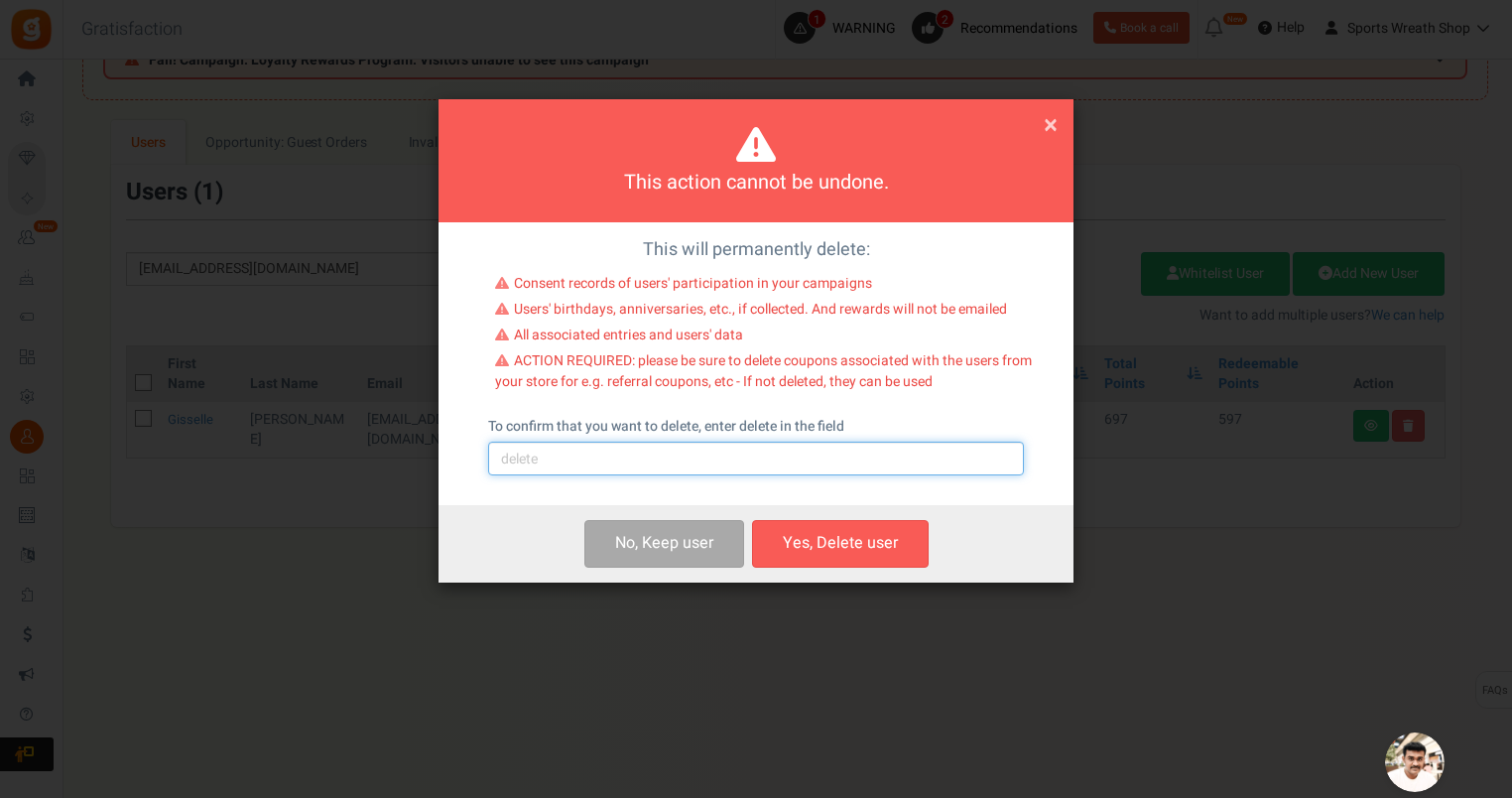 click at bounding box center (756, 459) 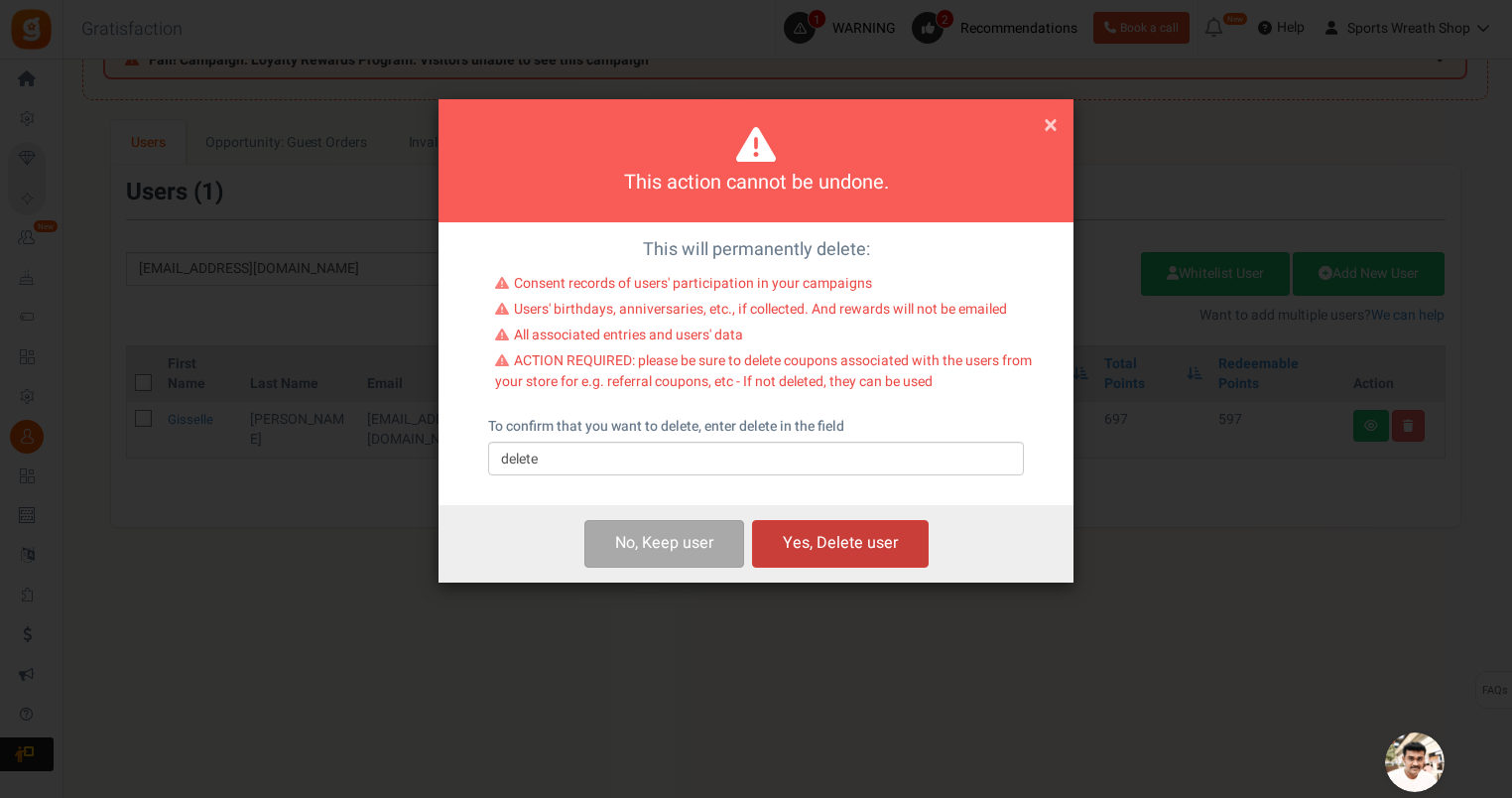 click on "Yes, Delete user" at bounding box center (840, 543) 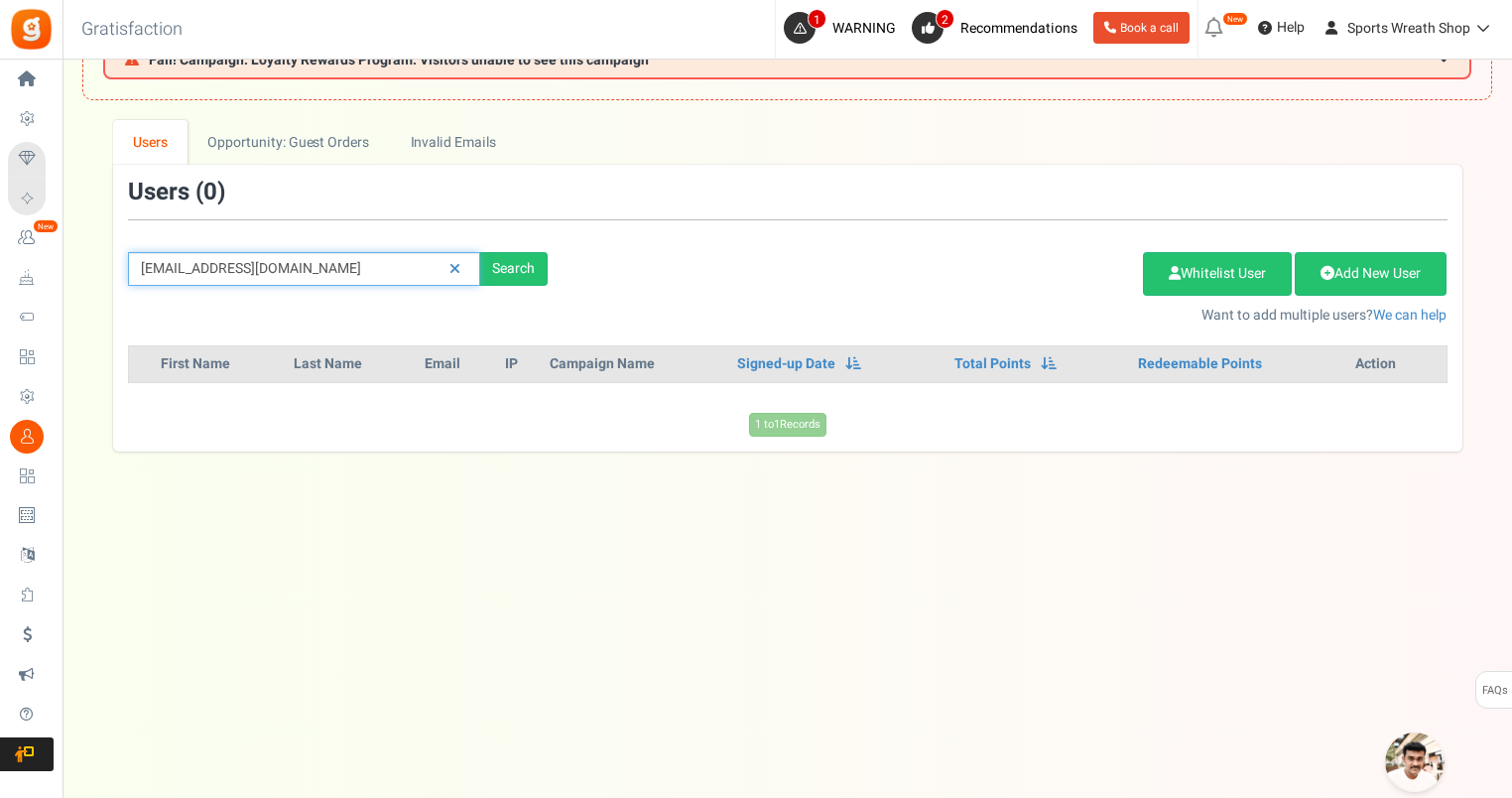 drag, startPoint x: 333, startPoint y: 266, endPoint x: 66, endPoint y: 279, distance: 267.31629 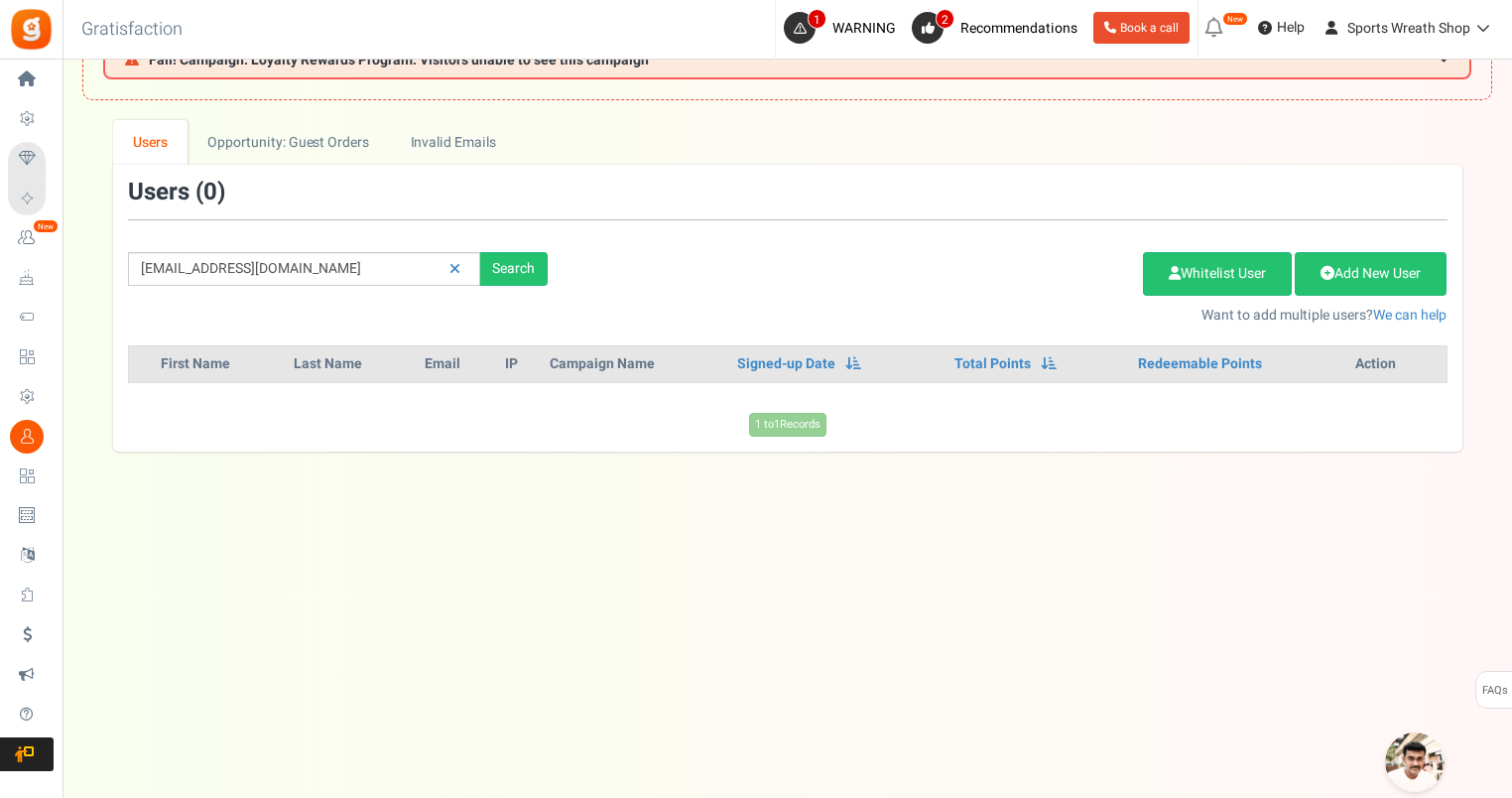 click on "× Close
Add Points
?
First Name
Last Name
Email
Do you want to give Welcome bonus of  Points ?
Yes
No
Do you want to give Extra  Points    ?
Yes
No
Select Campaign
0" at bounding box center (787, 285) 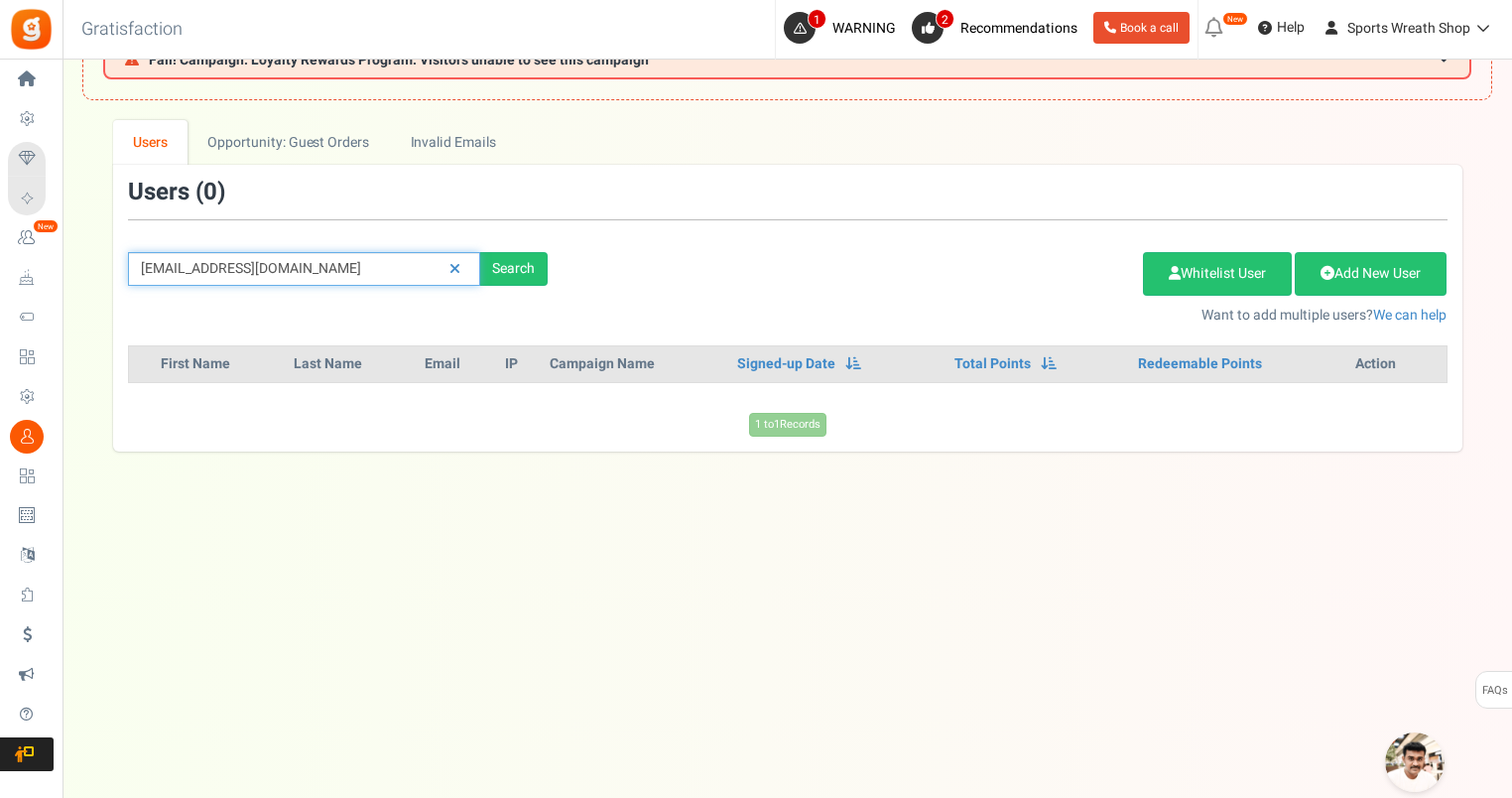 click on "[EMAIL_ADDRESS][DOMAIN_NAME]" at bounding box center (304, 269) 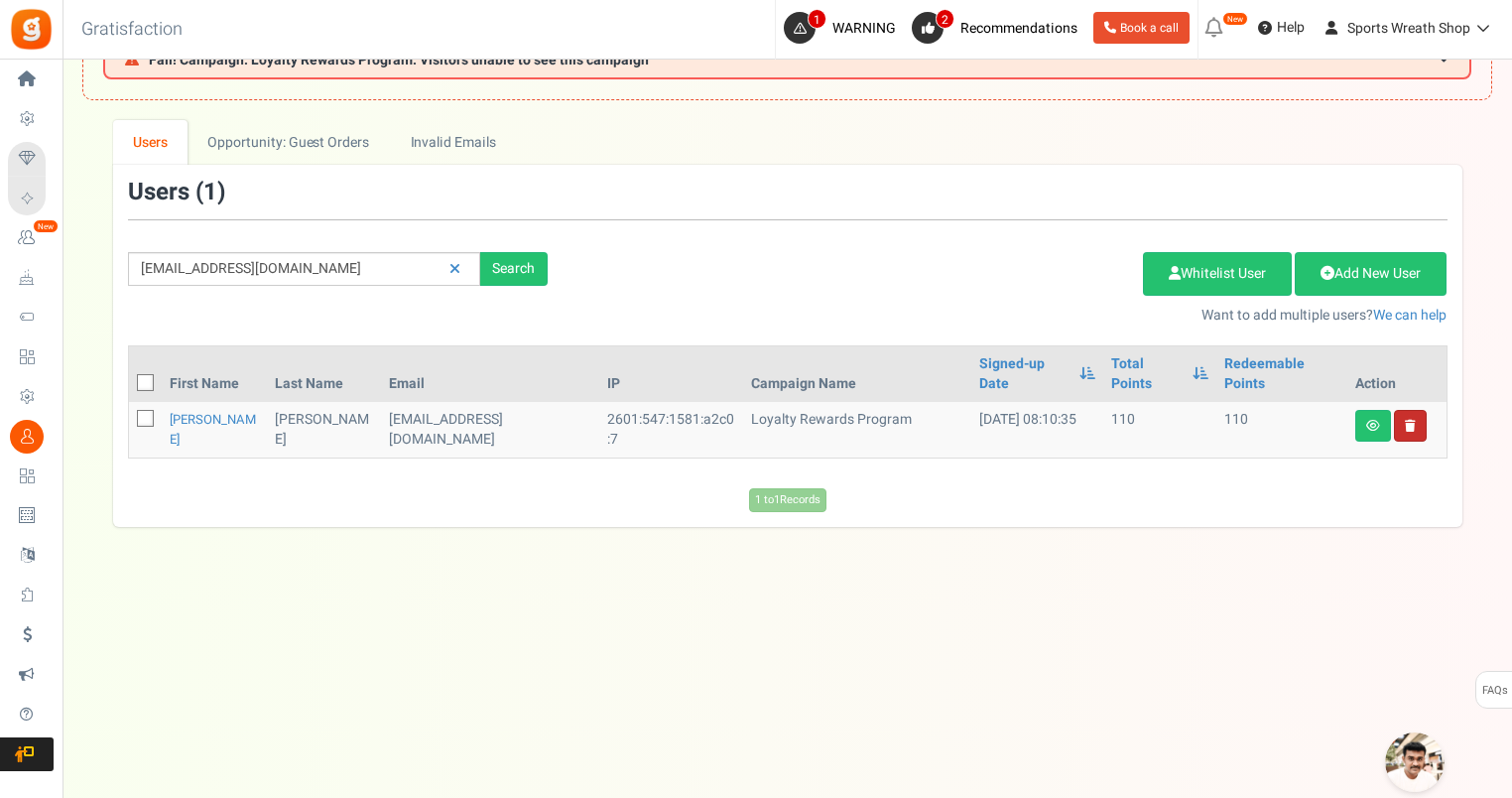 click at bounding box center [1410, 426] 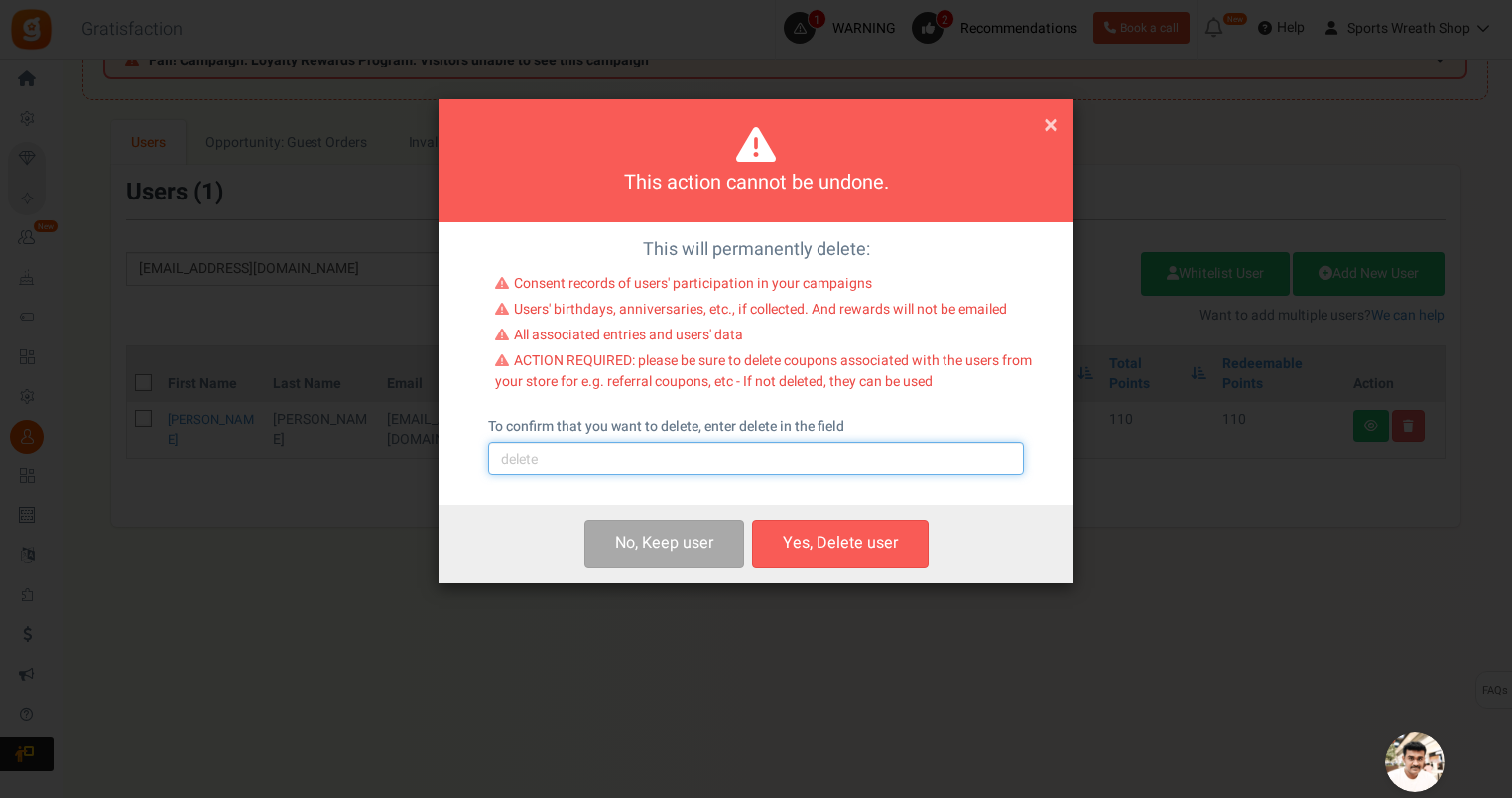 click at bounding box center [756, 459] 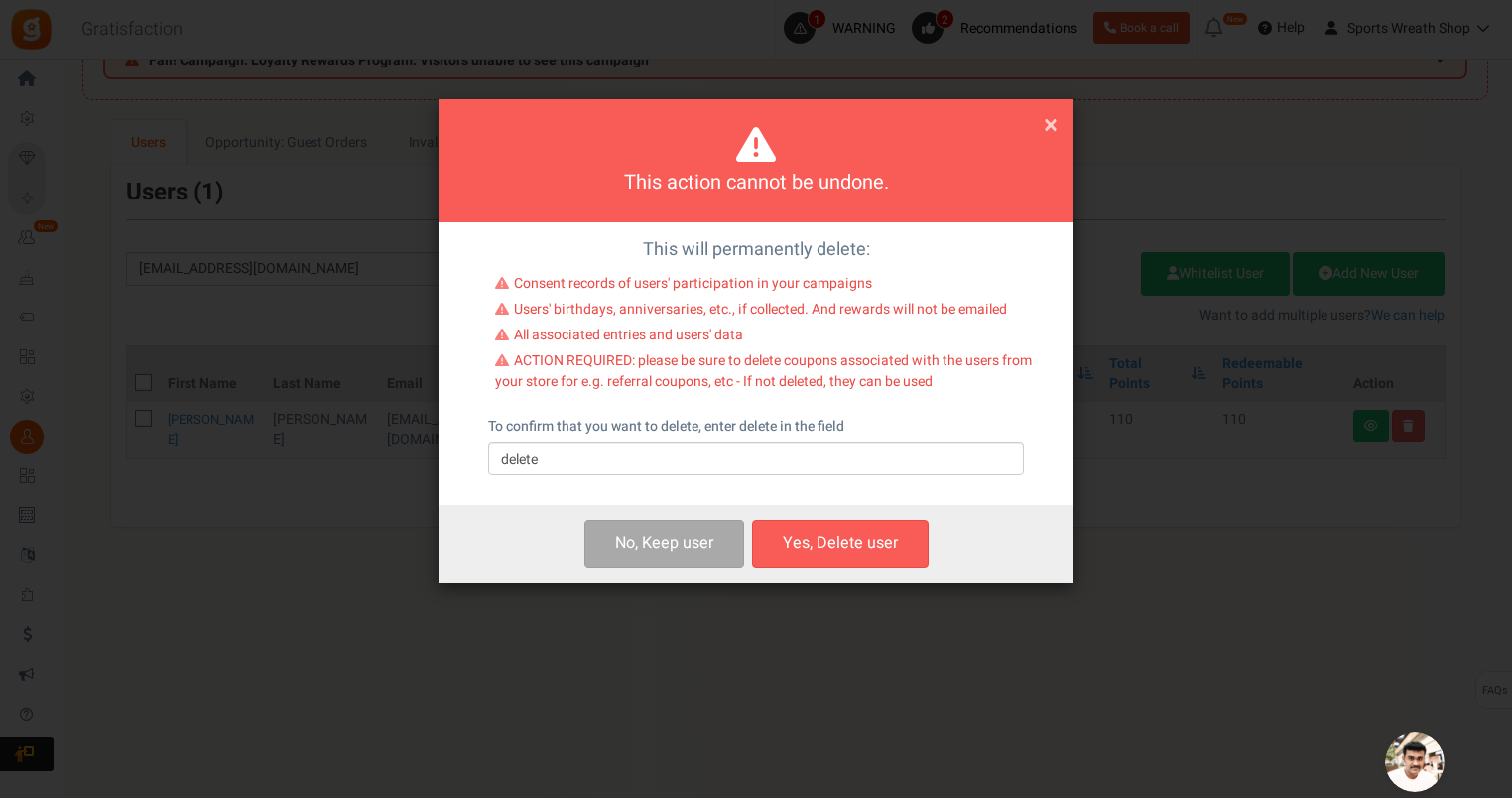 click on "Yes, Delete user" at bounding box center (840, 543) 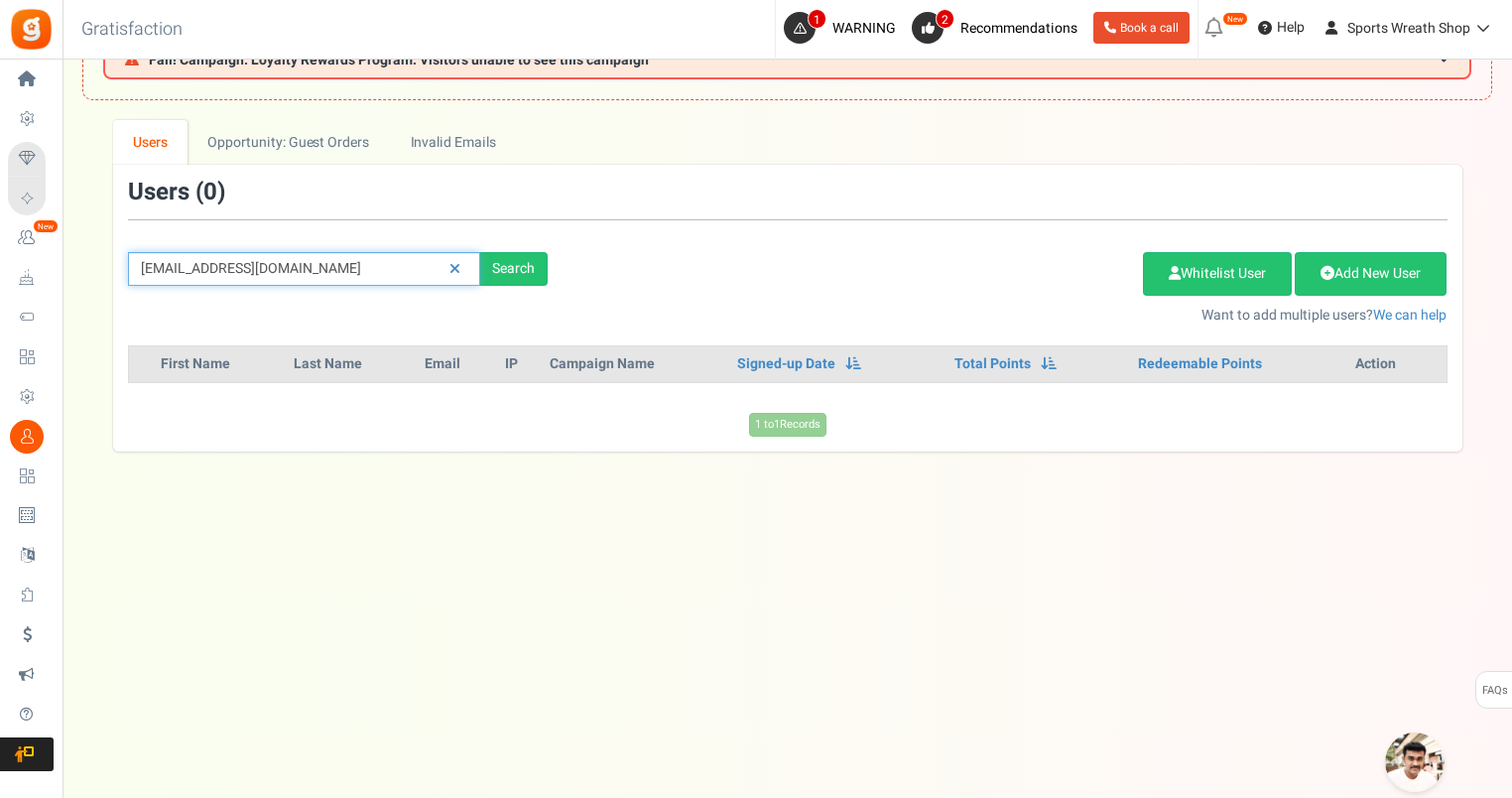 drag, startPoint x: 302, startPoint y: 270, endPoint x: 115, endPoint y: 263, distance: 187.13097 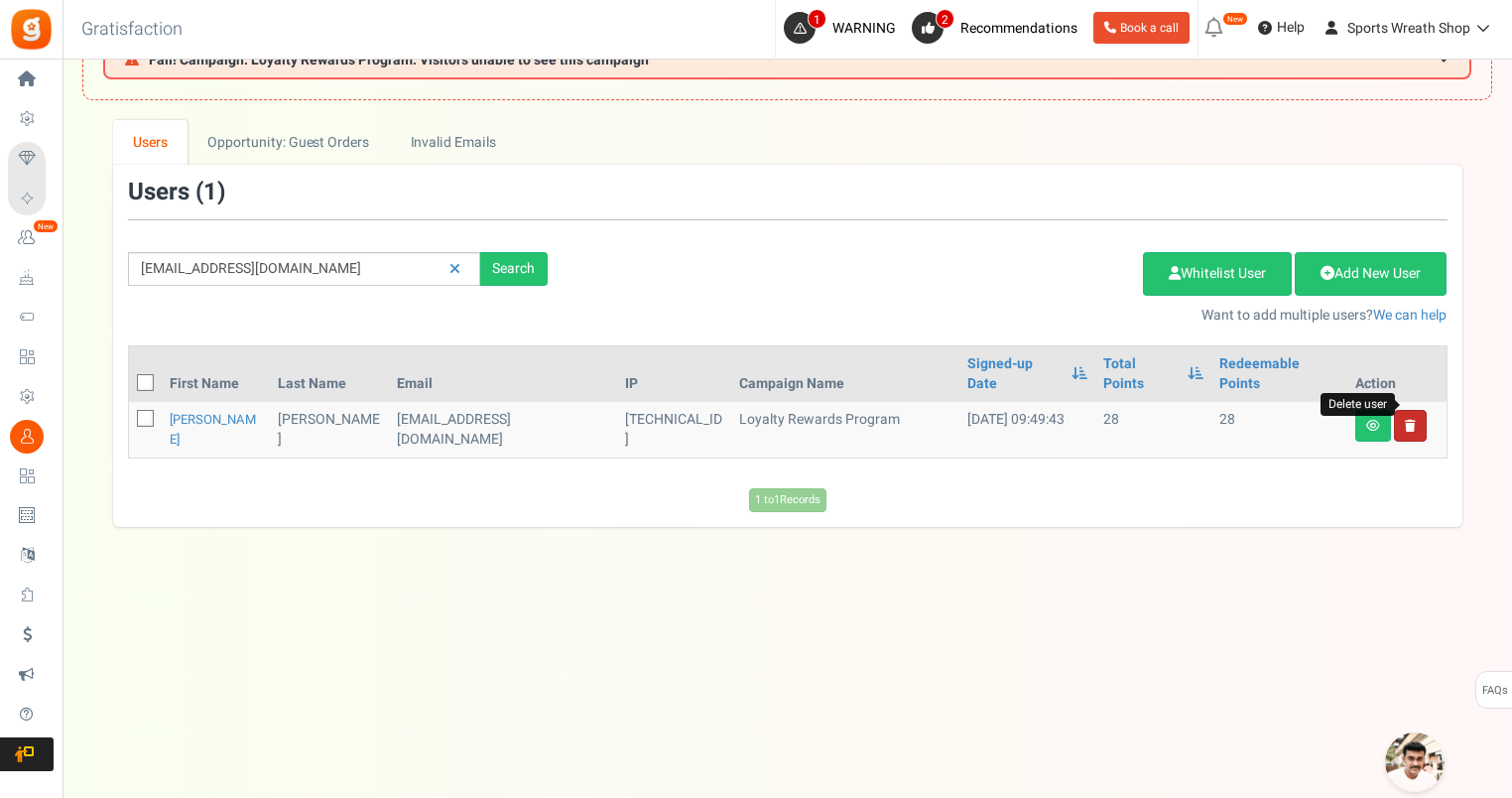 click at bounding box center (1410, 426) 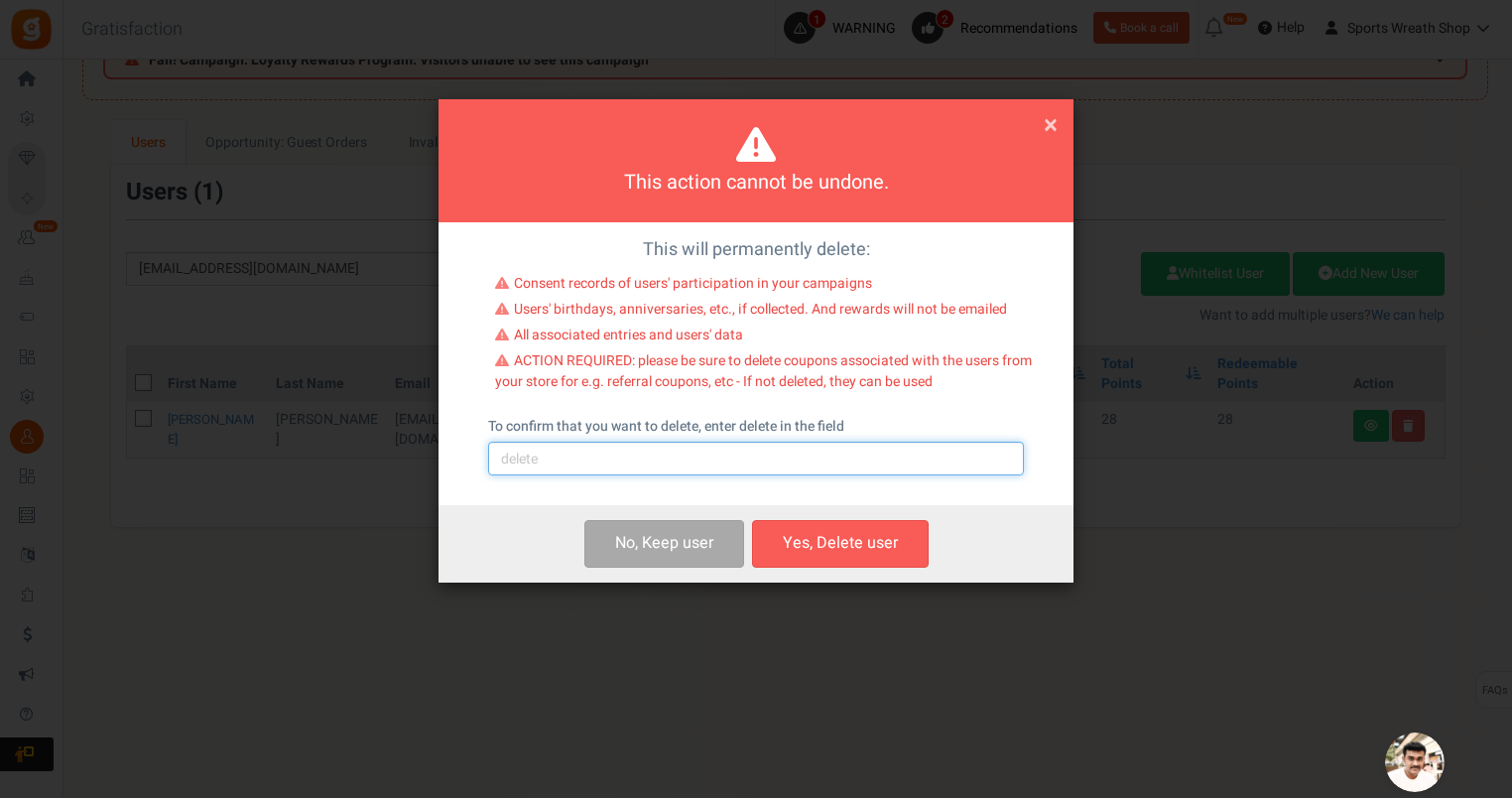 click at bounding box center (756, 459) 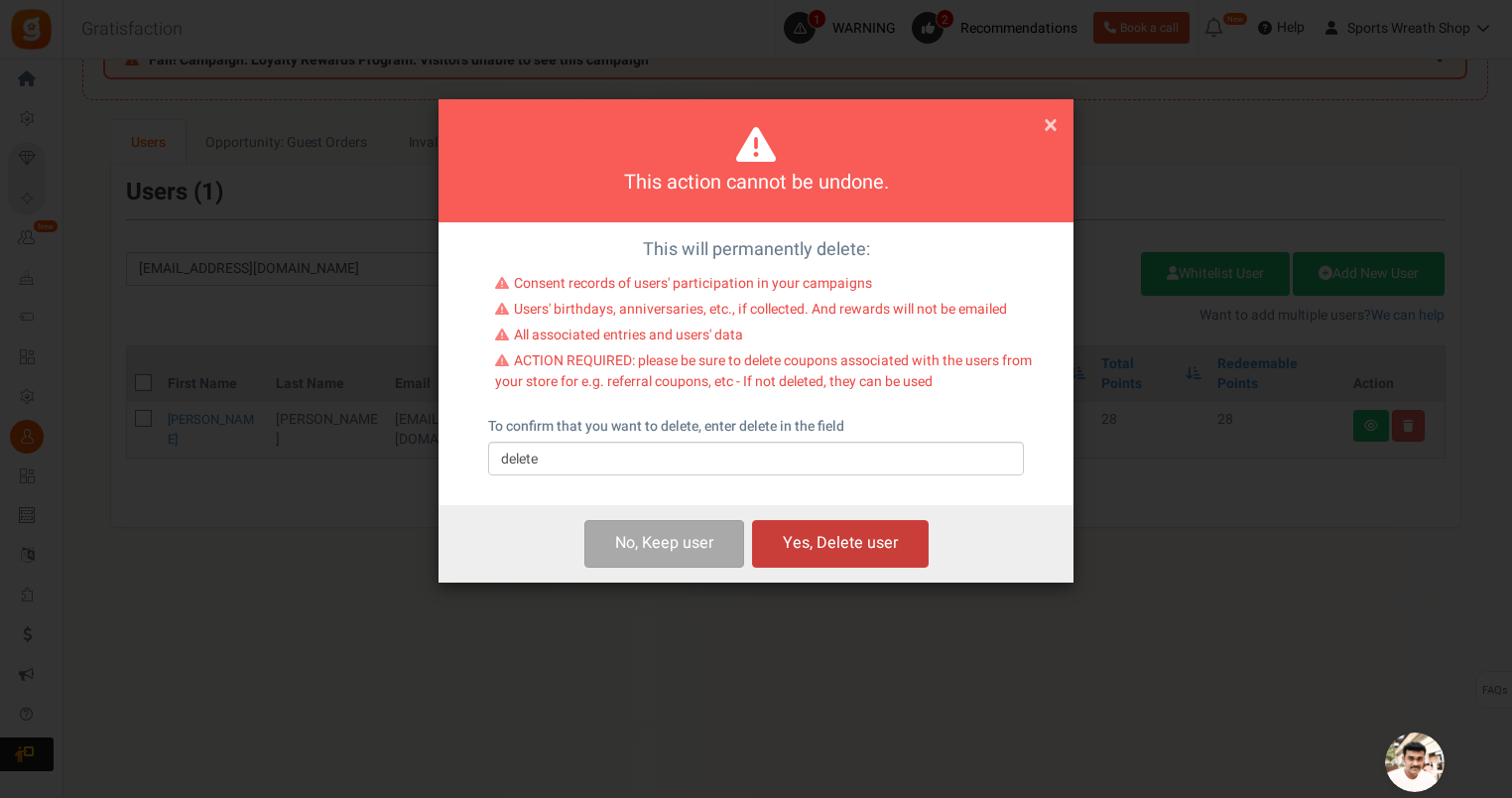 click on "Yes, Delete user" at bounding box center (840, 543) 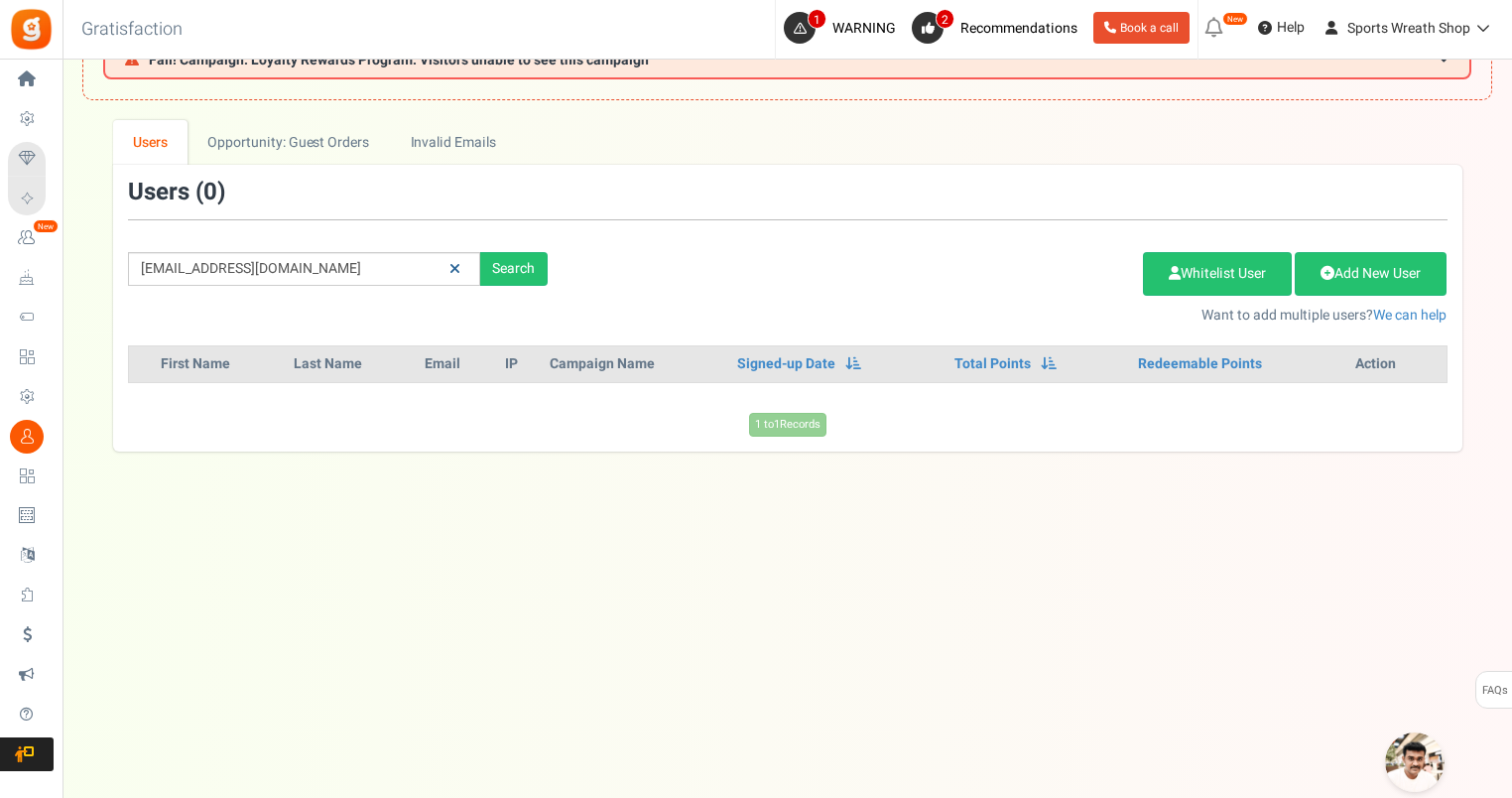 click at bounding box center [454, 269] 